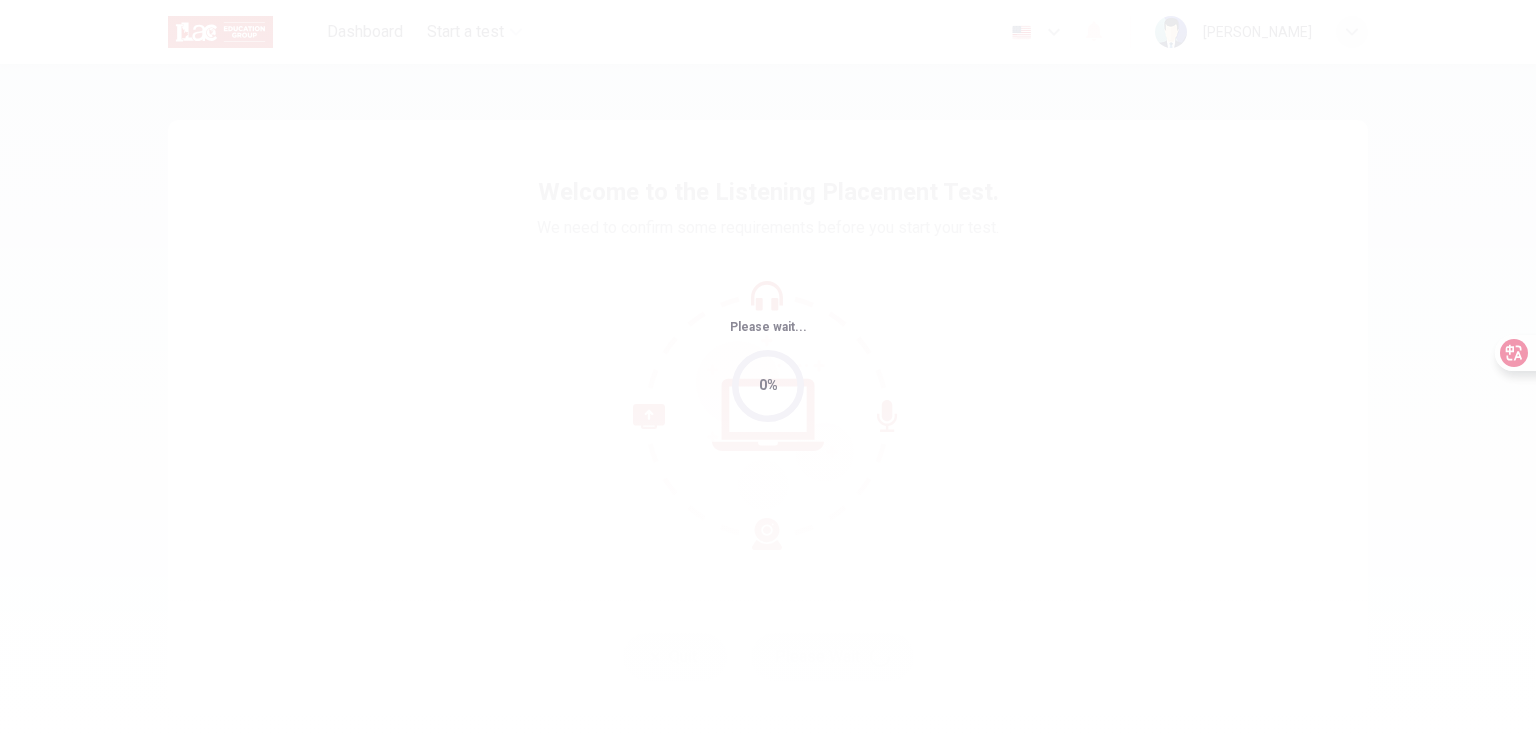 scroll, scrollTop: 0, scrollLeft: 0, axis: both 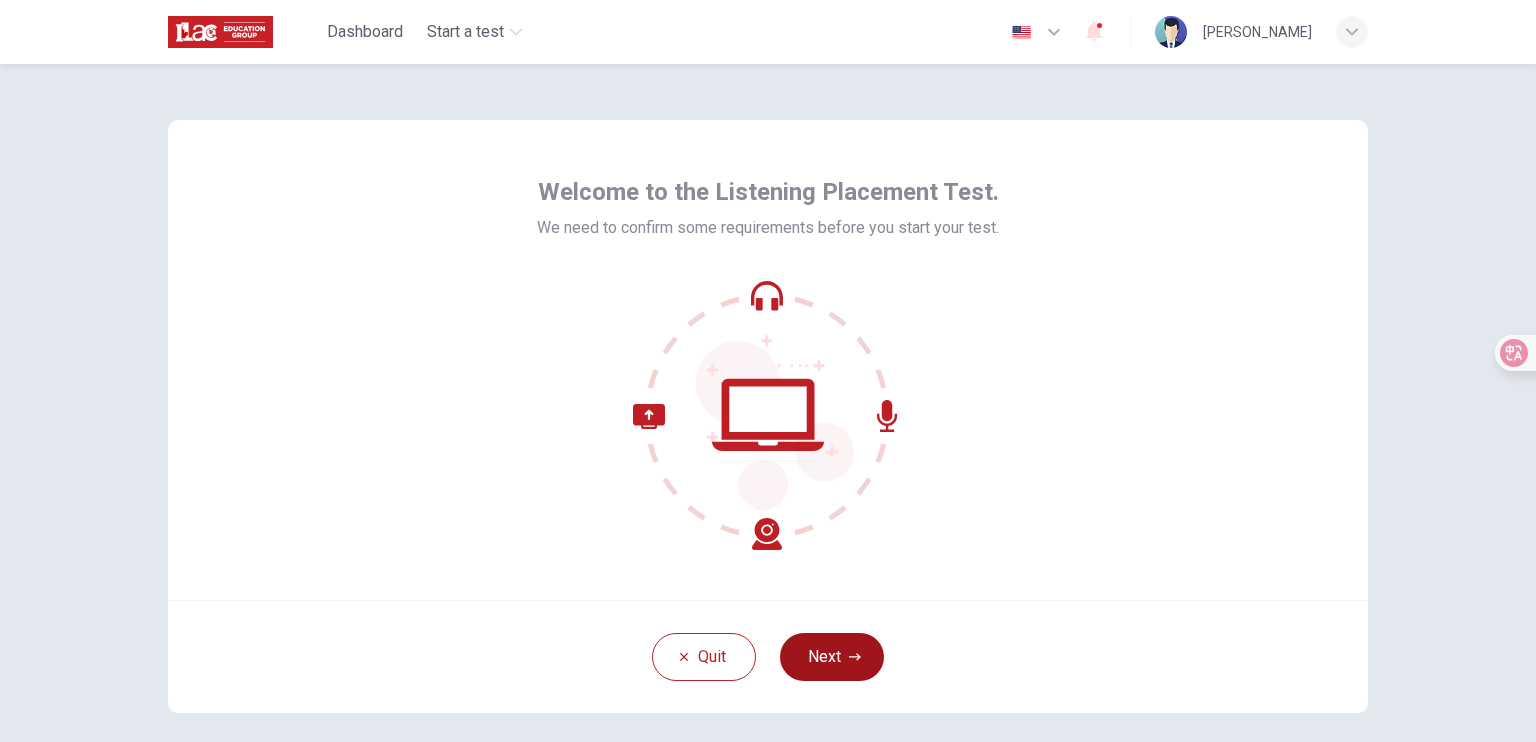 click on "Next" at bounding box center [832, 657] 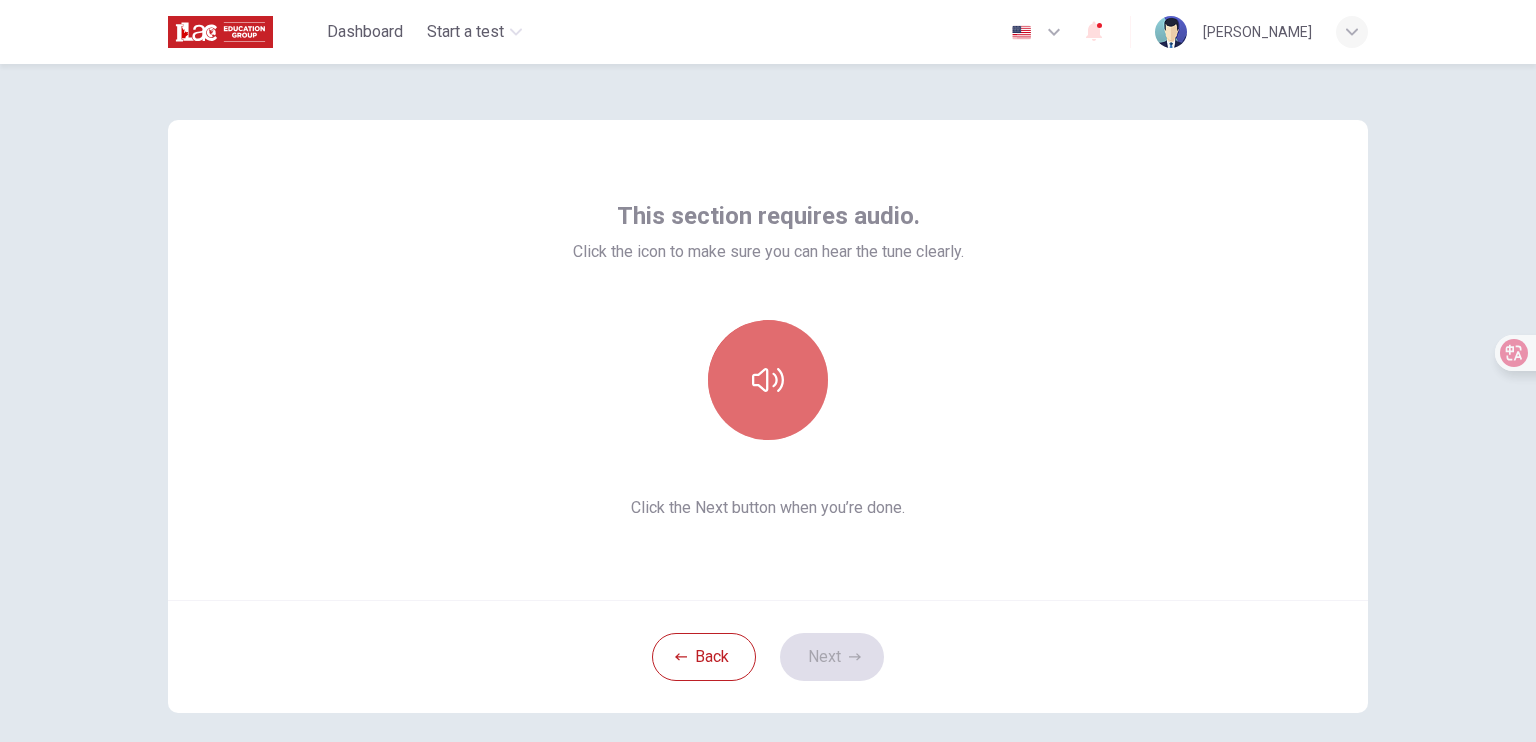 click at bounding box center [768, 380] 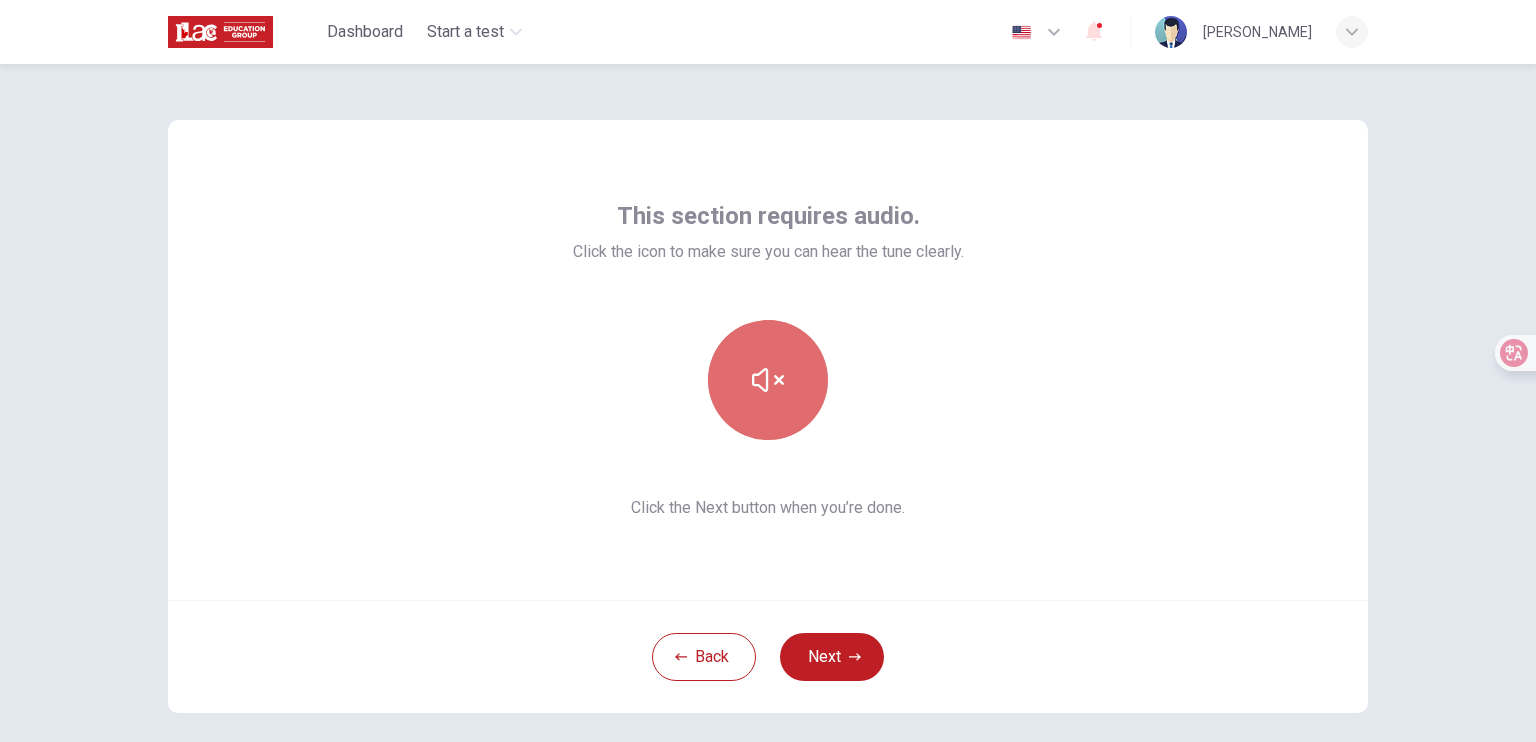 click at bounding box center [768, 380] 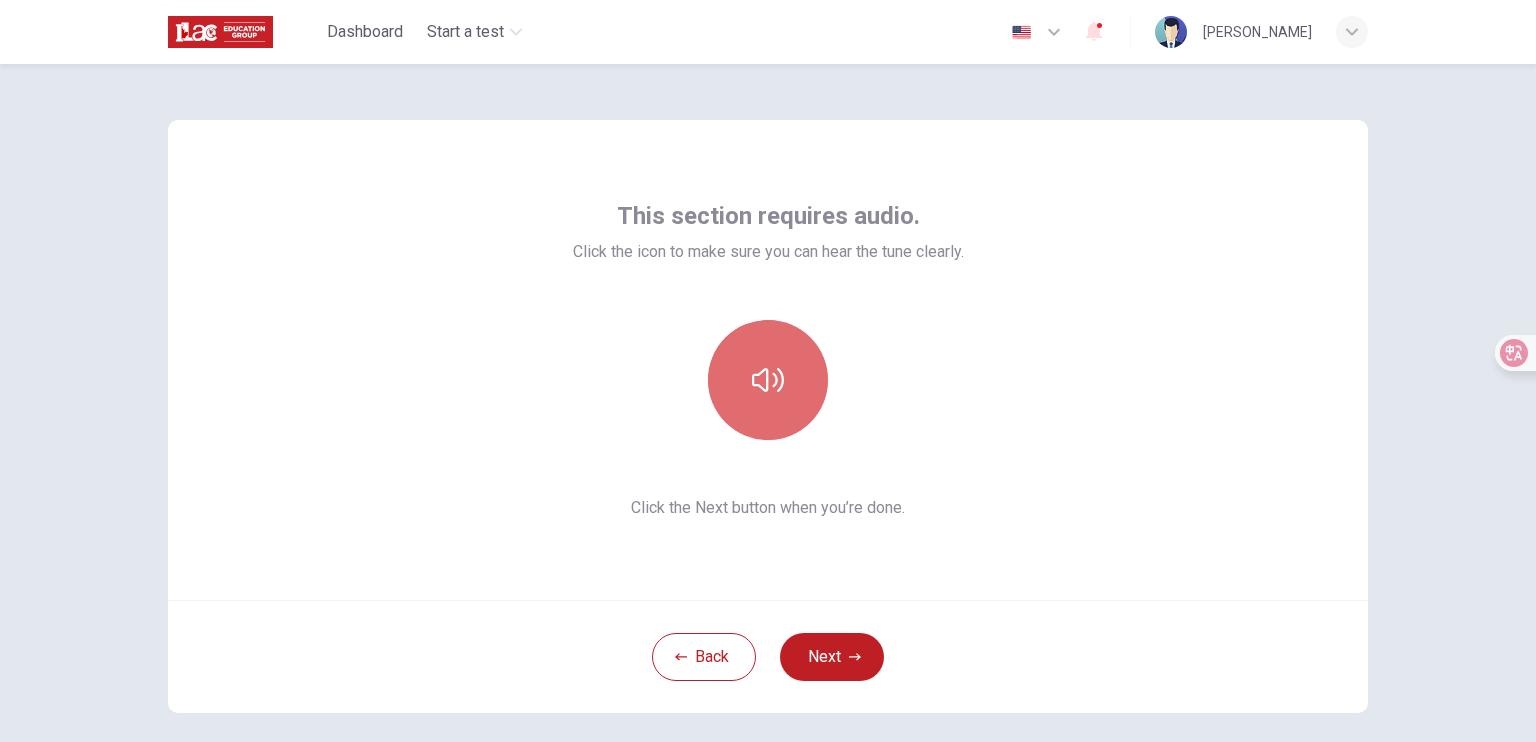 click at bounding box center [768, 380] 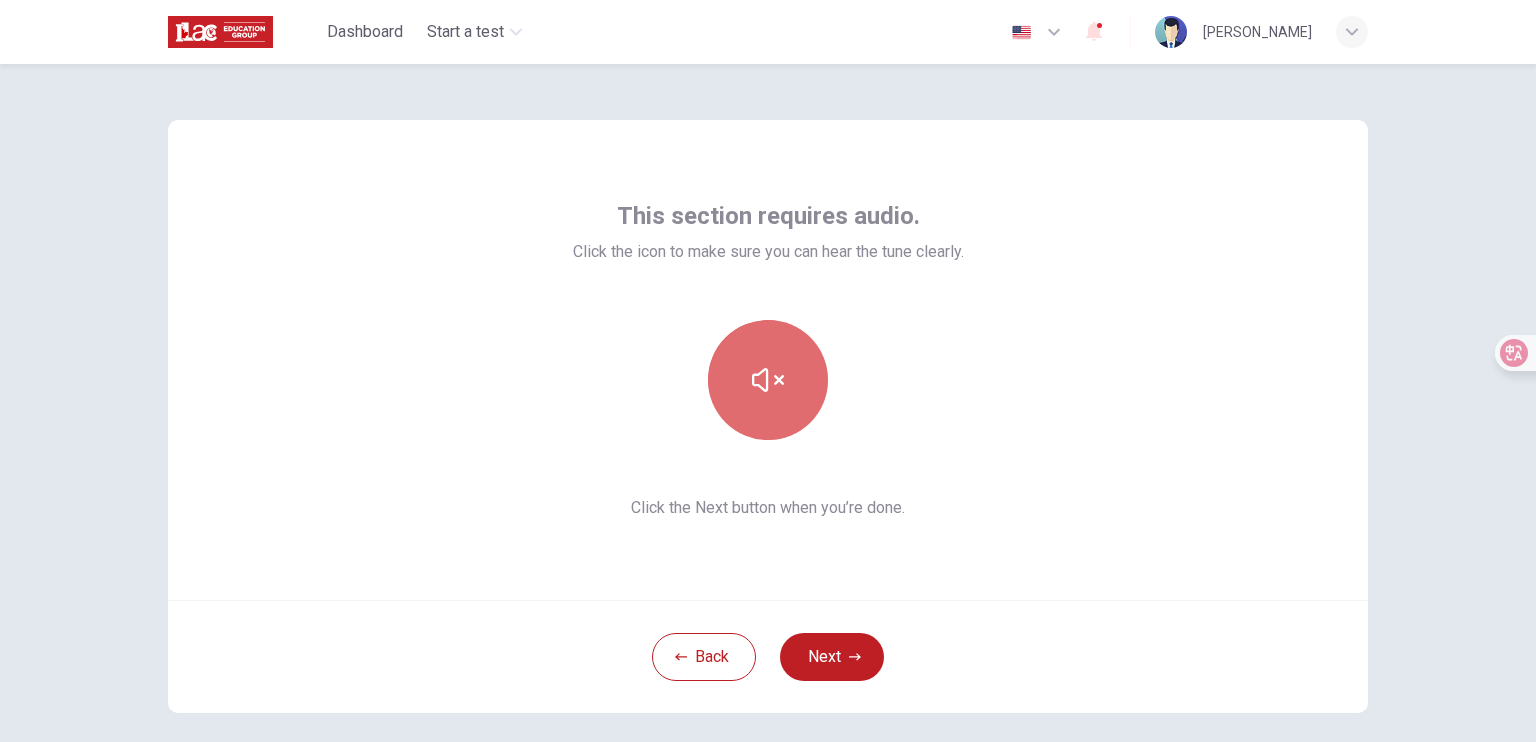 click at bounding box center (768, 380) 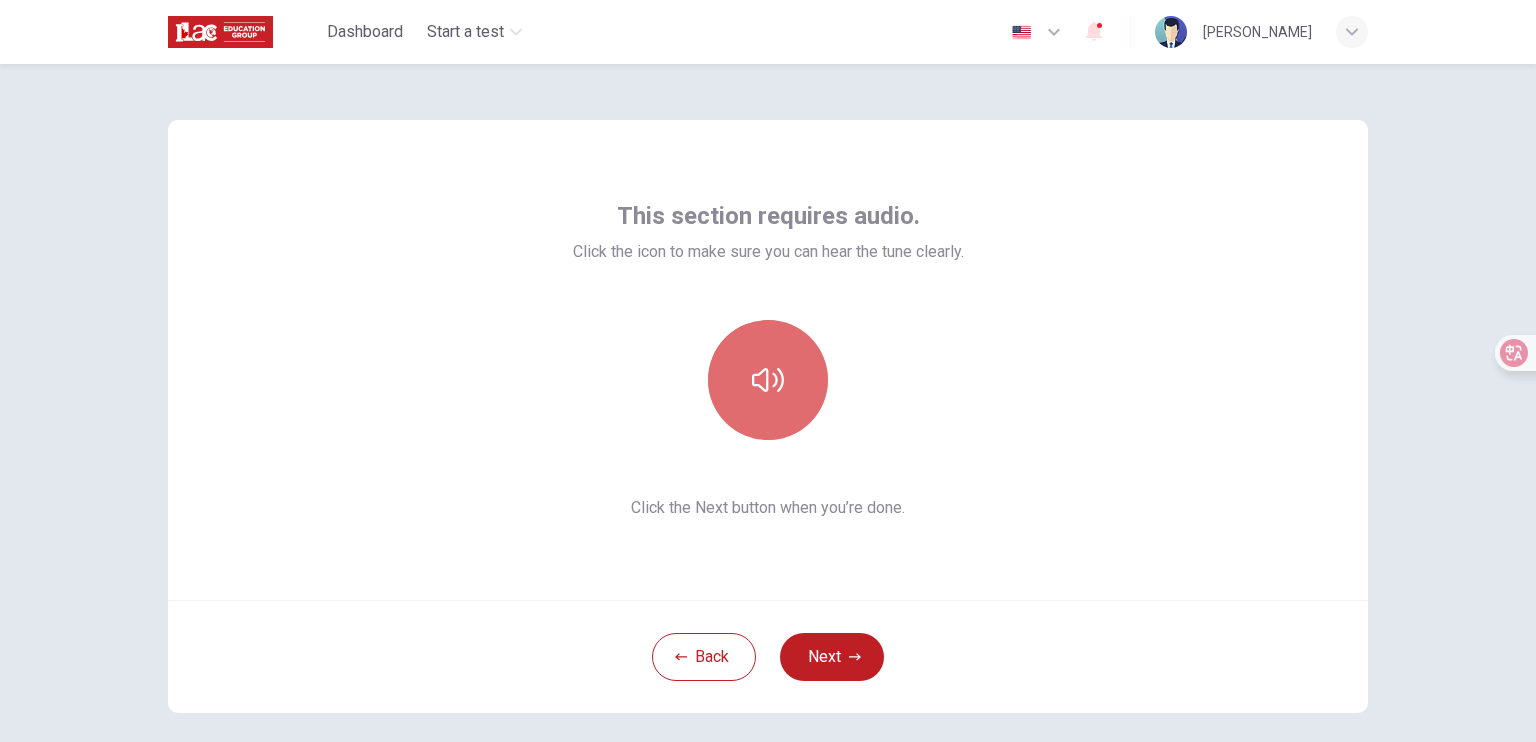 click at bounding box center (768, 380) 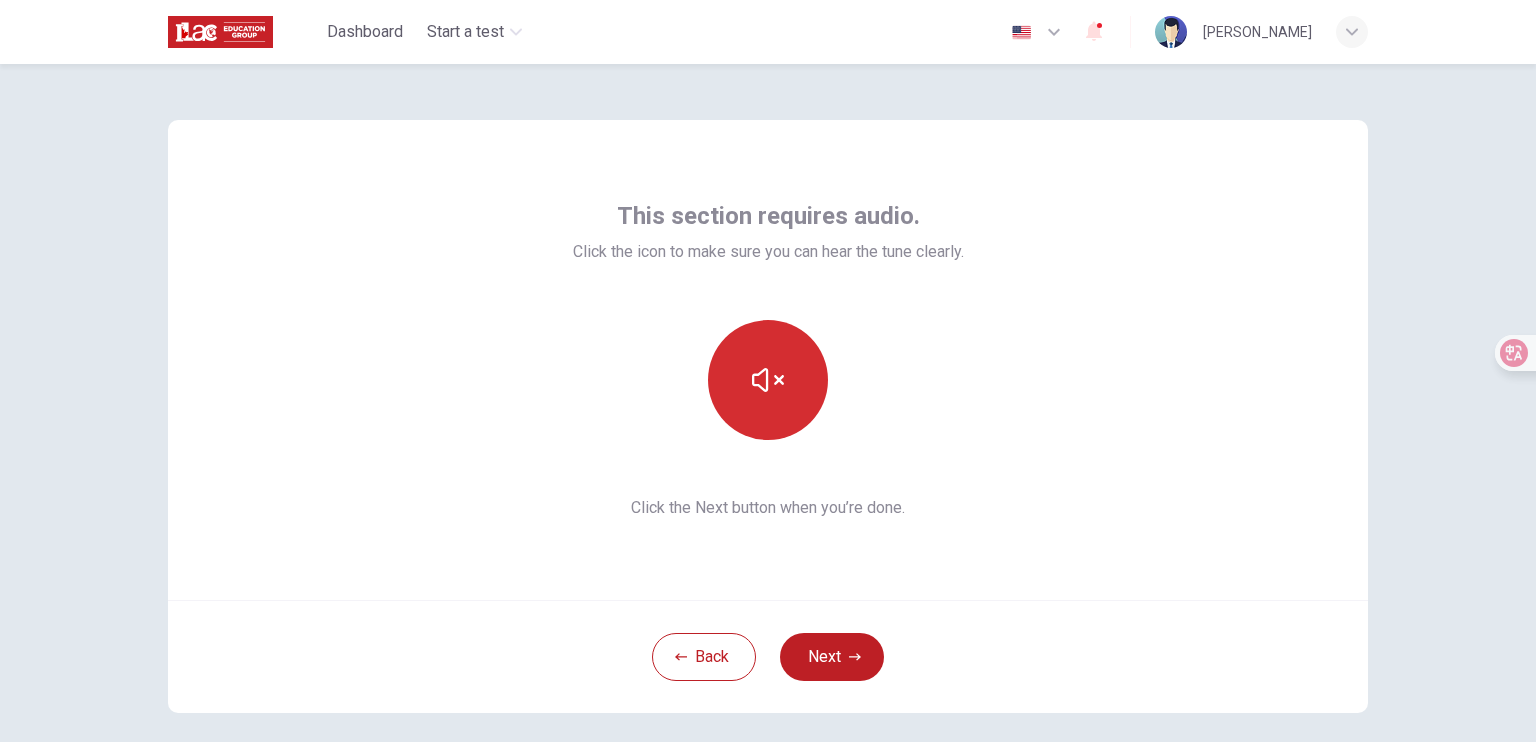 click at bounding box center (768, 380) 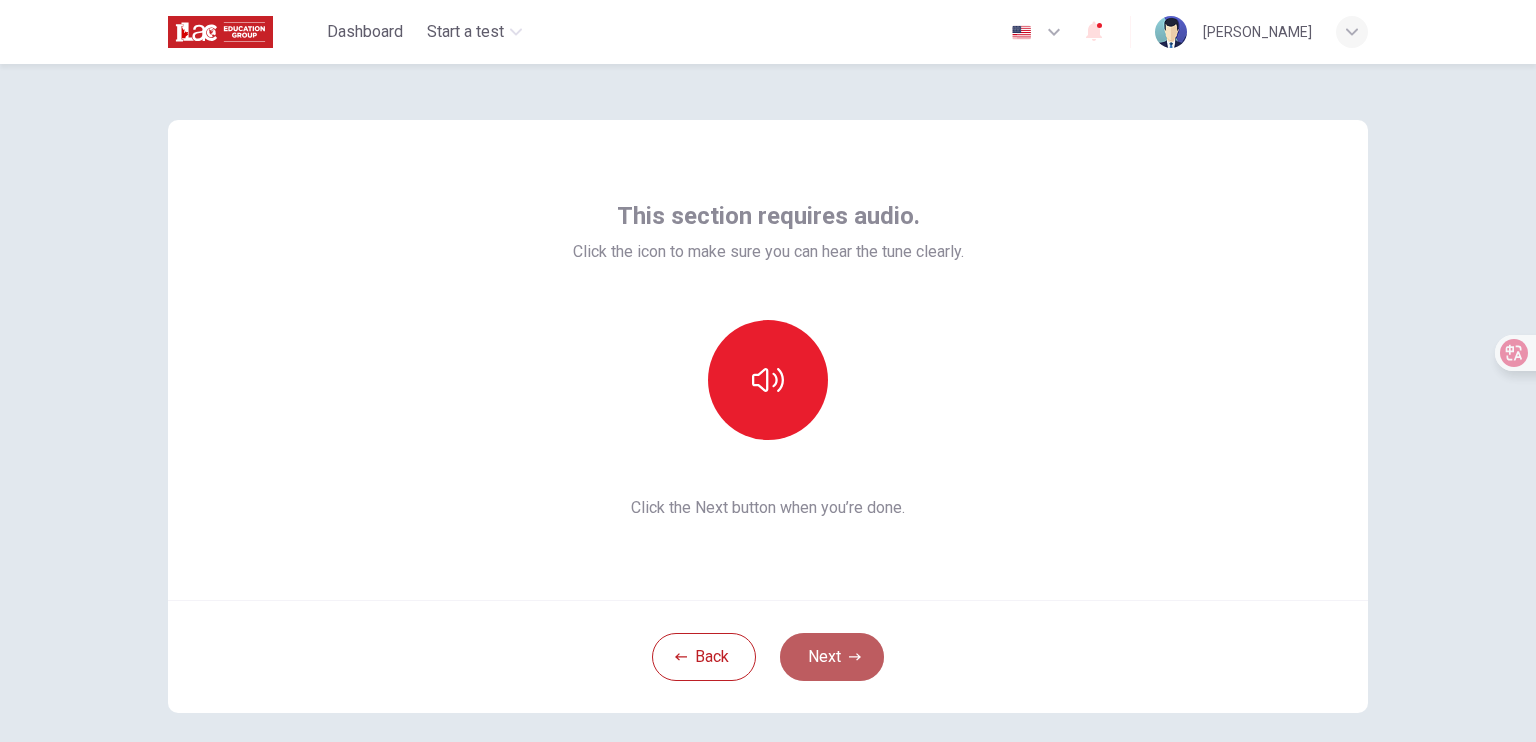 click on "Next" at bounding box center [832, 657] 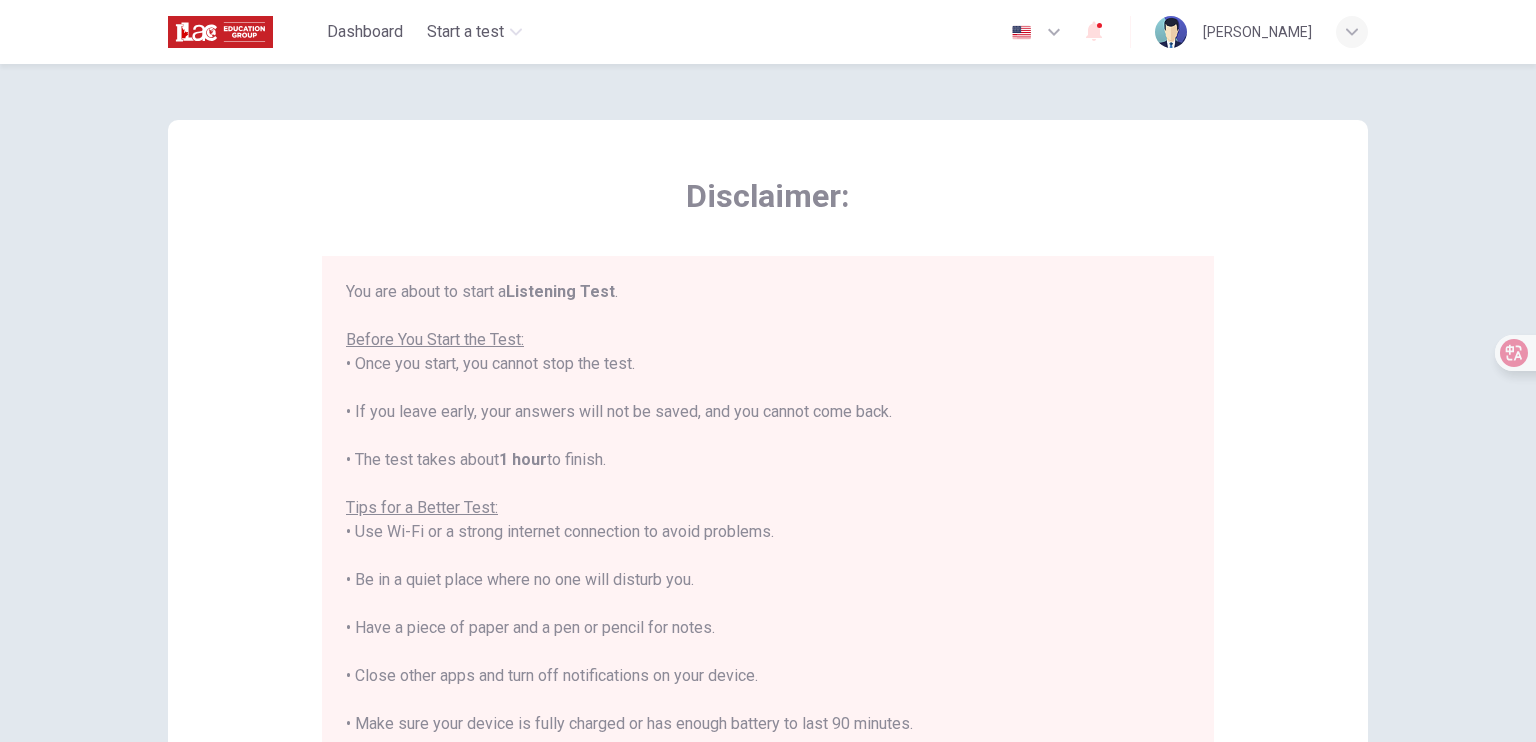 scroll, scrollTop: 23, scrollLeft: 0, axis: vertical 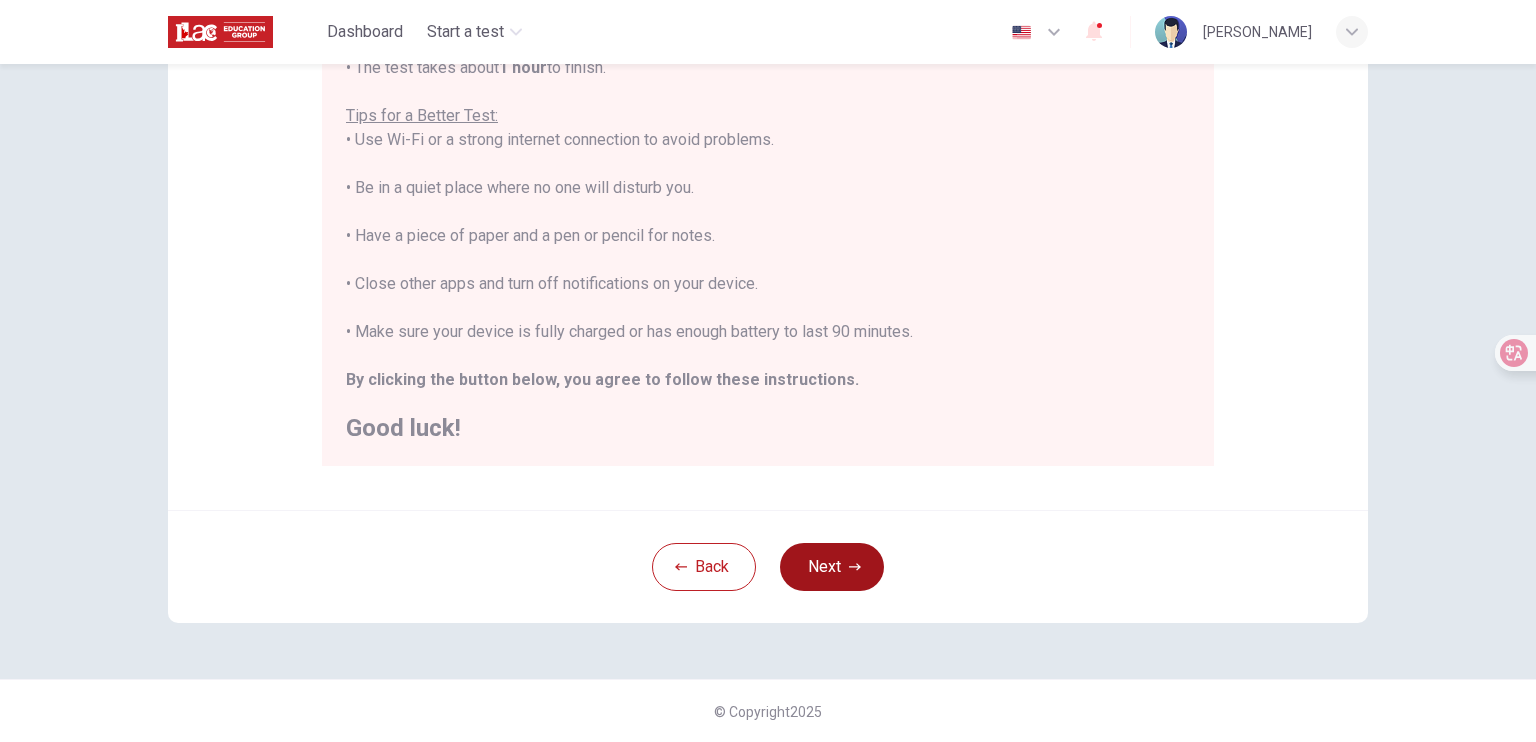 click on "Next" at bounding box center (832, 567) 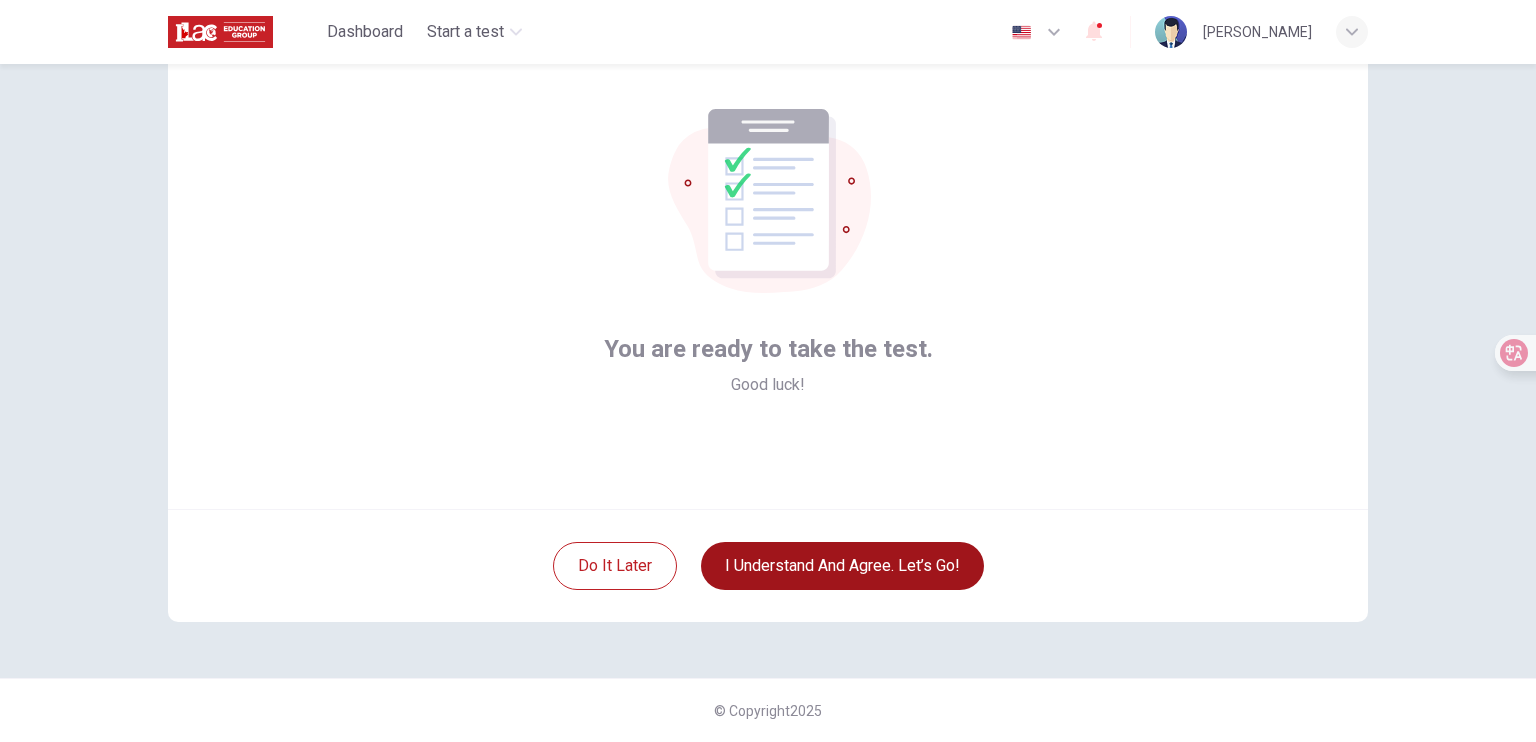 scroll, scrollTop: 90, scrollLeft: 0, axis: vertical 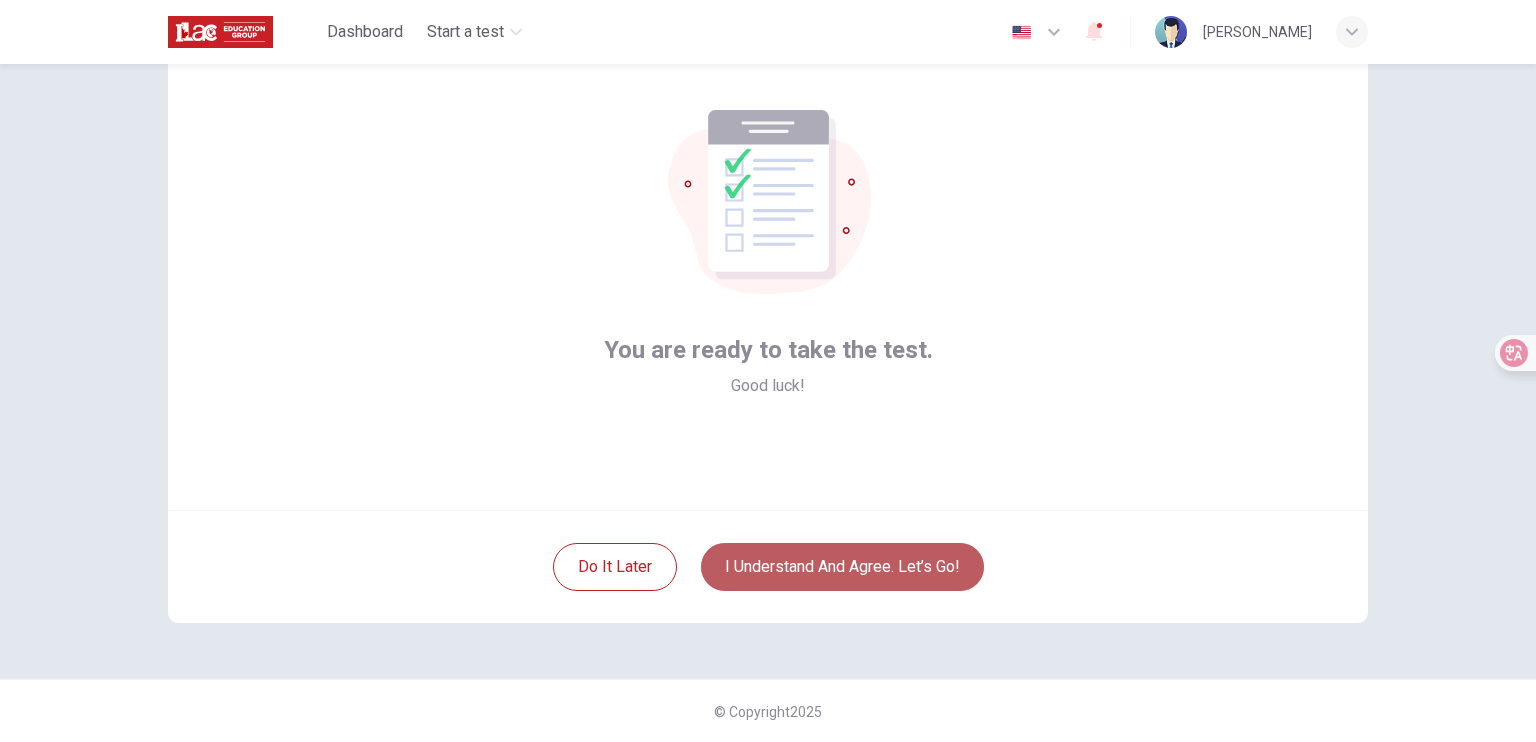 click on "I understand and agree. Let’s go!" at bounding box center [842, 567] 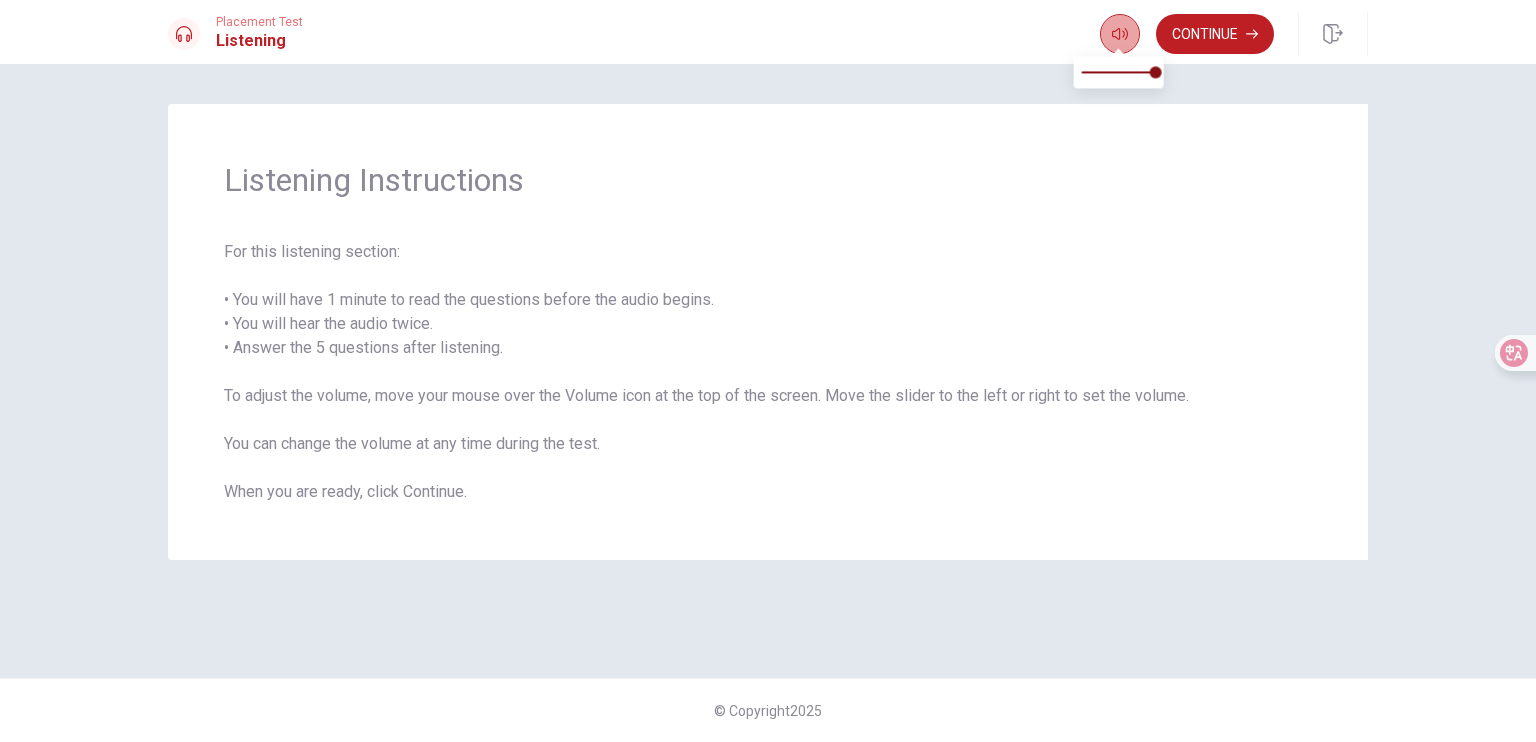click 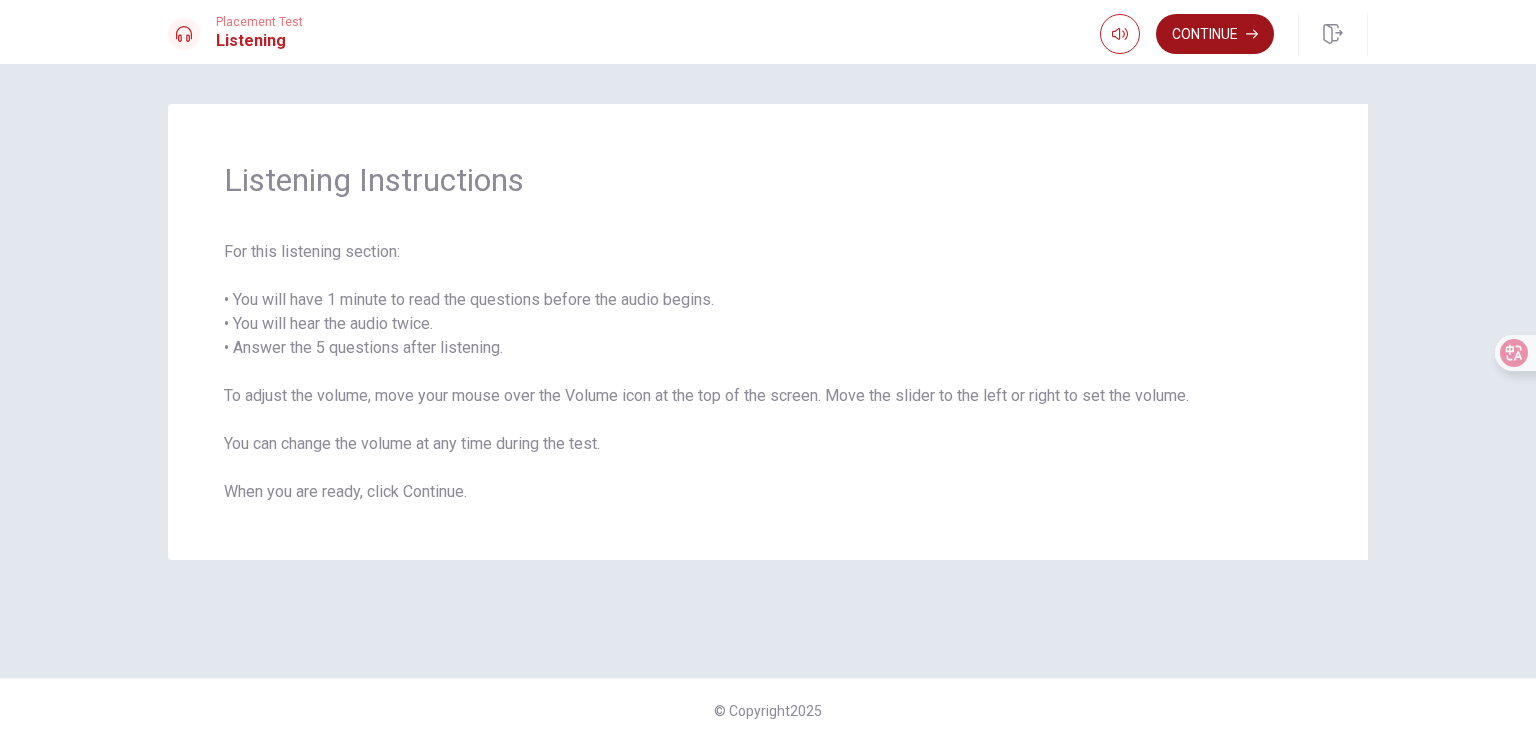 click on "Continue" at bounding box center (1215, 34) 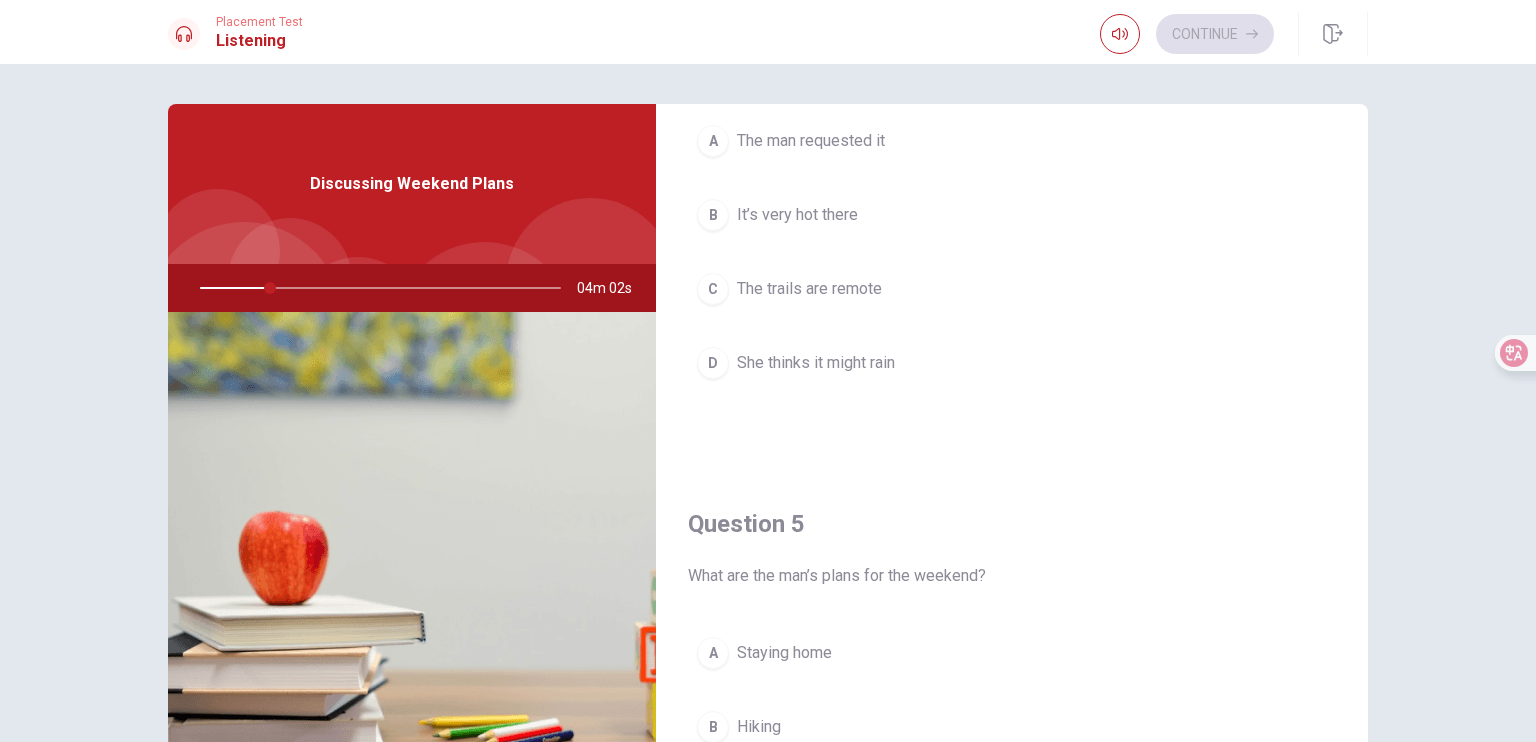 scroll, scrollTop: 1856, scrollLeft: 0, axis: vertical 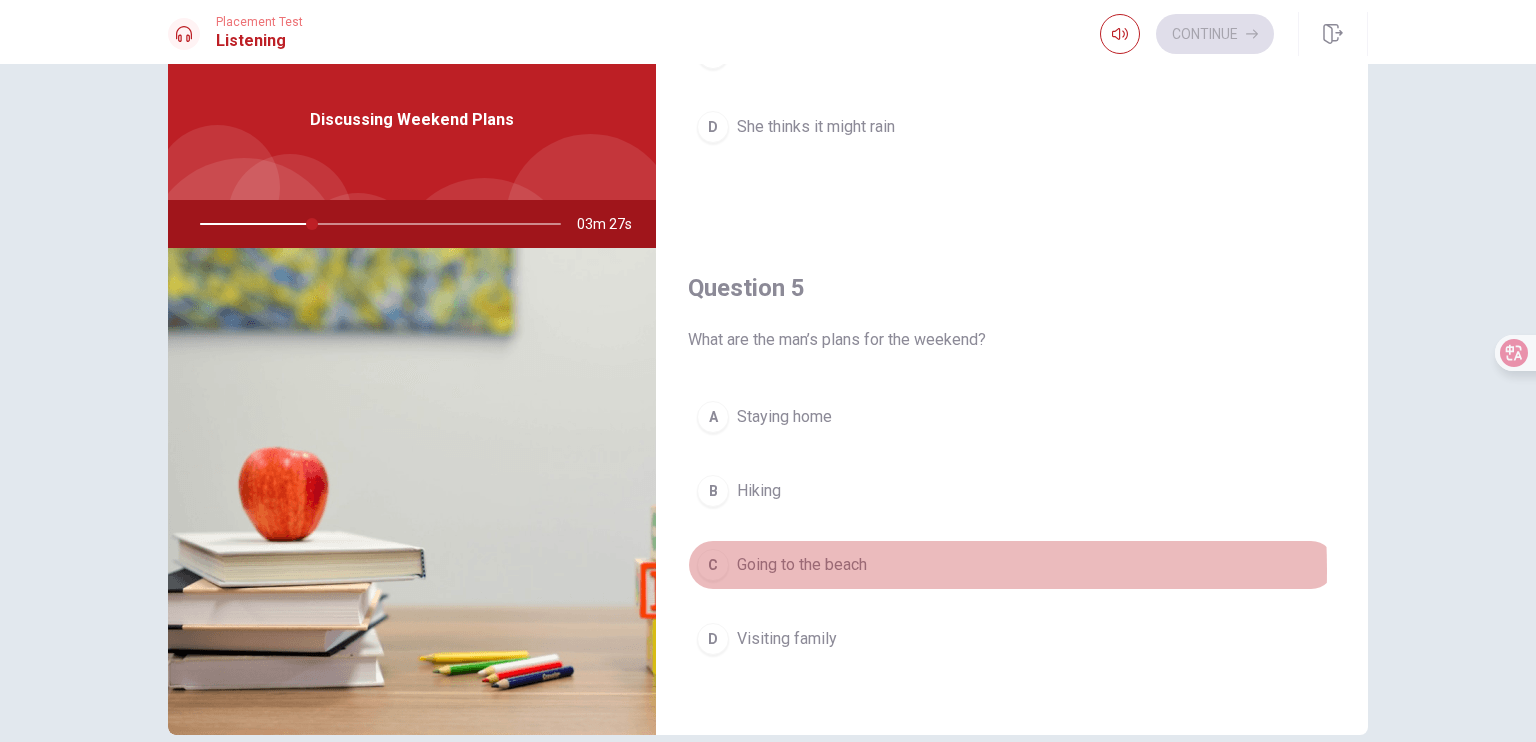 click on "Going to the beach" at bounding box center [802, 565] 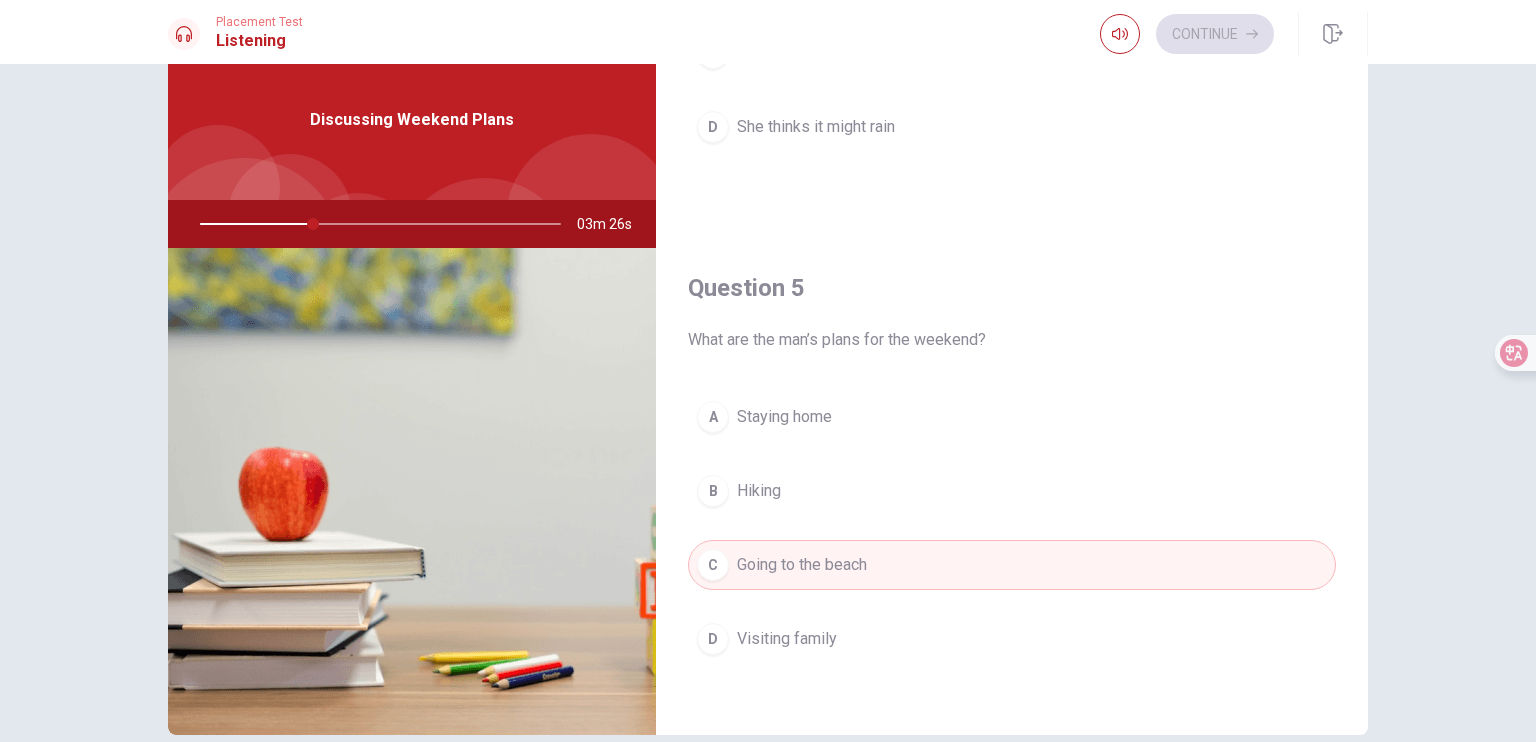 scroll, scrollTop: 160, scrollLeft: 0, axis: vertical 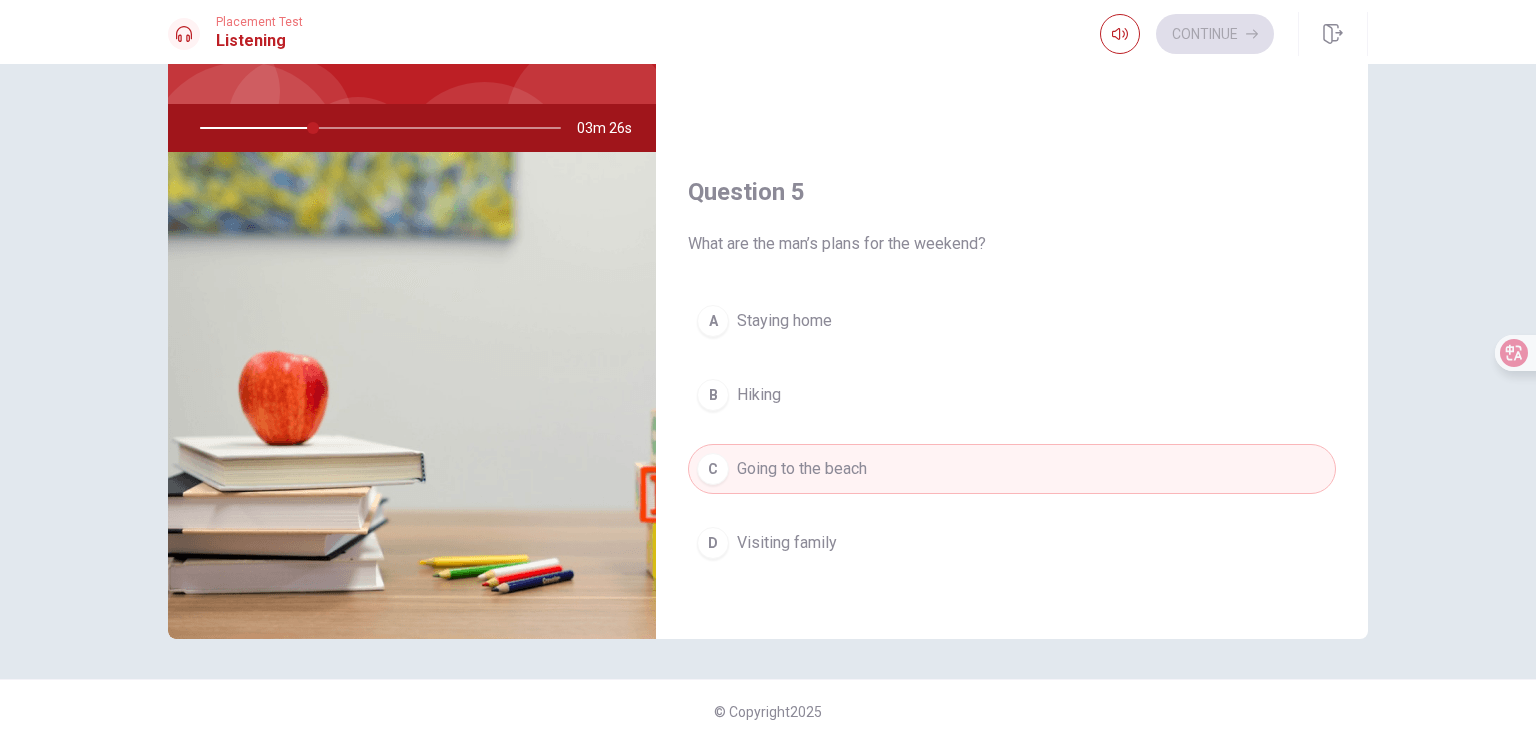 click on "C Going to the beach" at bounding box center (1012, 469) 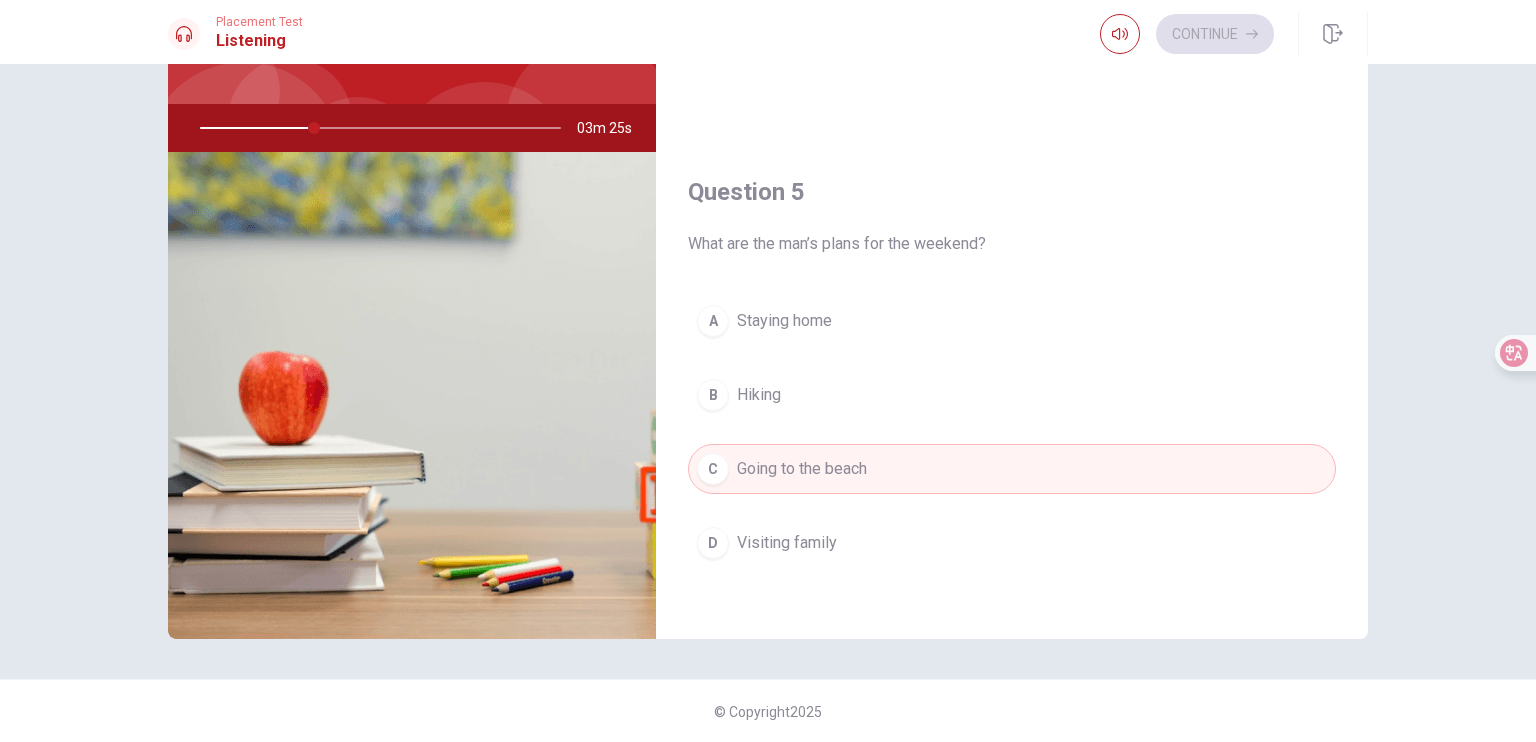 click on "Hiking" at bounding box center [759, 395] 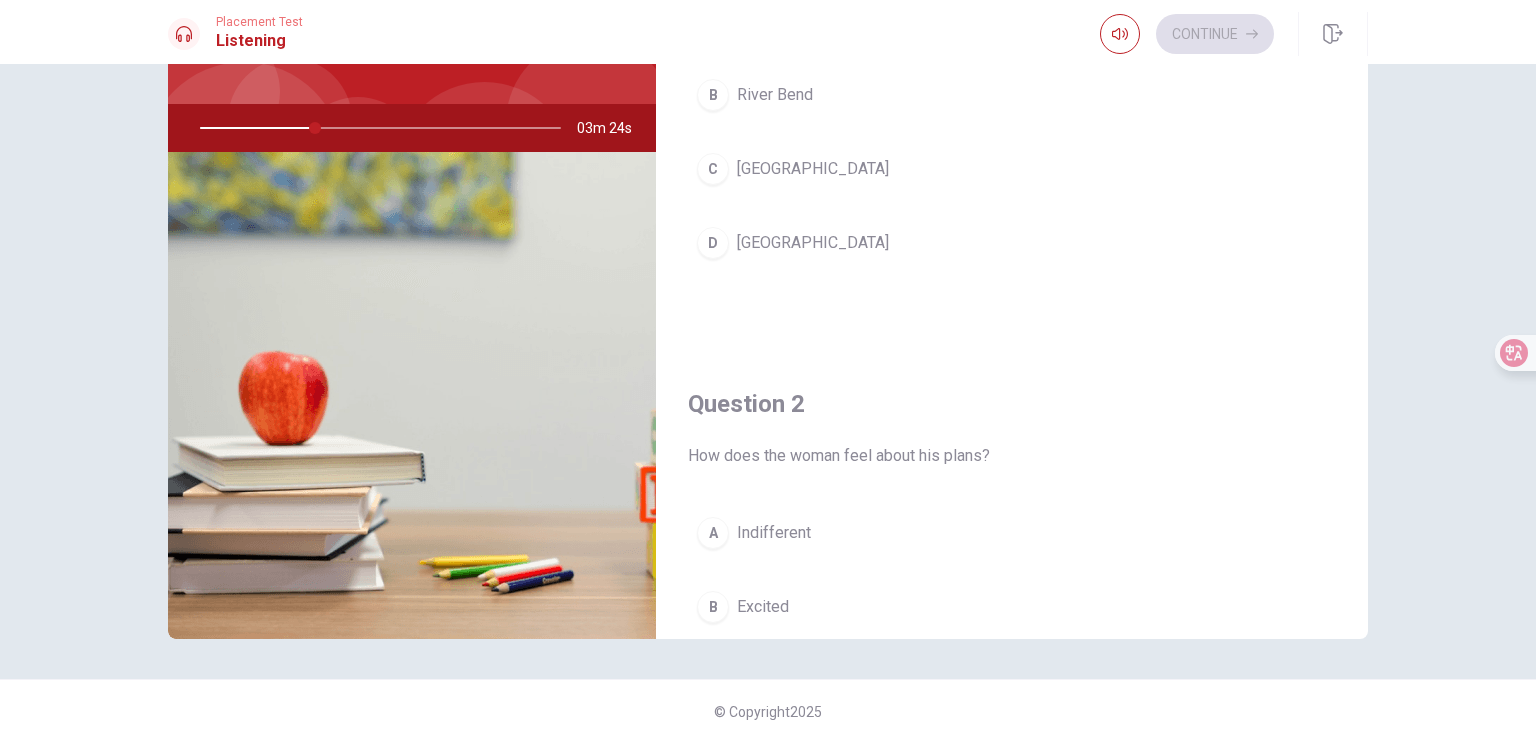 scroll, scrollTop: 0, scrollLeft: 0, axis: both 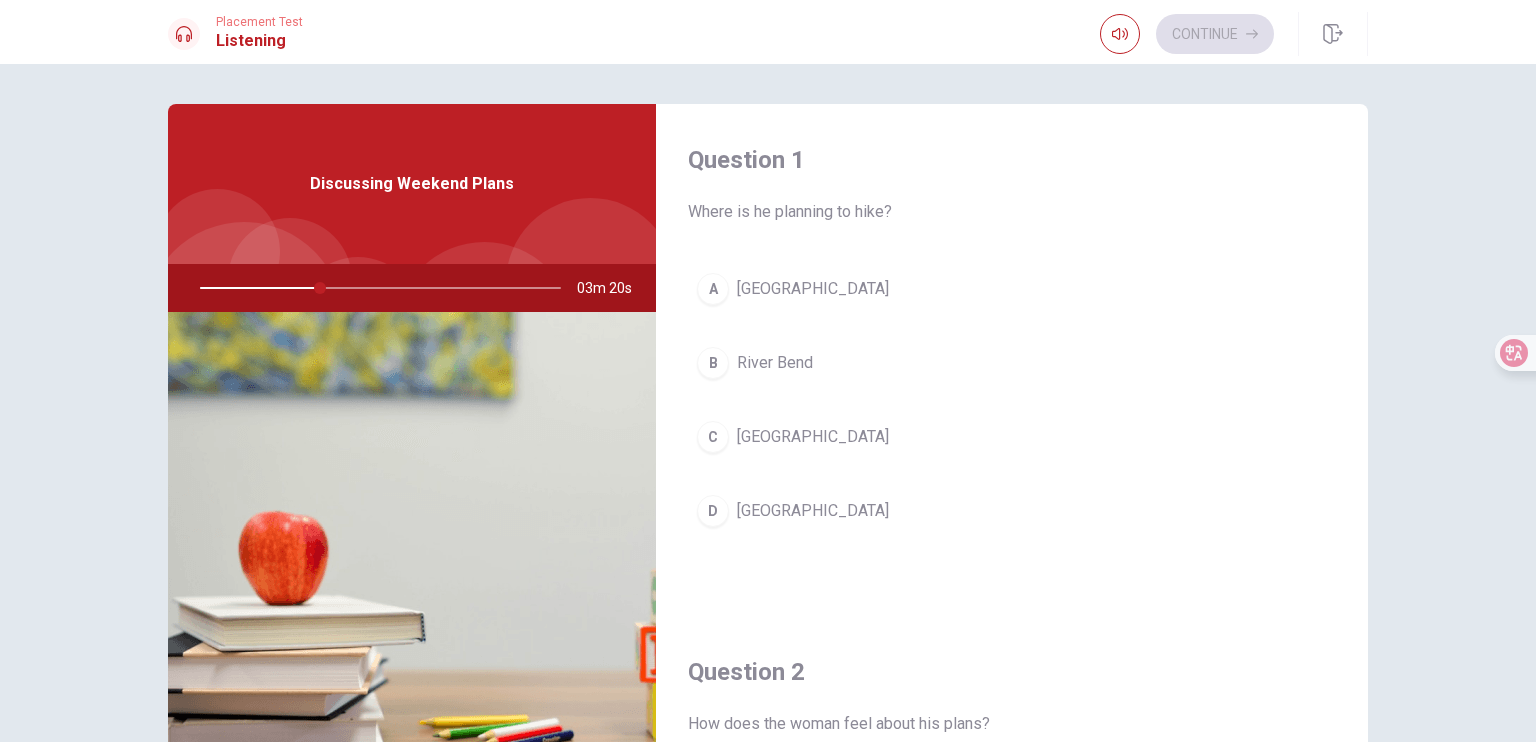 click on "A [GEOGRAPHIC_DATA]" at bounding box center (1012, 289) 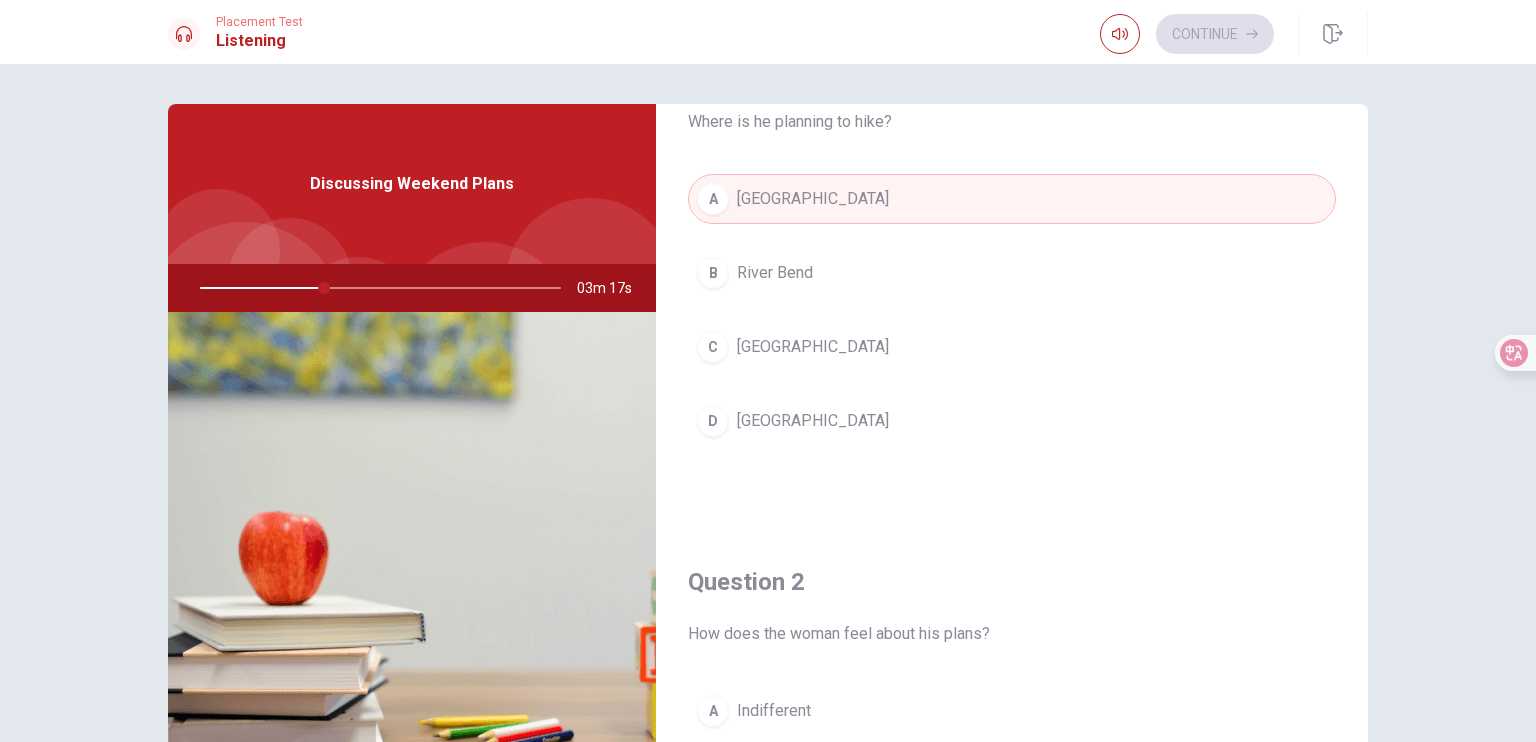 scroll, scrollTop: 300, scrollLeft: 0, axis: vertical 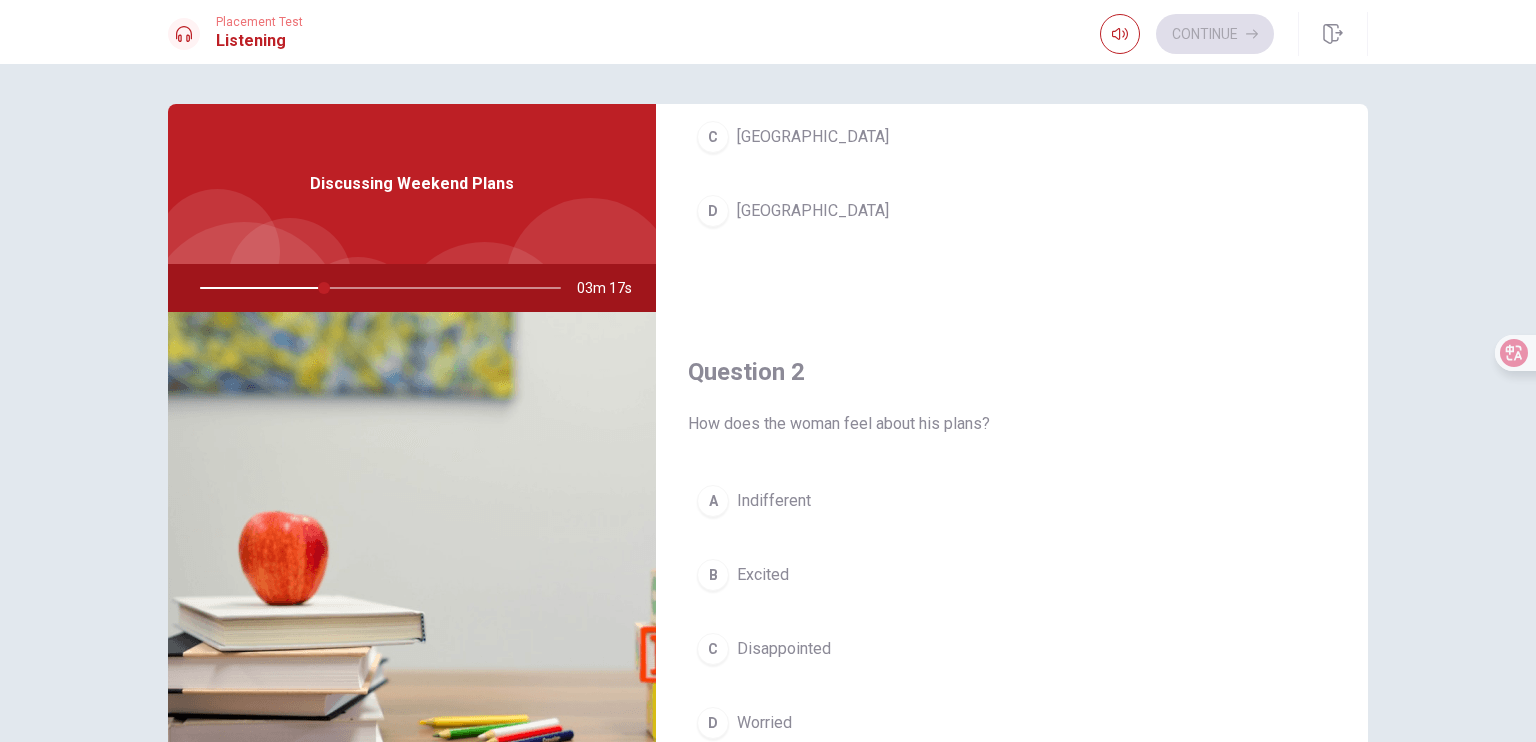 click on "B Excited" at bounding box center [1012, 575] 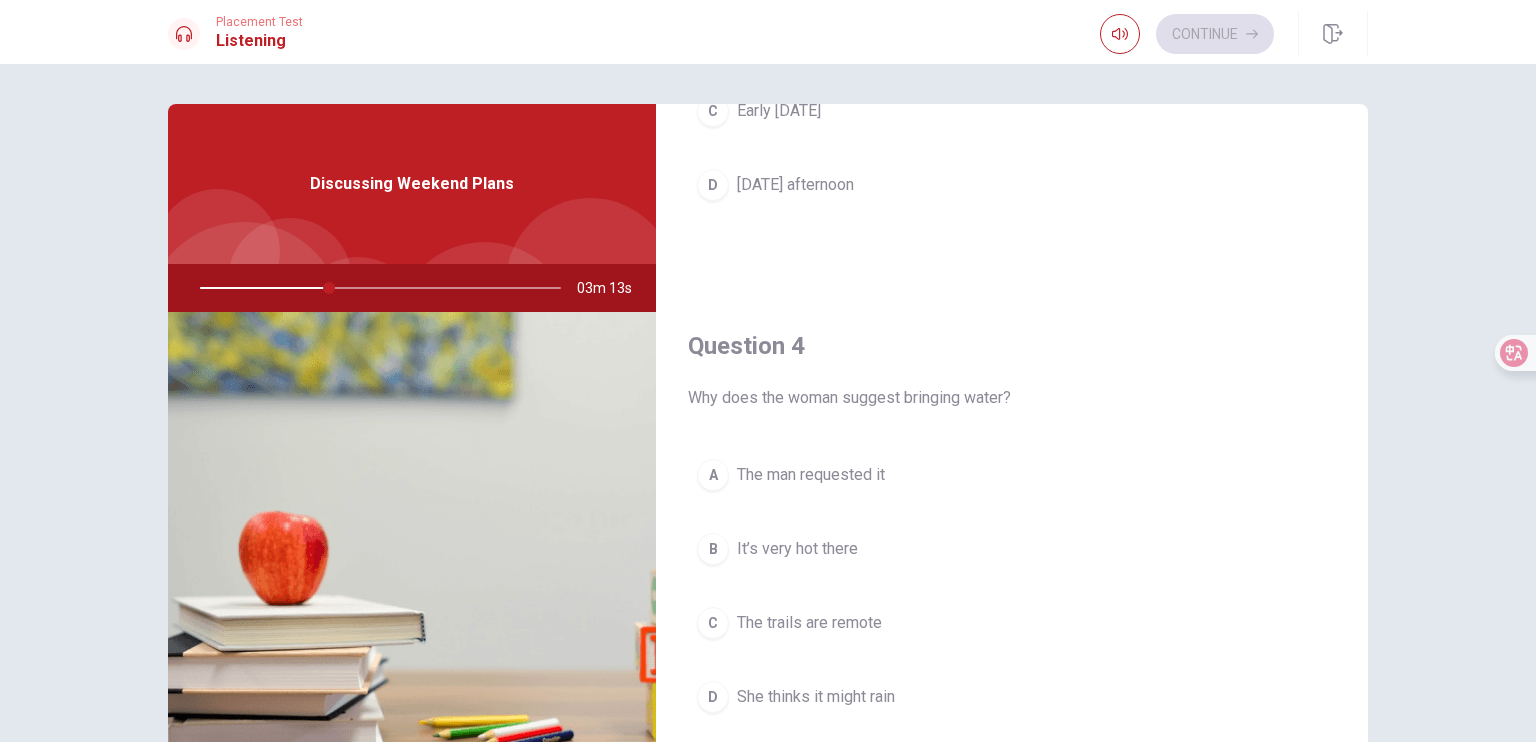 scroll, scrollTop: 1400, scrollLeft: 0, axis: vertical 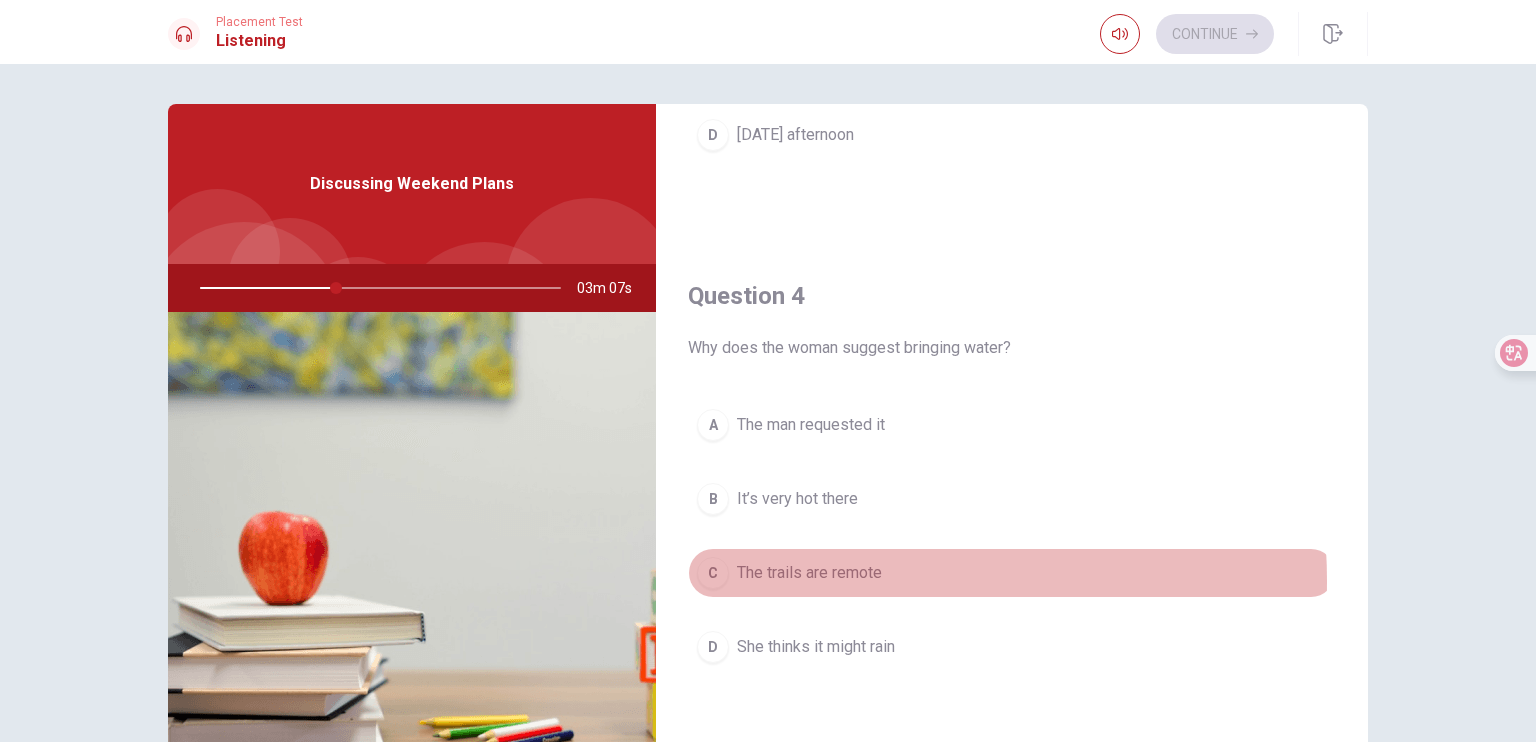 click on "The trails are remote" at bounding box center (809, 573) 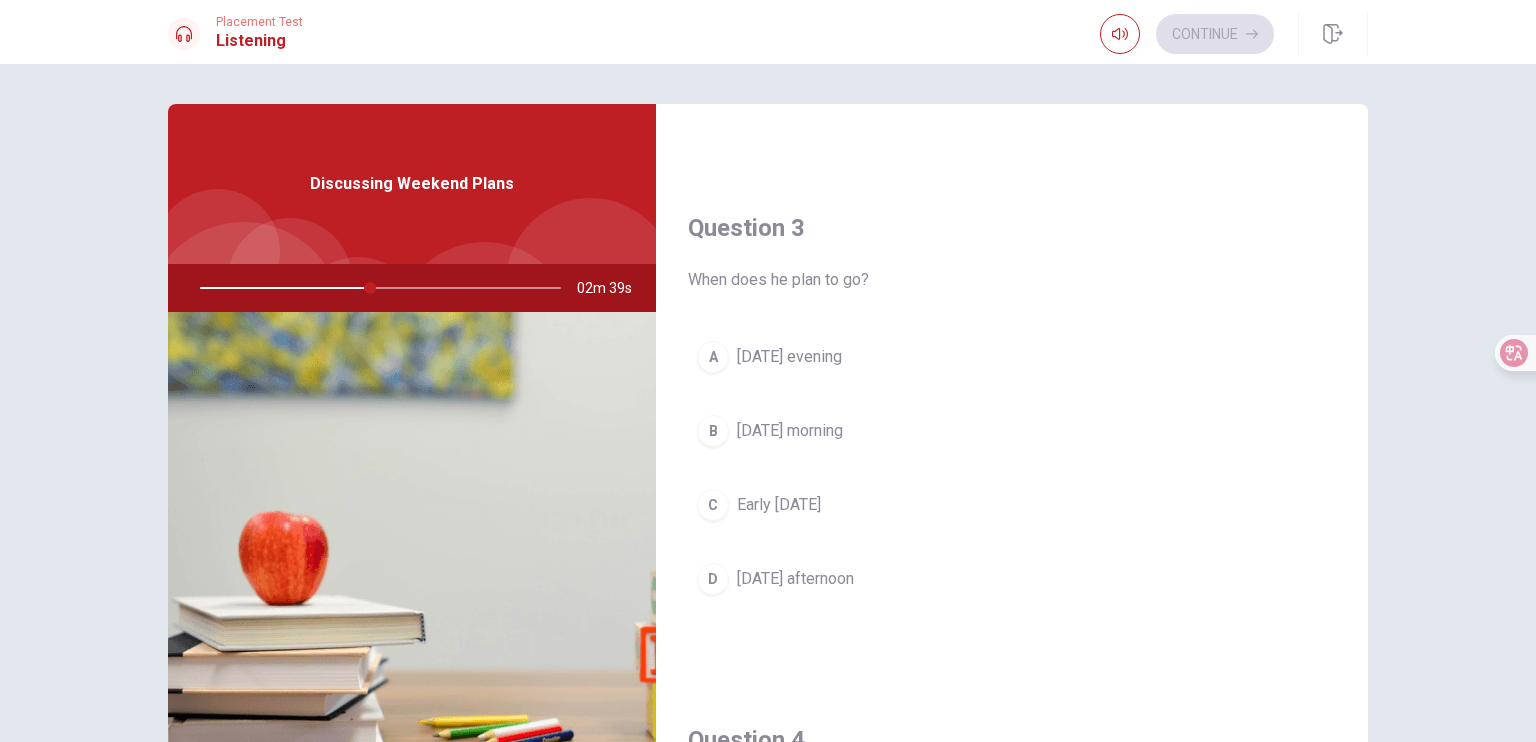 scroll, scrollTop: 1000, scrollLeft: 0, axis: vertical 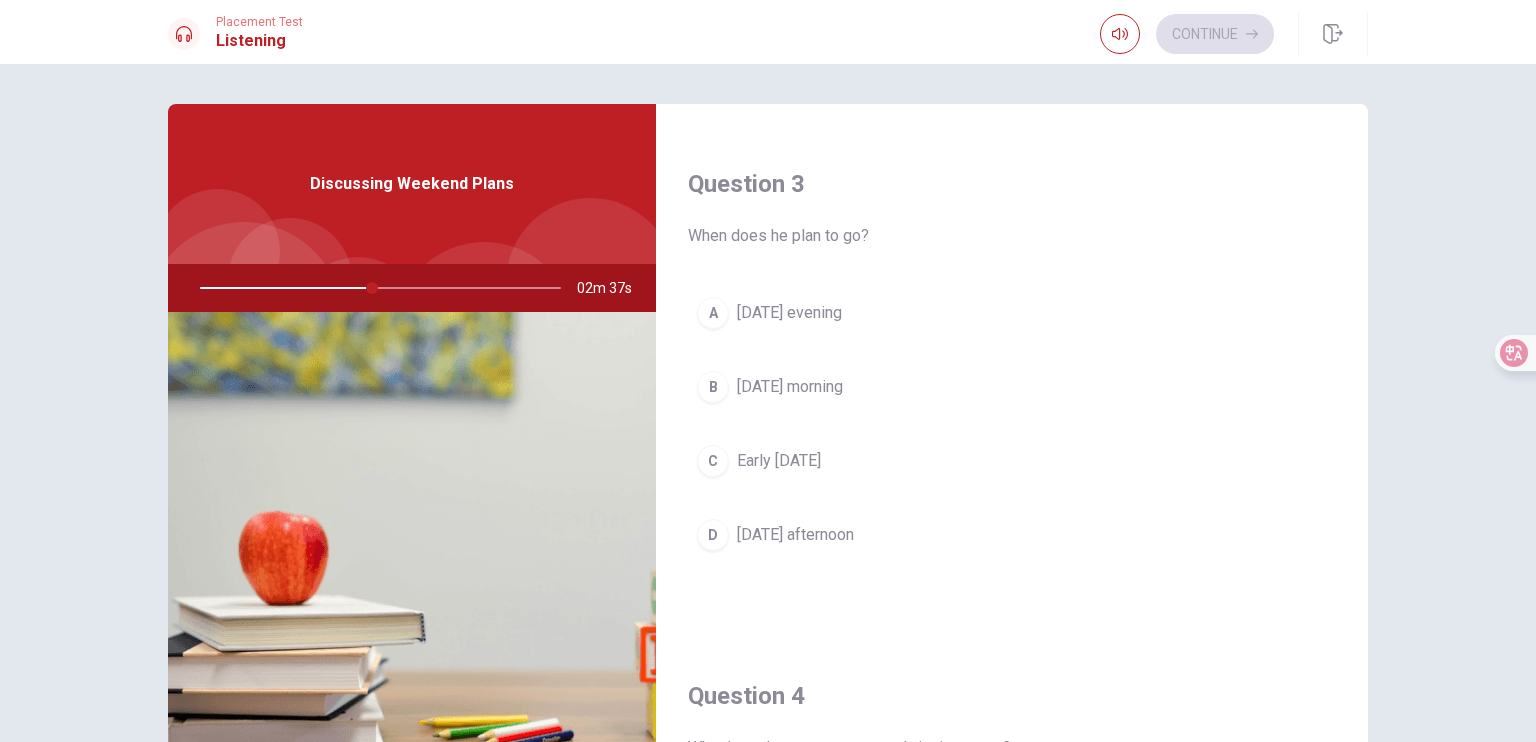 click on "Early [DATE]" at bounding box center (779, 461) 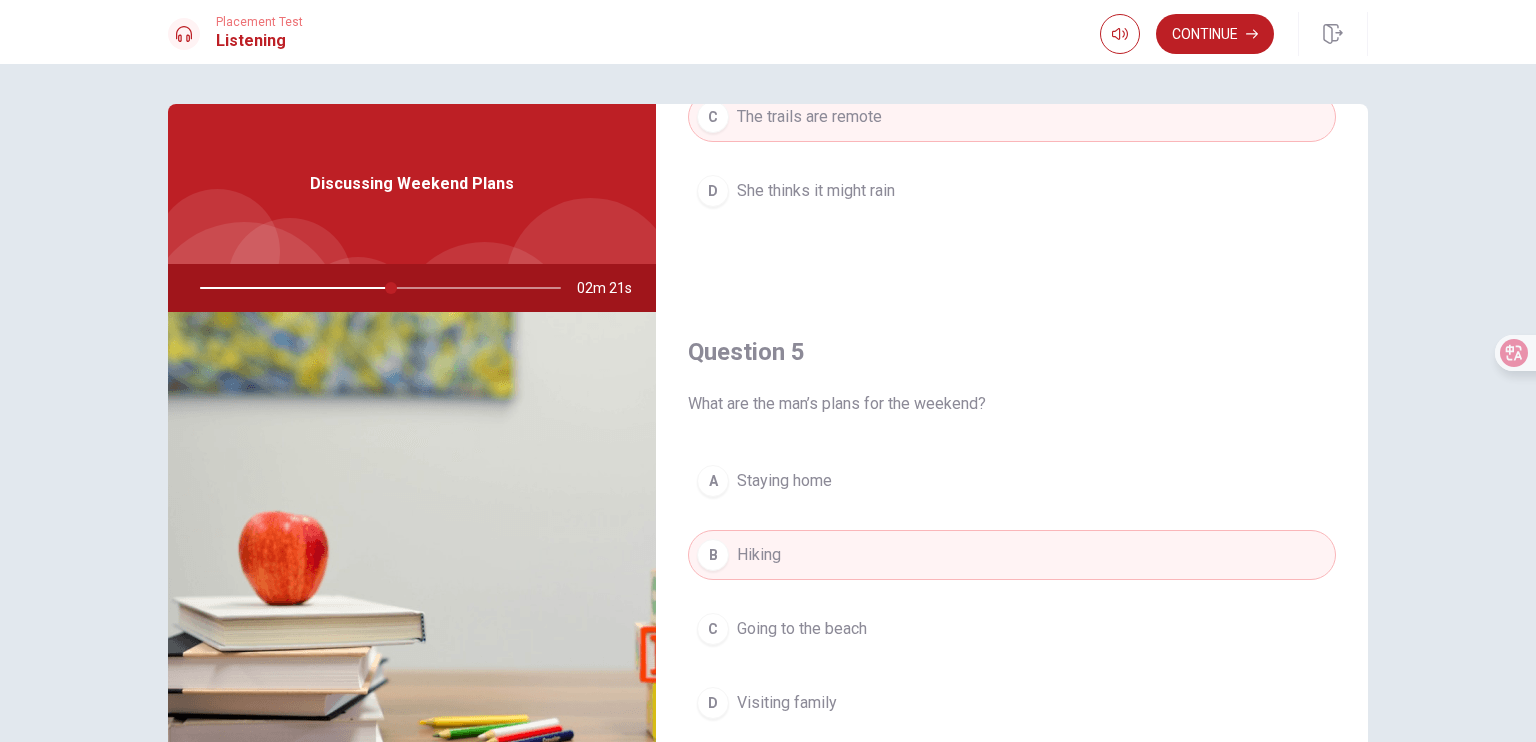 scroll, scrollTop: 1856, scrollLeft: 0, axis: vertical 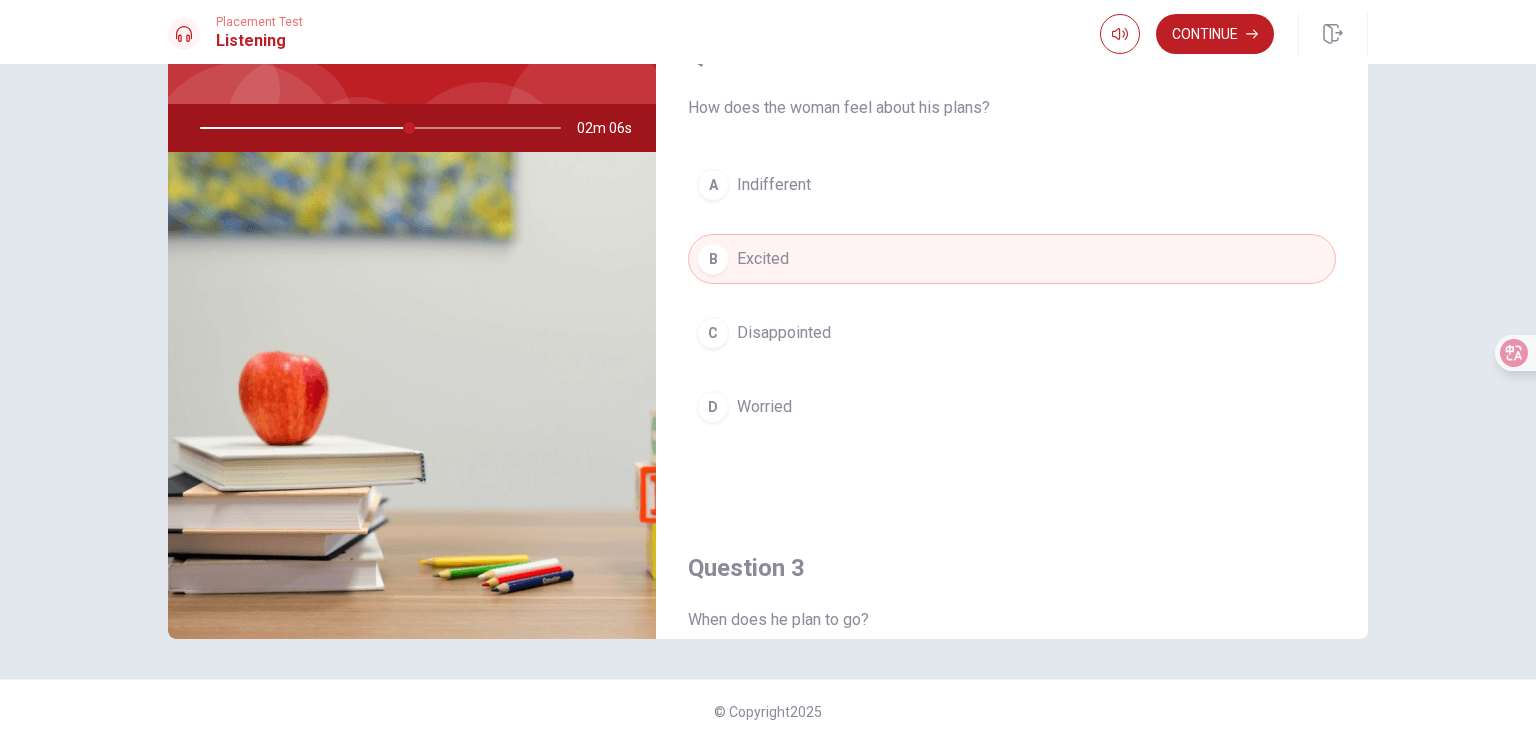 drag, startPoint x: 398, startPoint y: 122, endPoint x: 456, endPoint y: 125, distance: 58.077534 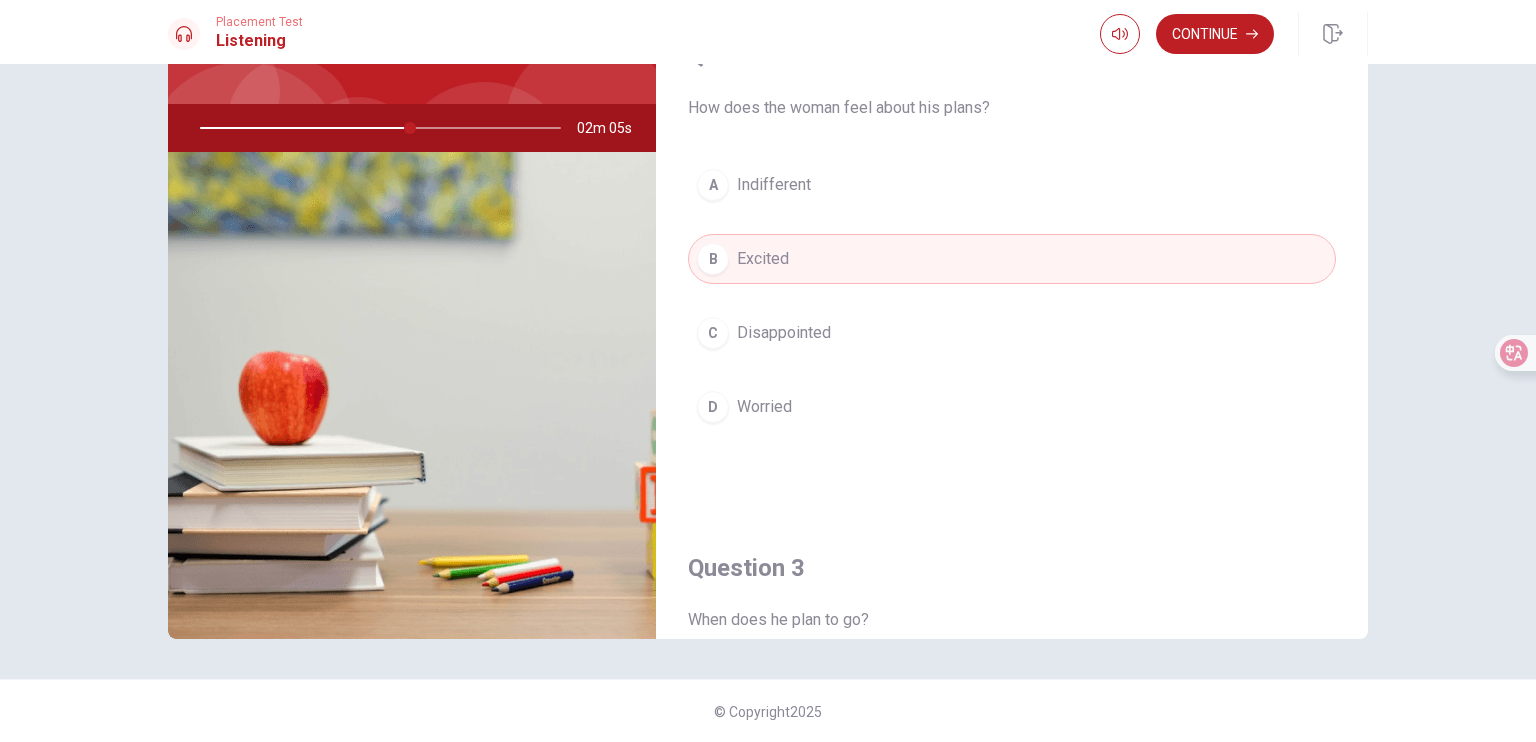 click at bounding box center [376, 128] 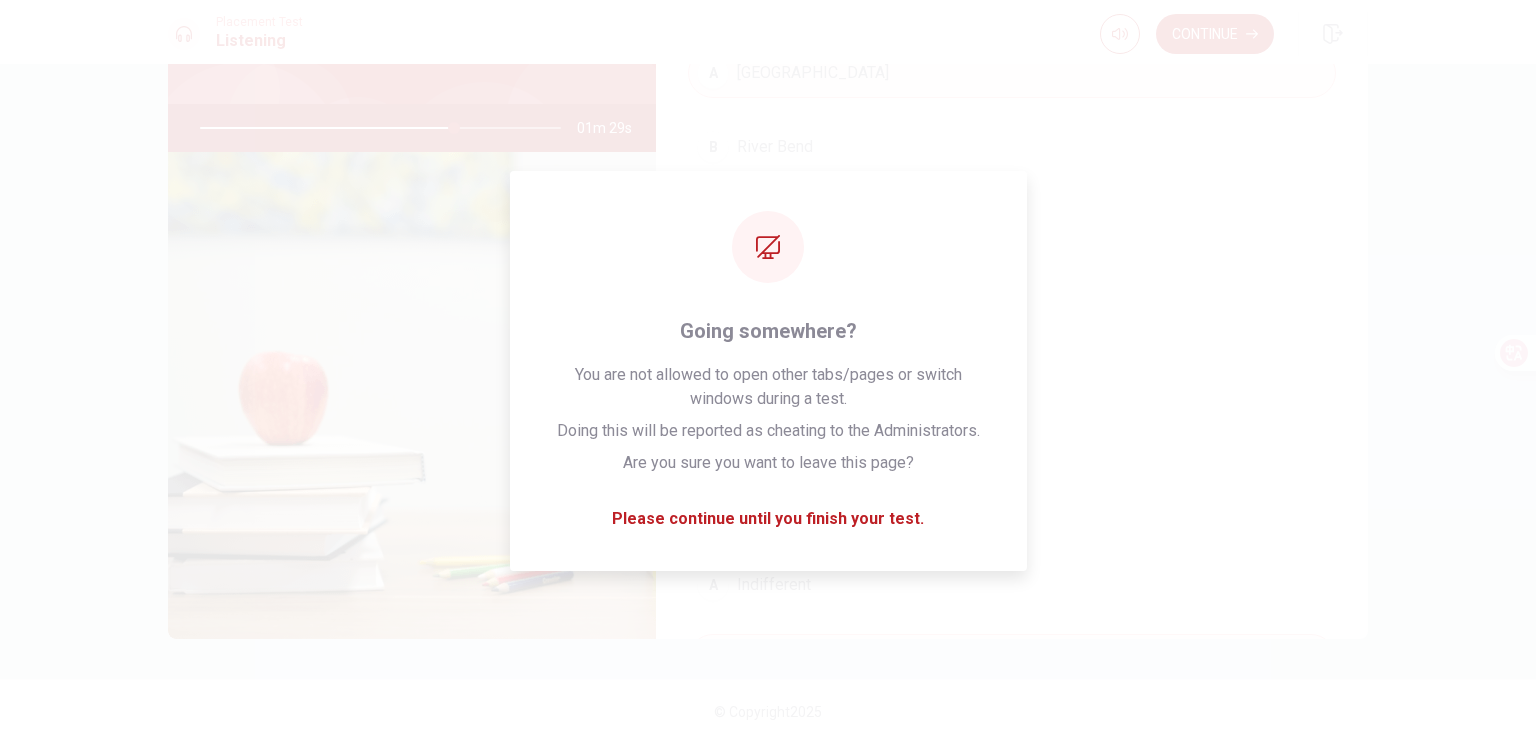 scroll, scrollTop: 0, scrollLeft: 0, axis: both 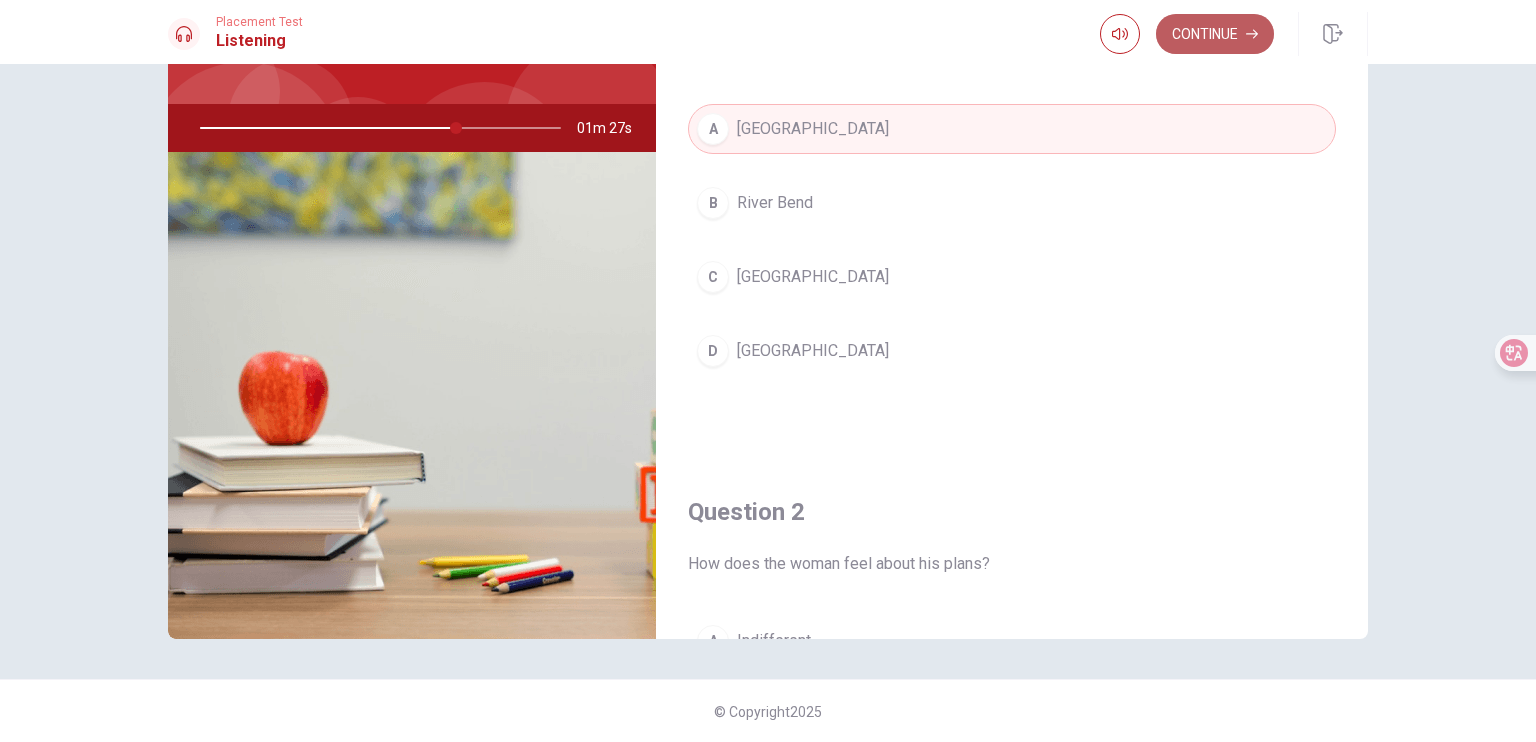 click on "Continue" at bounding box center [1215, 34] 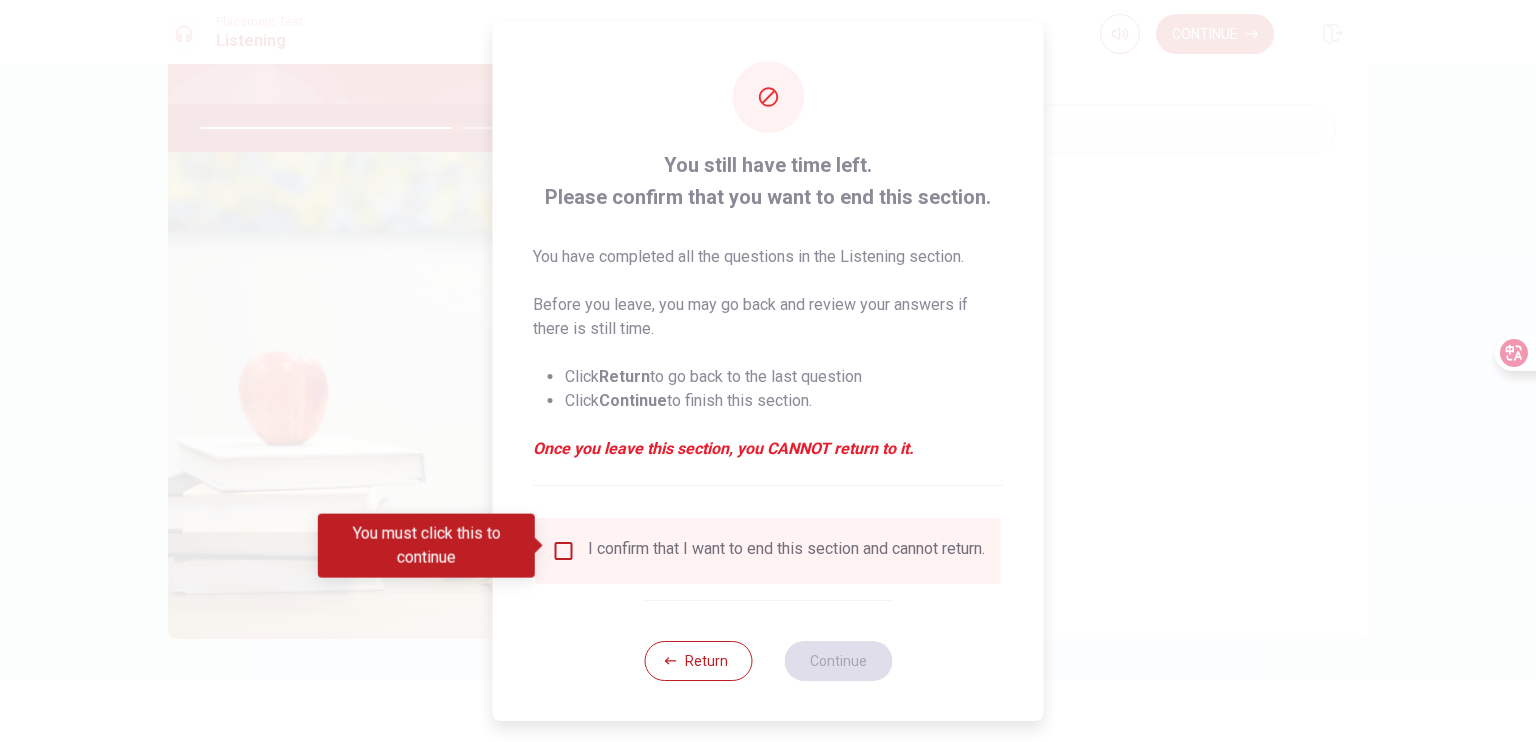 click at bounding box center [564, 551] 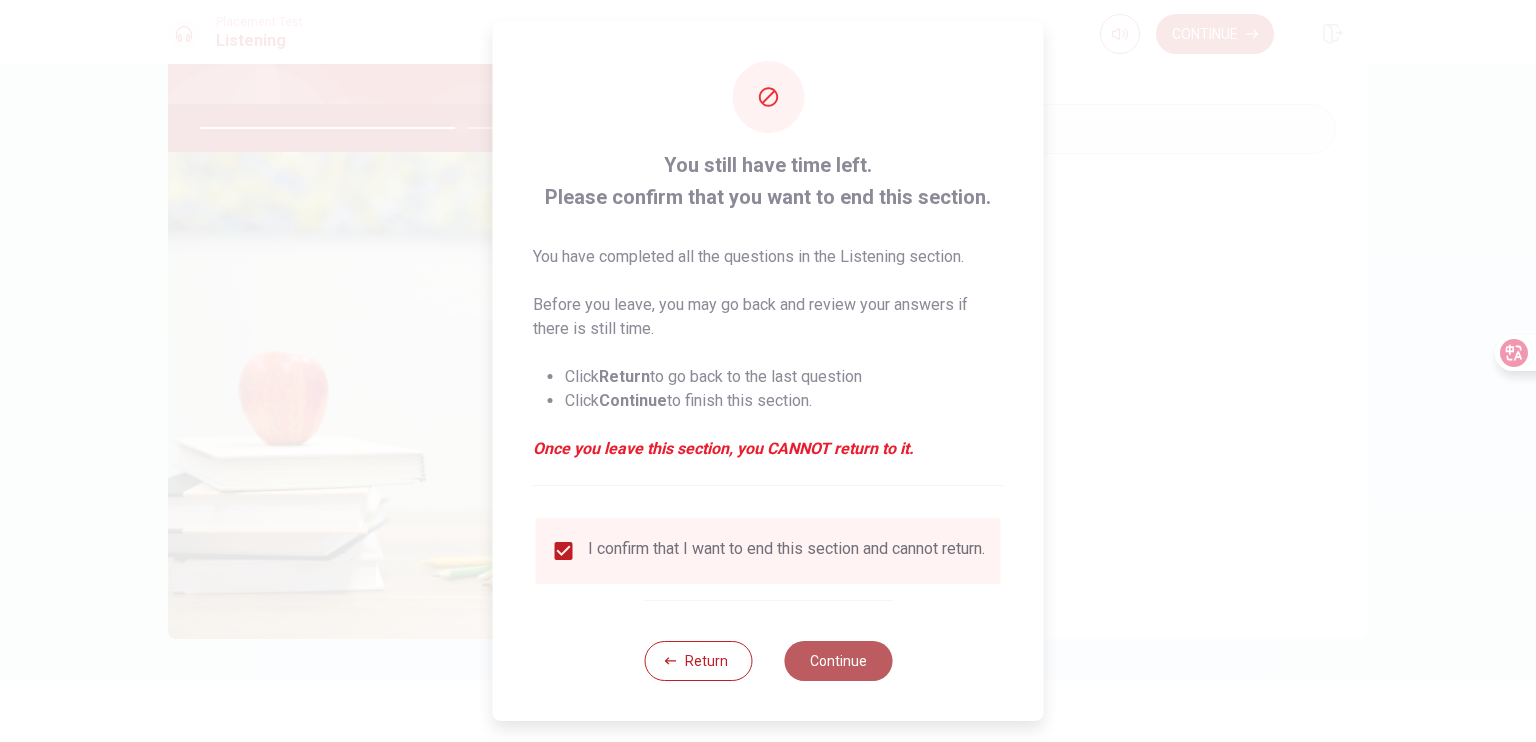 click on "Continue" at bounding box center (838, 661) 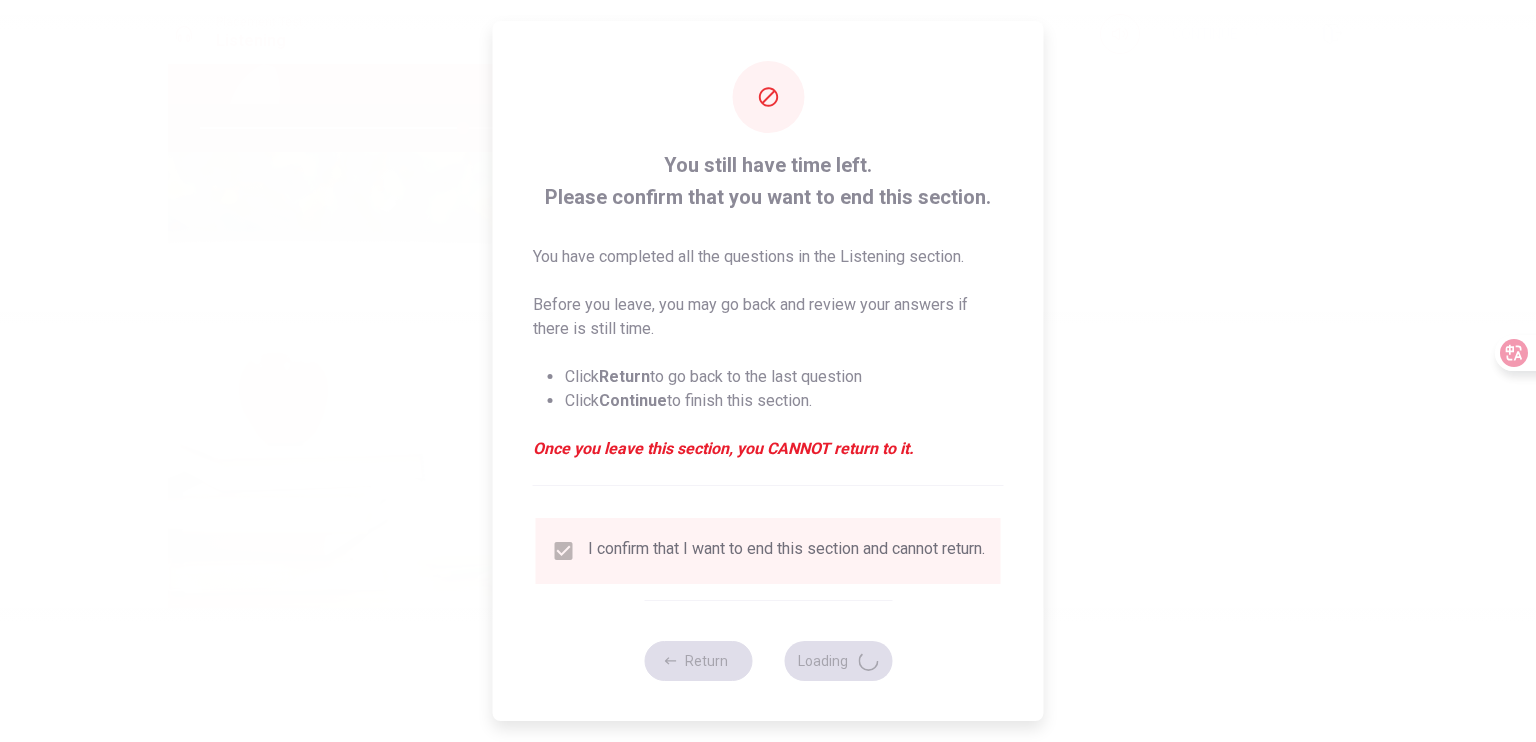 scroll, scrollTop: 4, scrollLeft: 0, axis: vertical 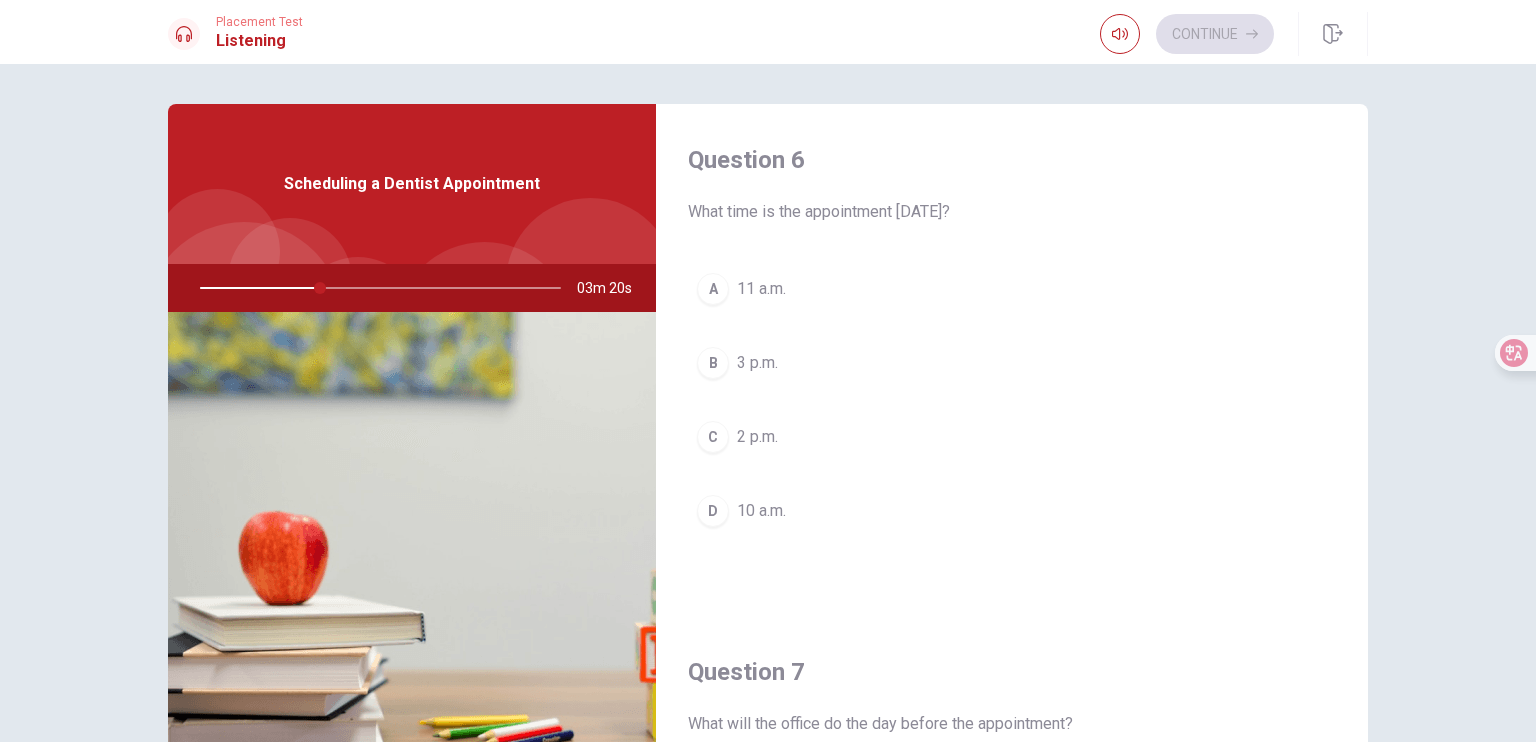 click on "3 p.m." at bounding box center (757, 363) 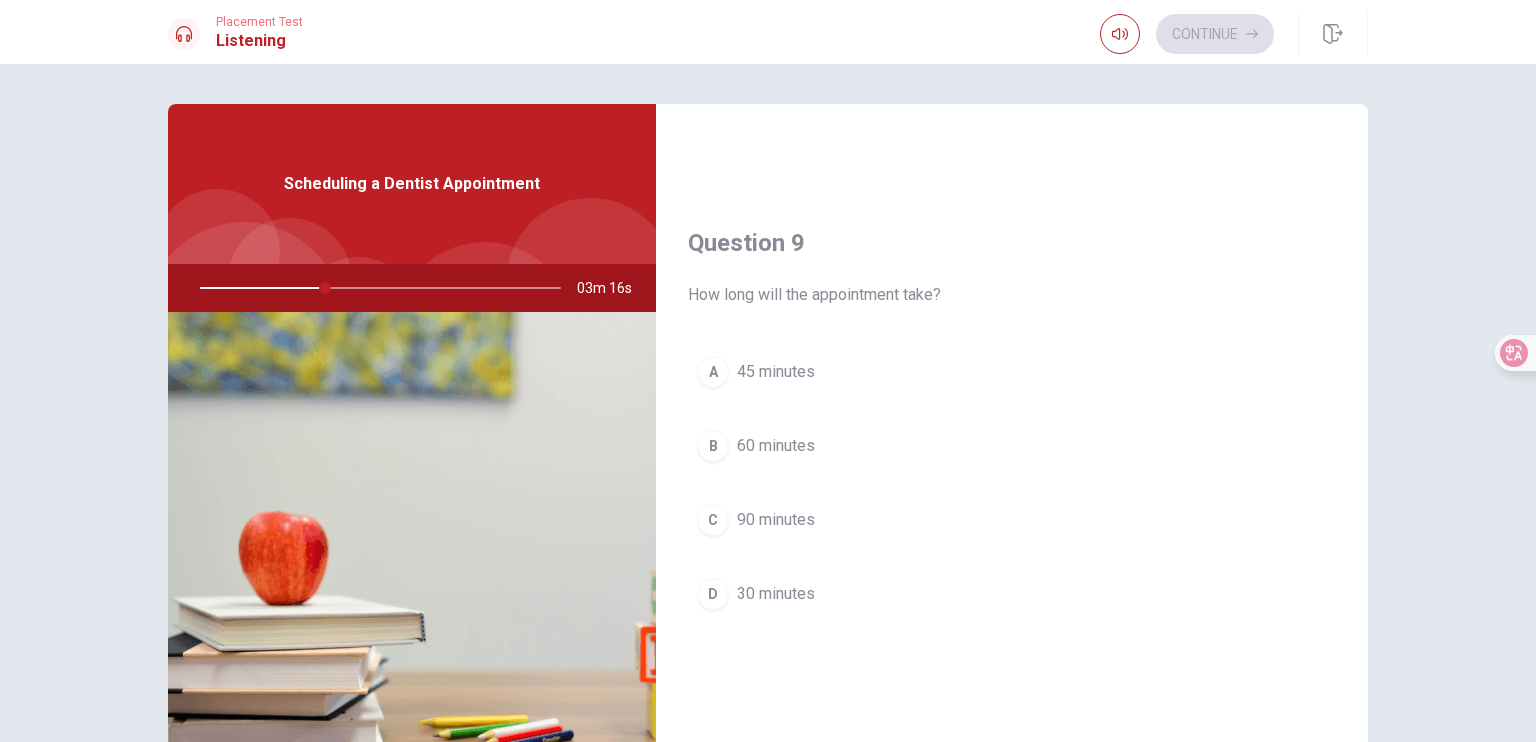 scroll, scrollTop: 1500, scrollLeft: 0, axis: vertical 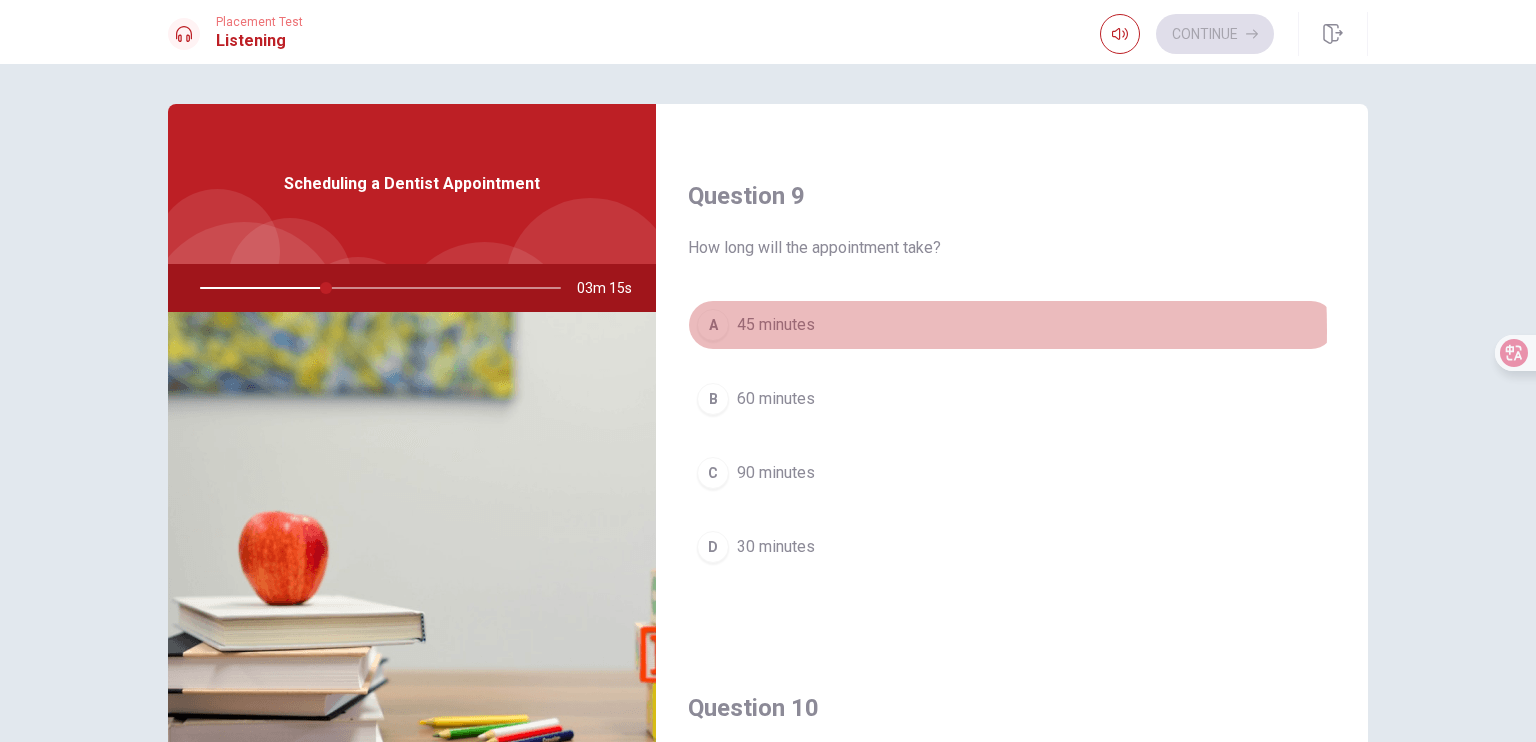 click on "45 minutes" at bounding box center (776, 325) 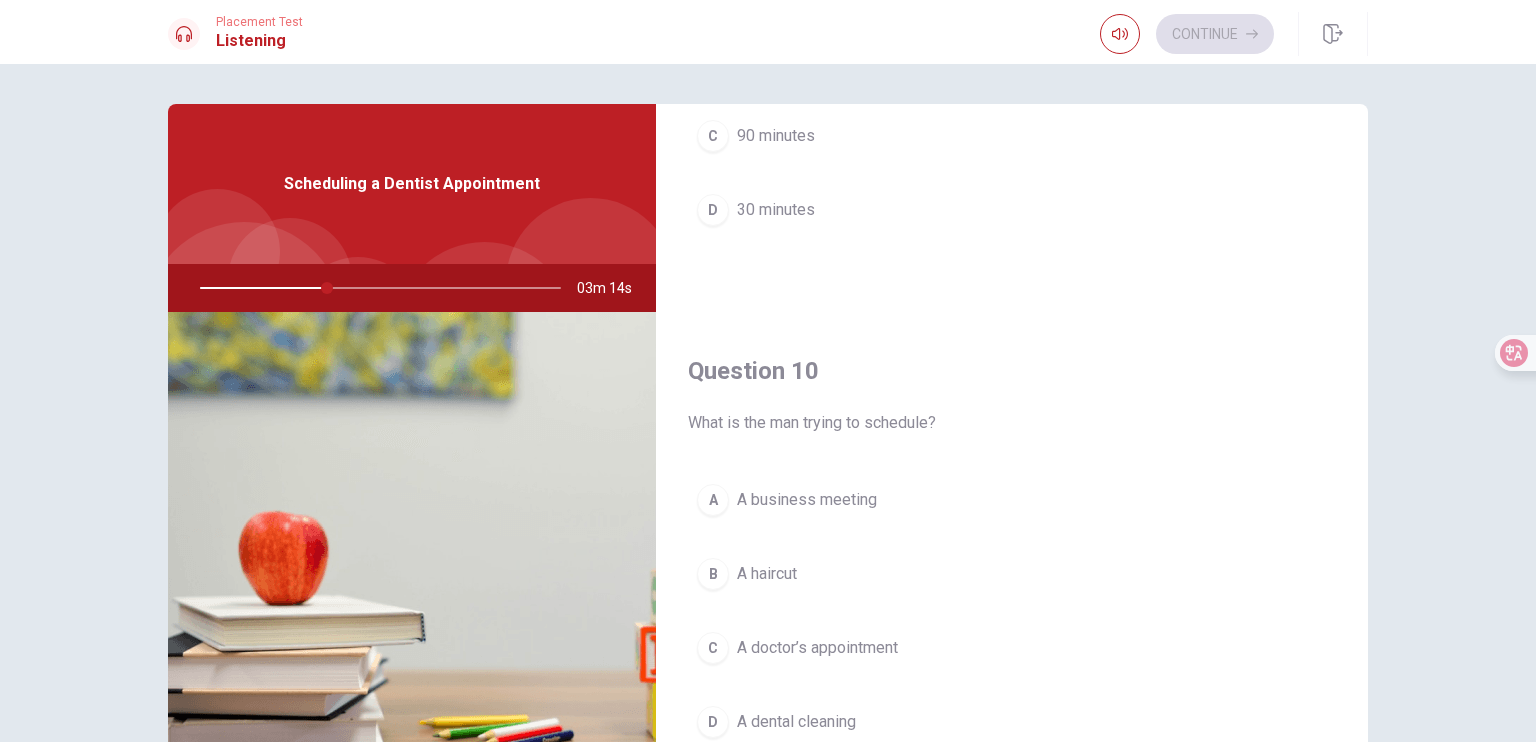 scroll, scrollTop: 1856, scrollLeft: 0, axis: vertical 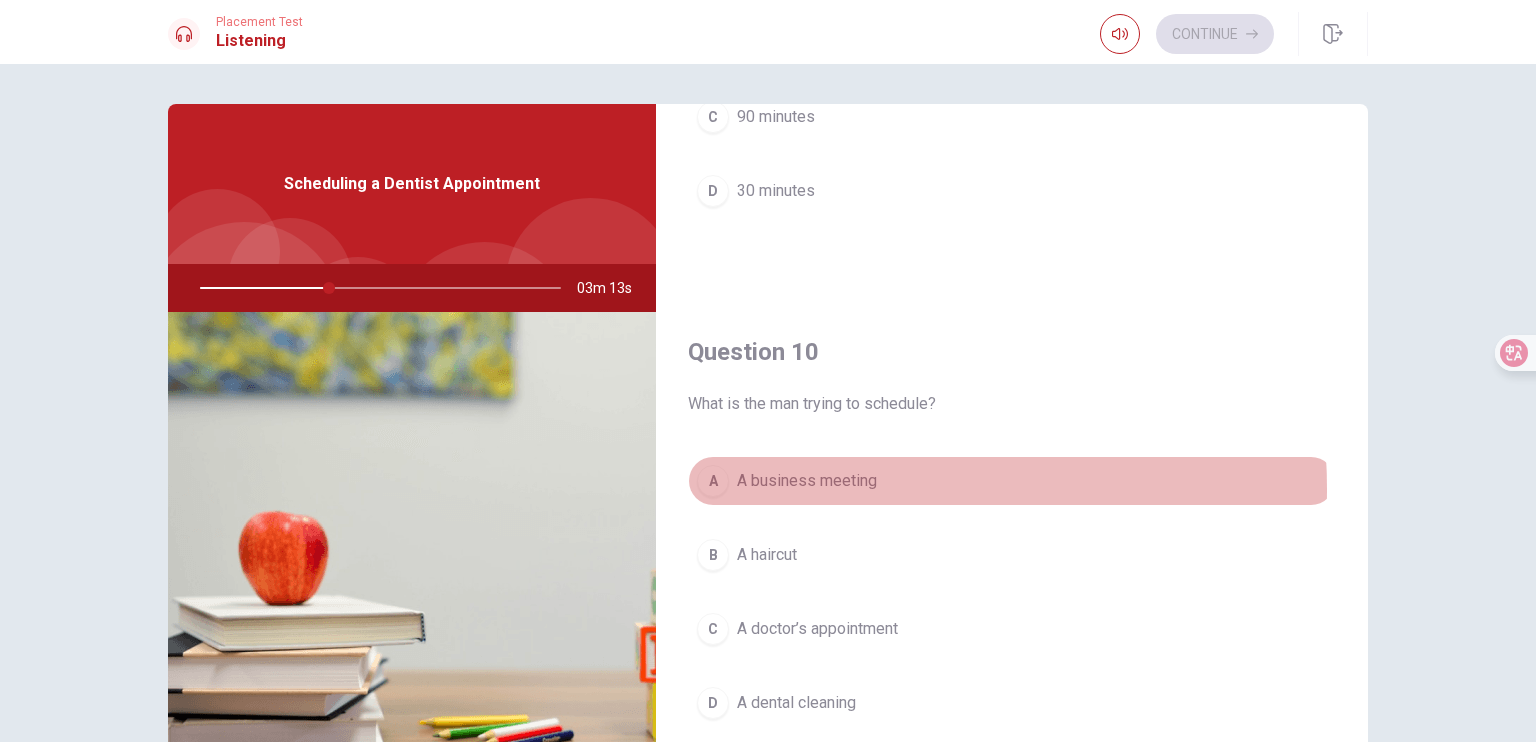 click on "A business meeting" at bounding box center [807, 481] 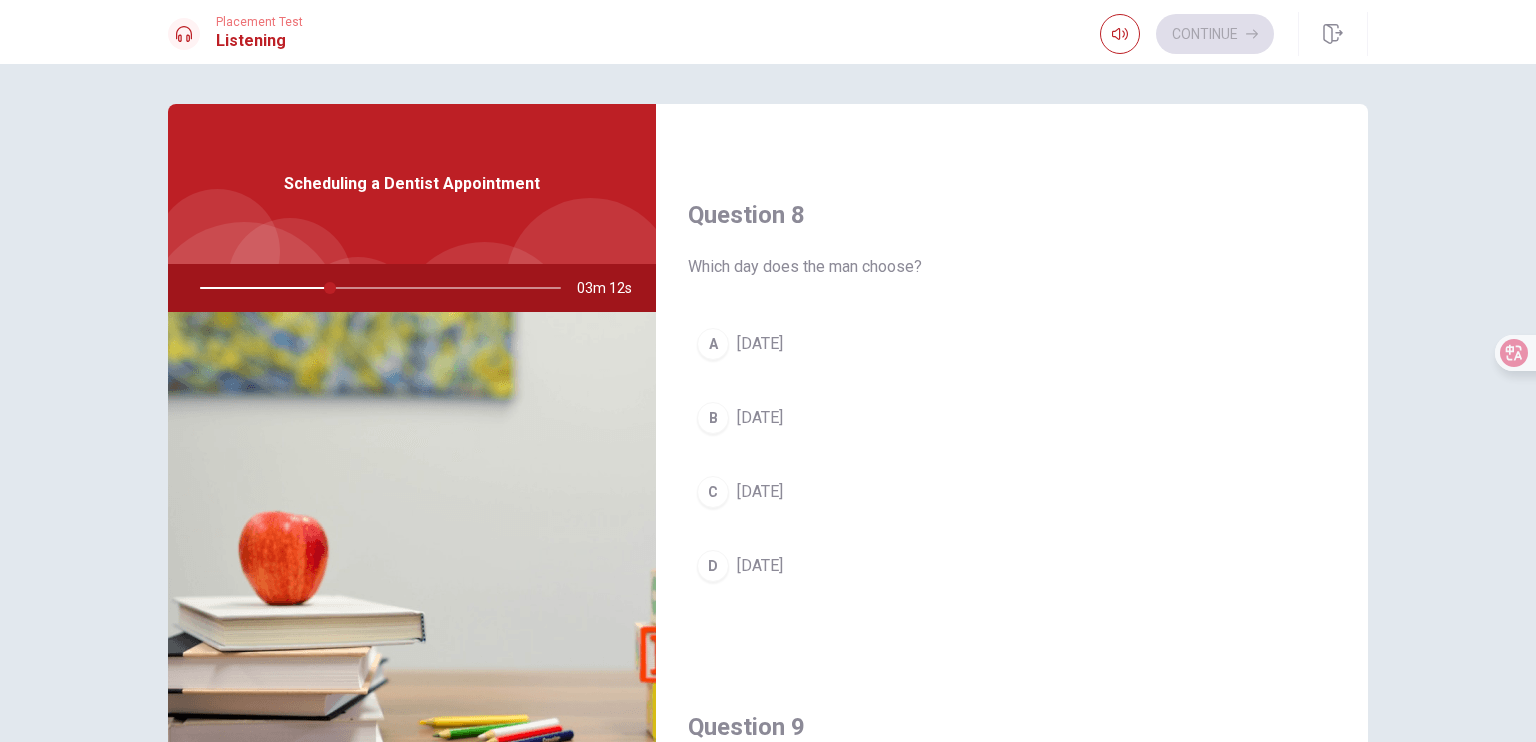 scroll, scrollTop: 956, scrollLeft: 0, axis: vertical 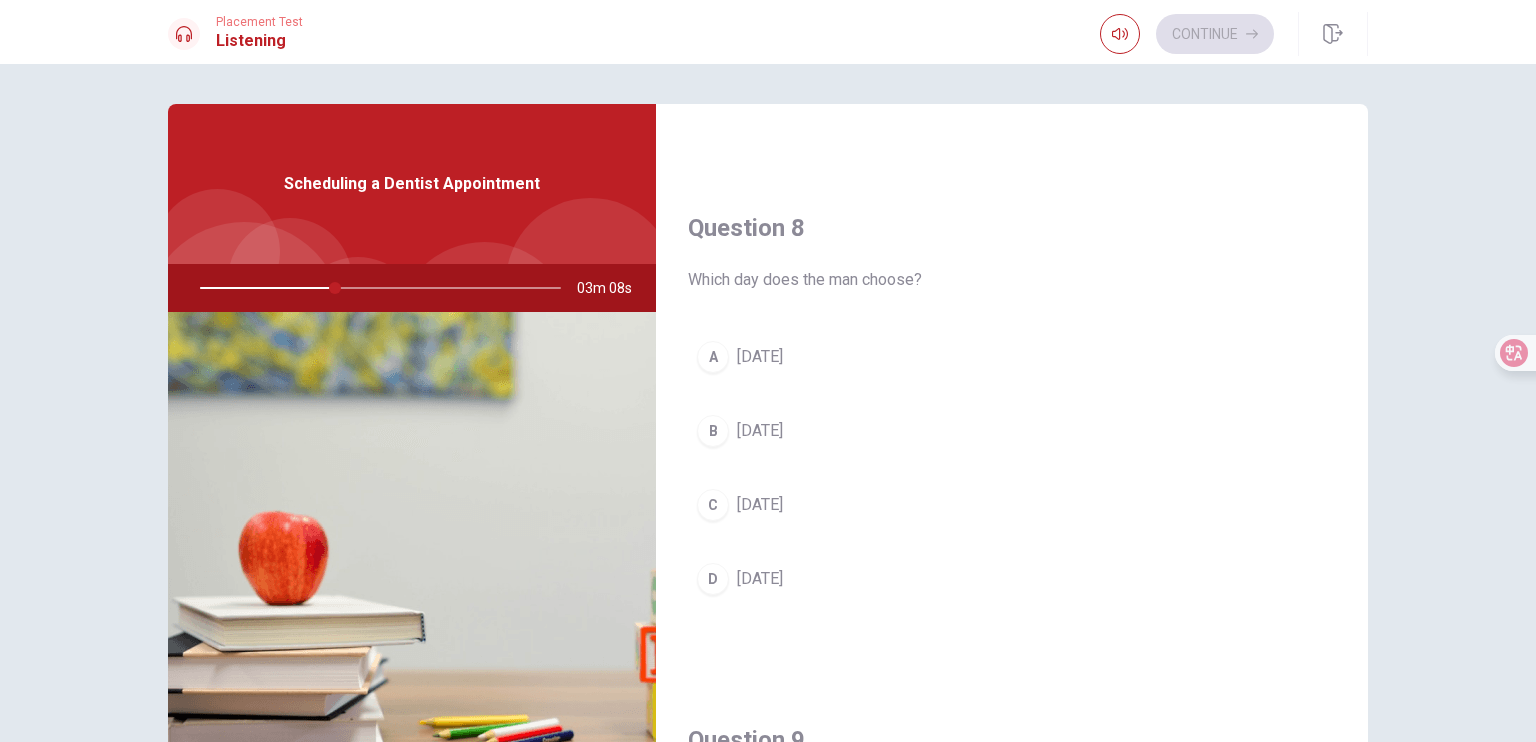 click on "[DATE]" at bounding box center [760, 357] 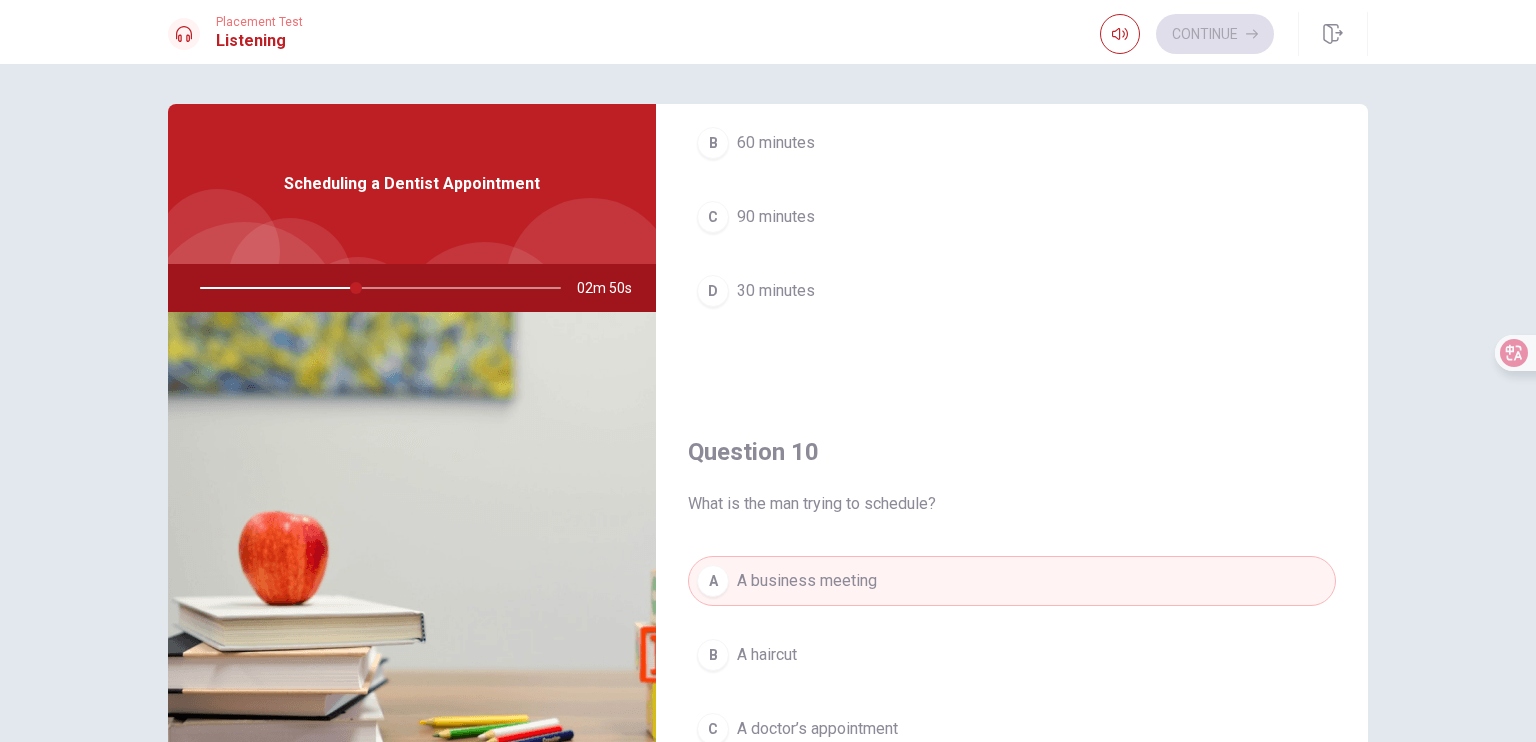 scroll, scrollTop: 1856, scrollLeft: 0, axis: vertical 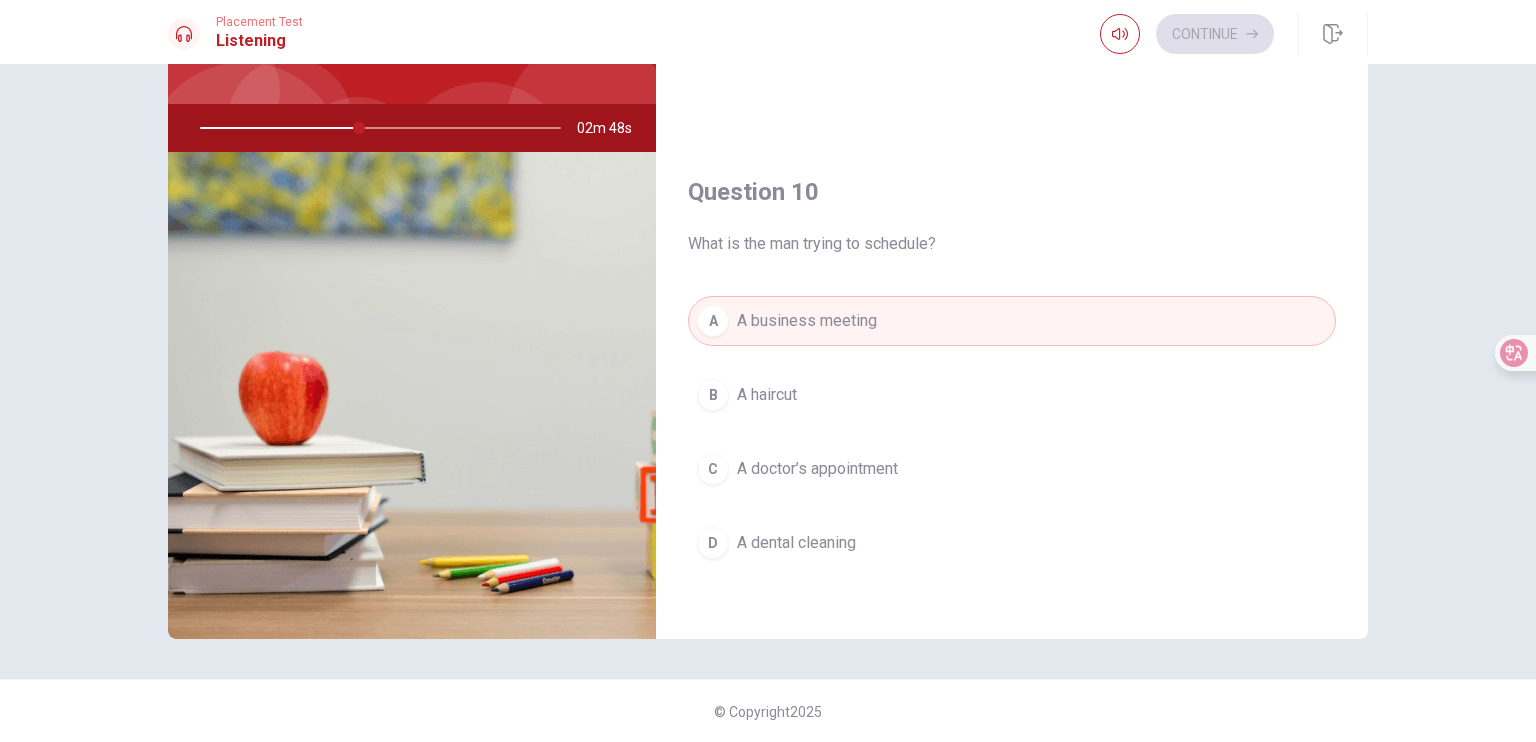 click on "A dental cleaning" at bounding box center (796, 543) 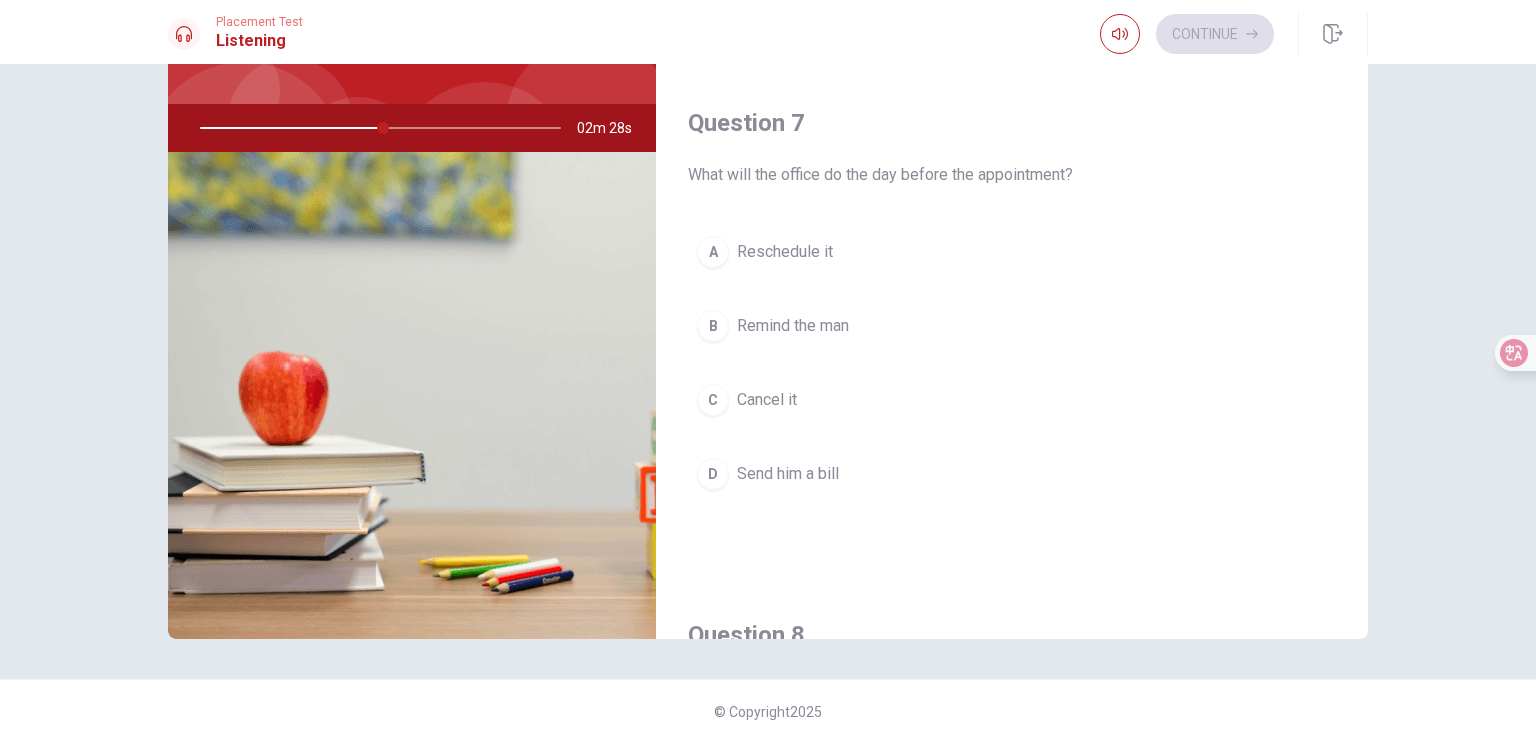 scroll, scrollTop: 356, scrollLeft: 0, axis: vertical 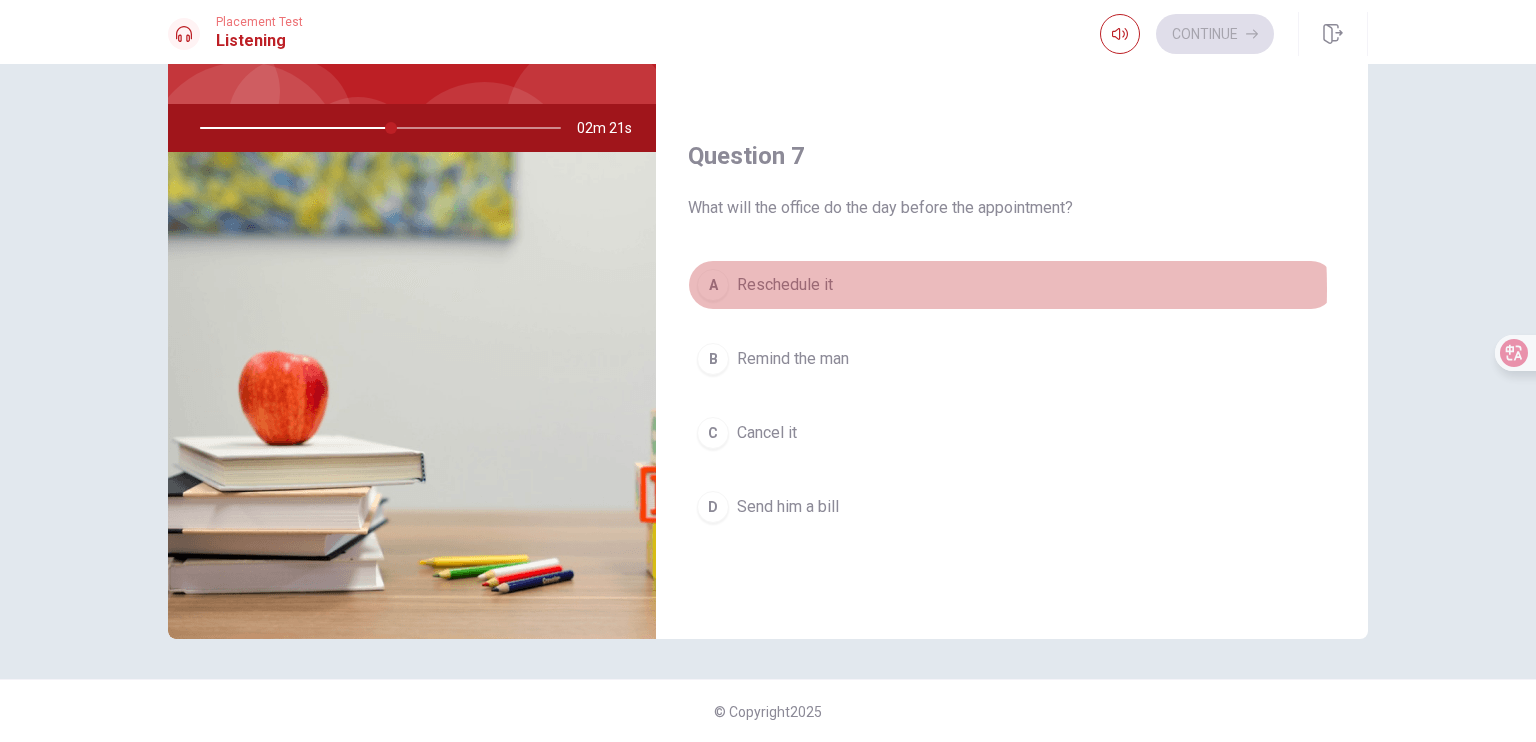 click on "Reschedule it" at bounding box center [785, 285] 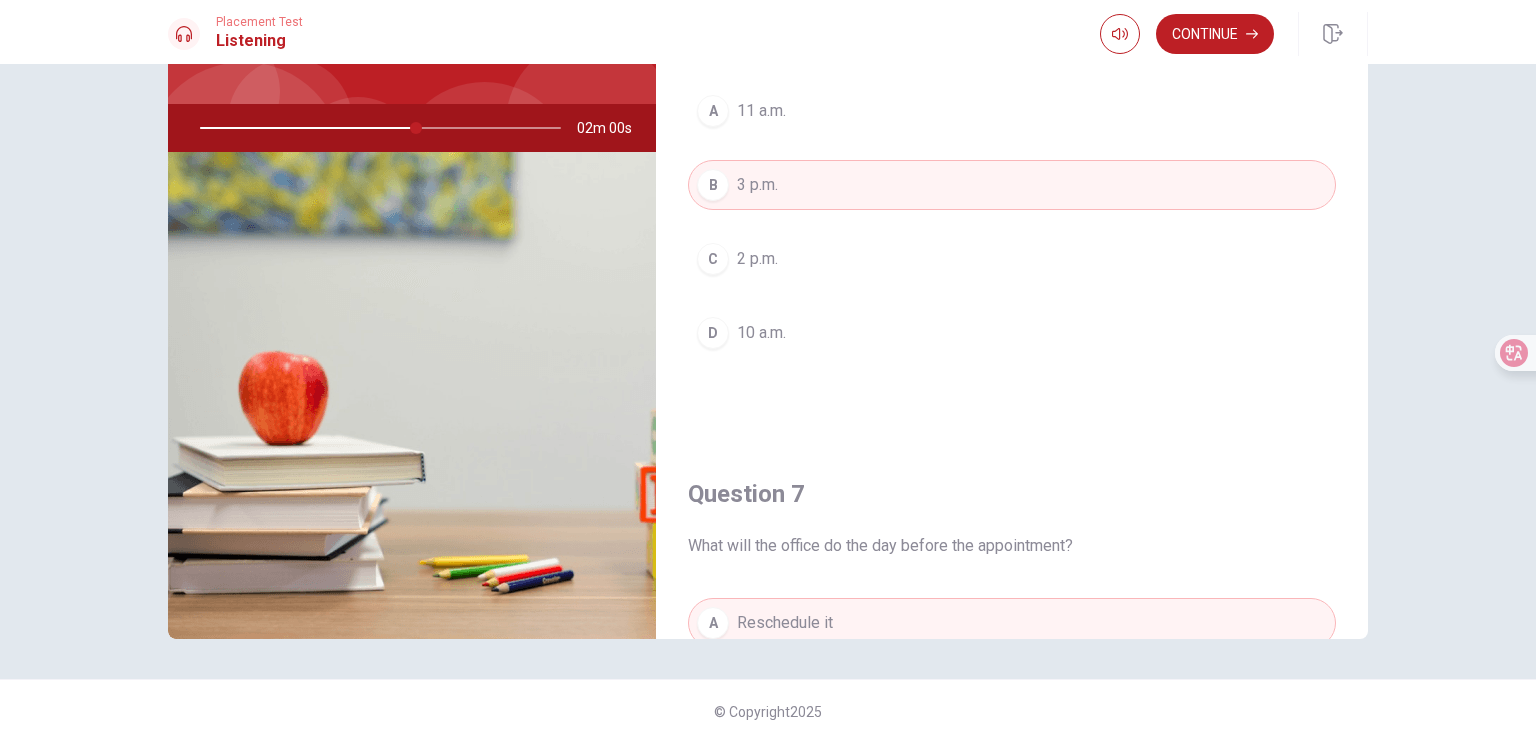 scroll, scrollTop: 0, scrollLeft: 0, axis: both 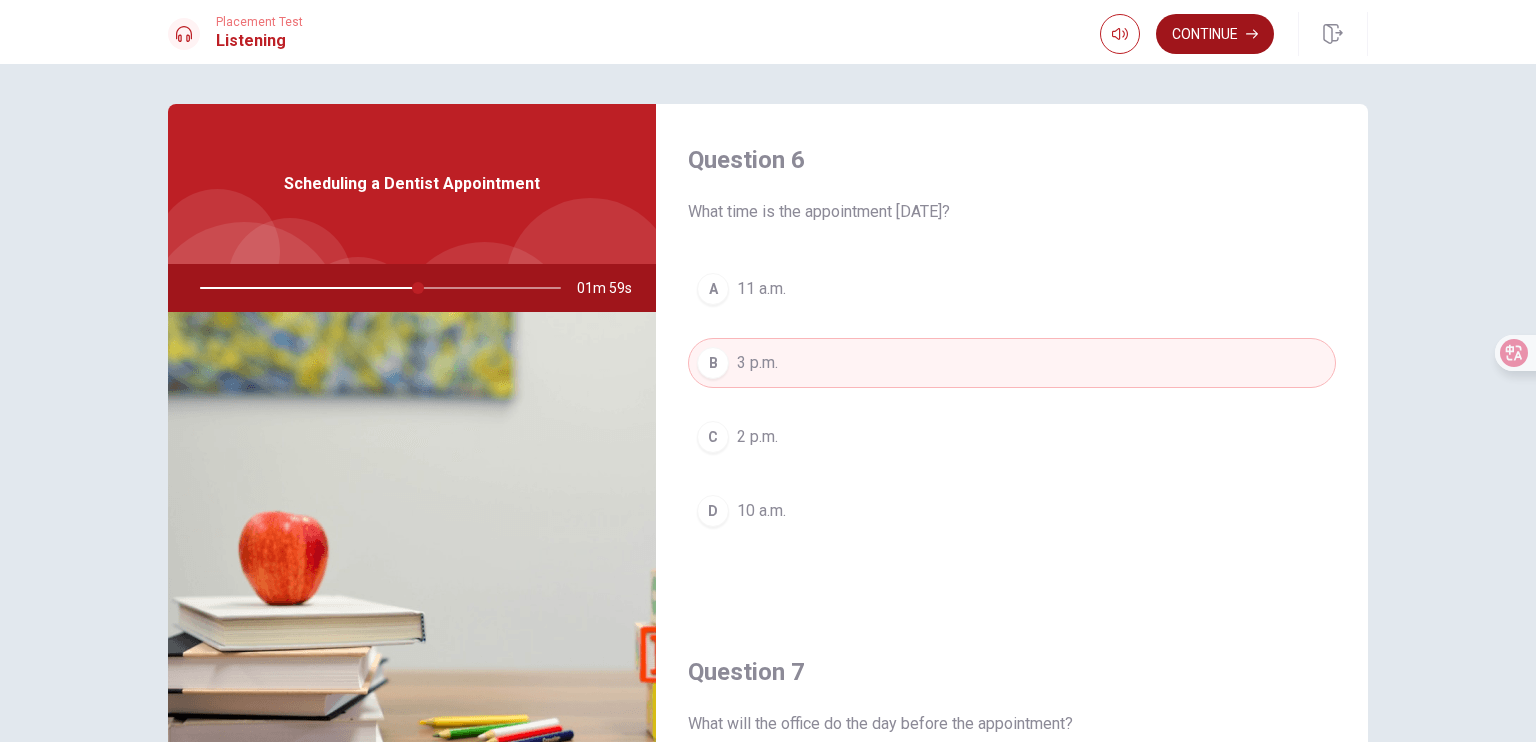 click on "Continue" at bounding box center [1215, 34] 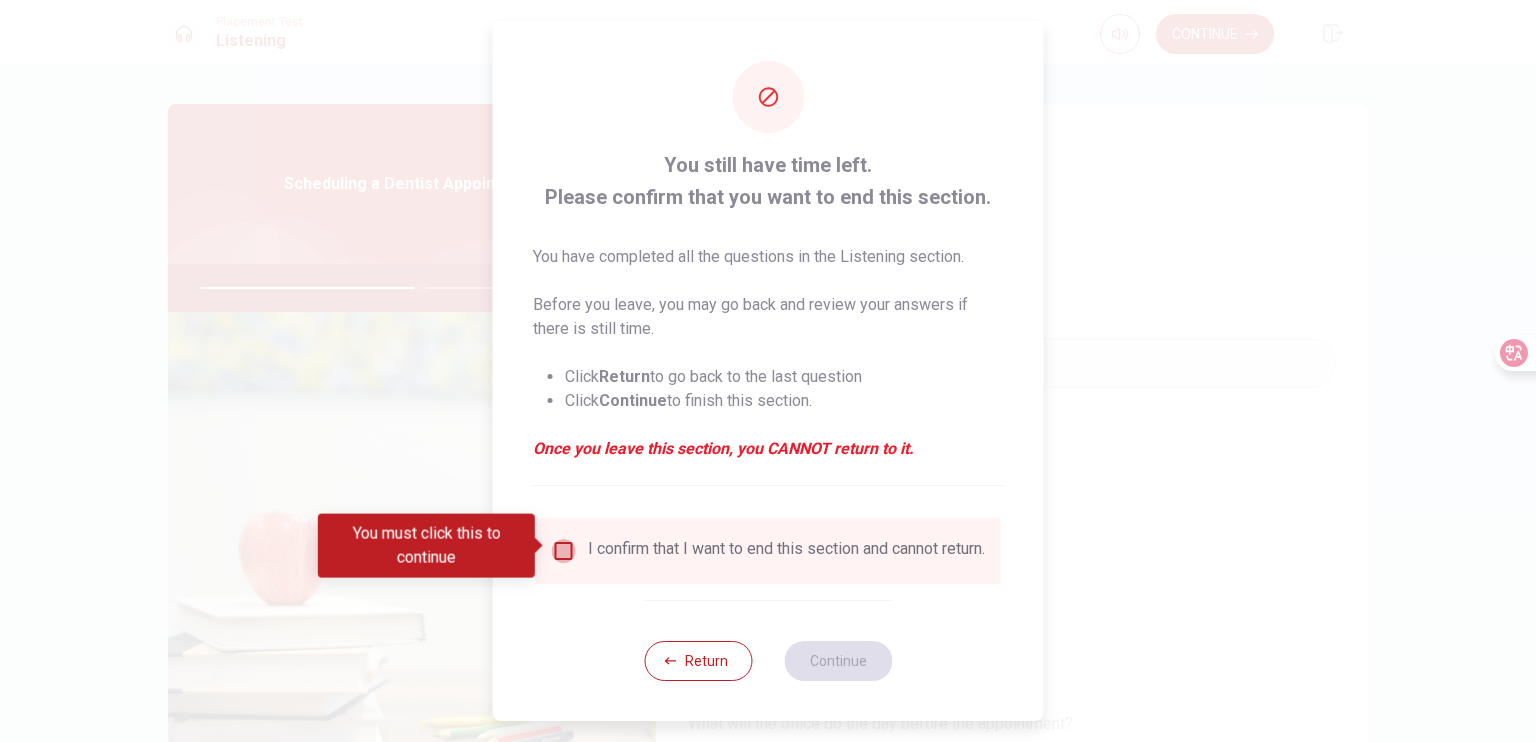 click at bounding box center (564, 551) 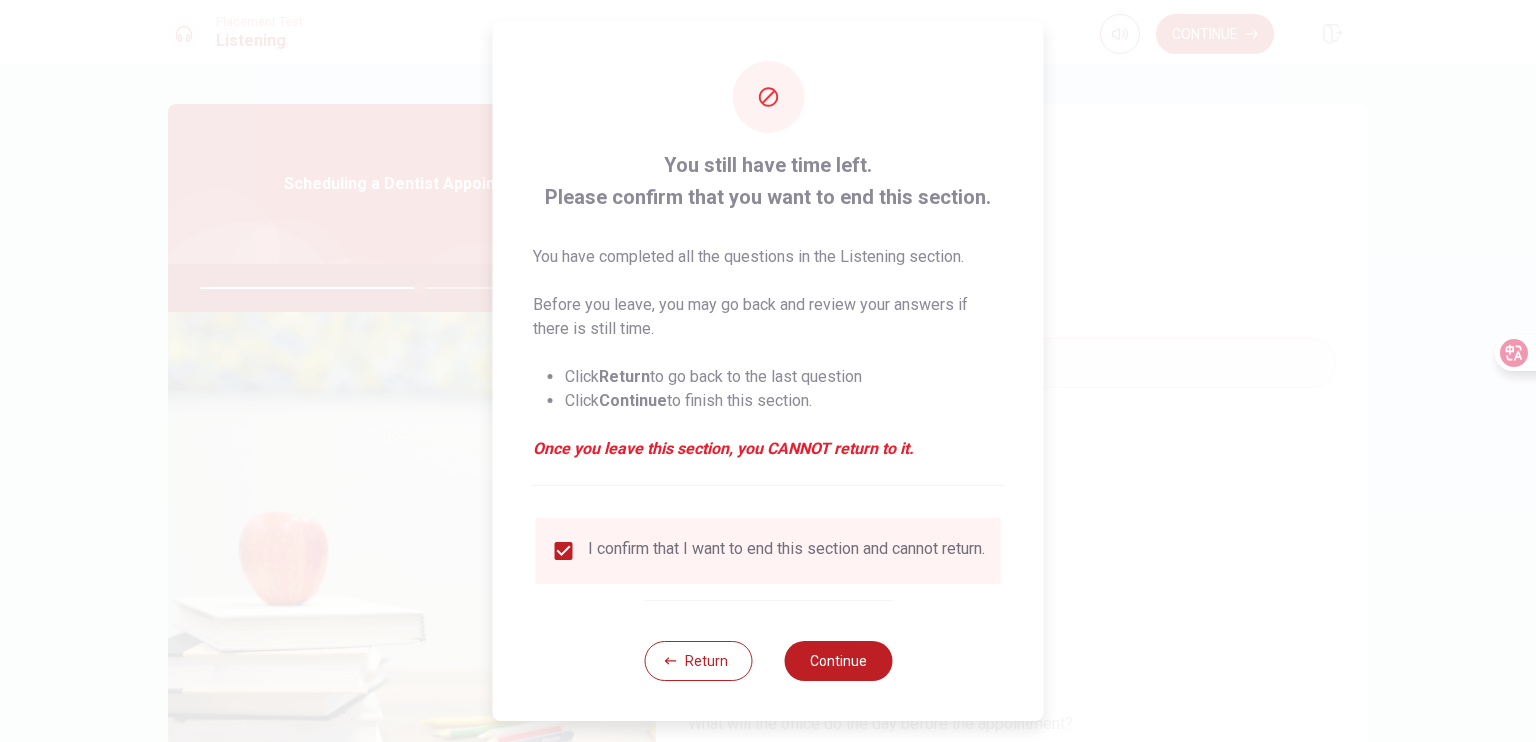 click on "You still have time left.   Please confirm that you want to end this section. You have completed all the questions in the Listening section. Before you leave, you may go back and review your answers if there is still time. Click  Return  to go back to the last question Click  Continue  to finish this section. Once you leave this section, you CANNOT return to it. I confirm that I want to end this section and cannot return. Return Continue" at bounding box center [768, 371] 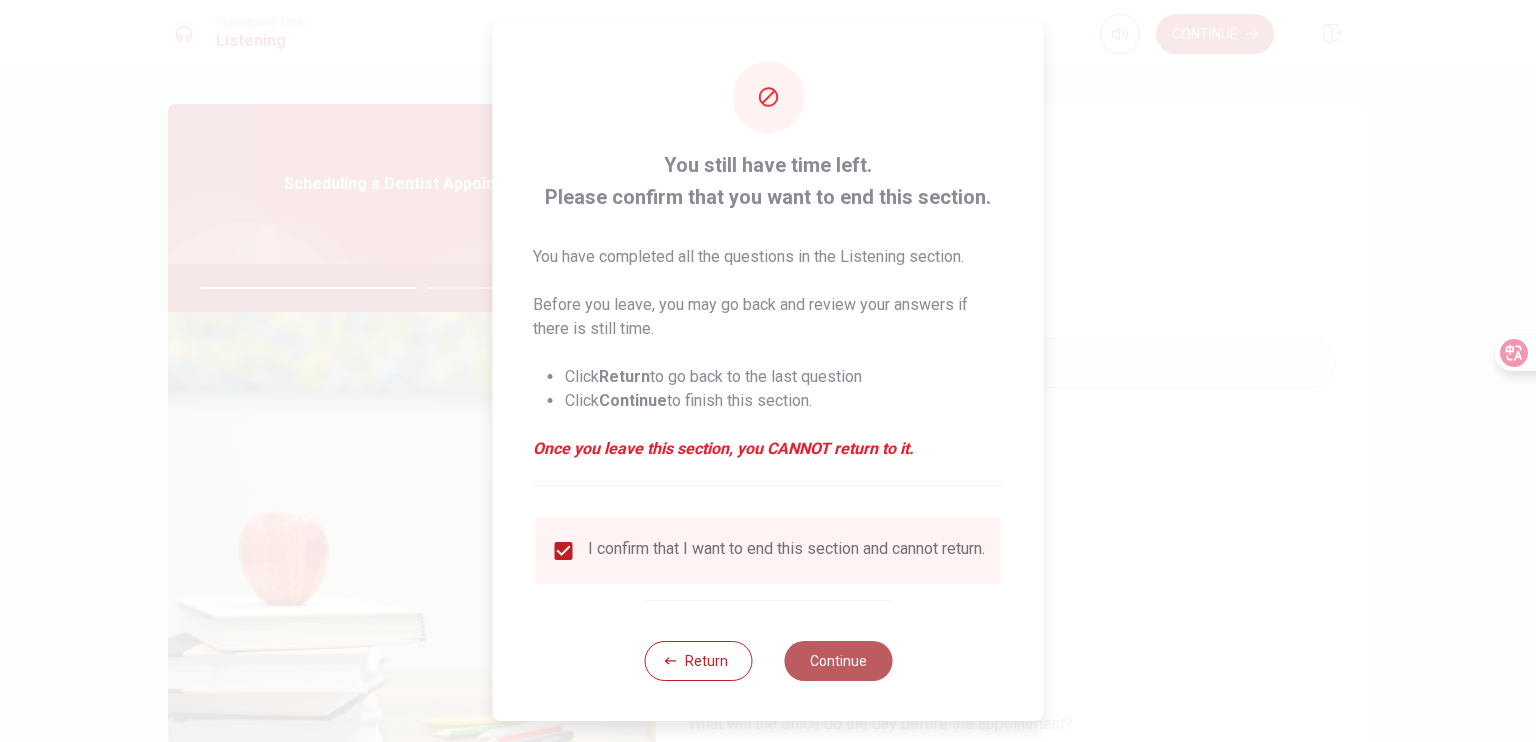 click on "Continue" at bounding box center [838, 661] 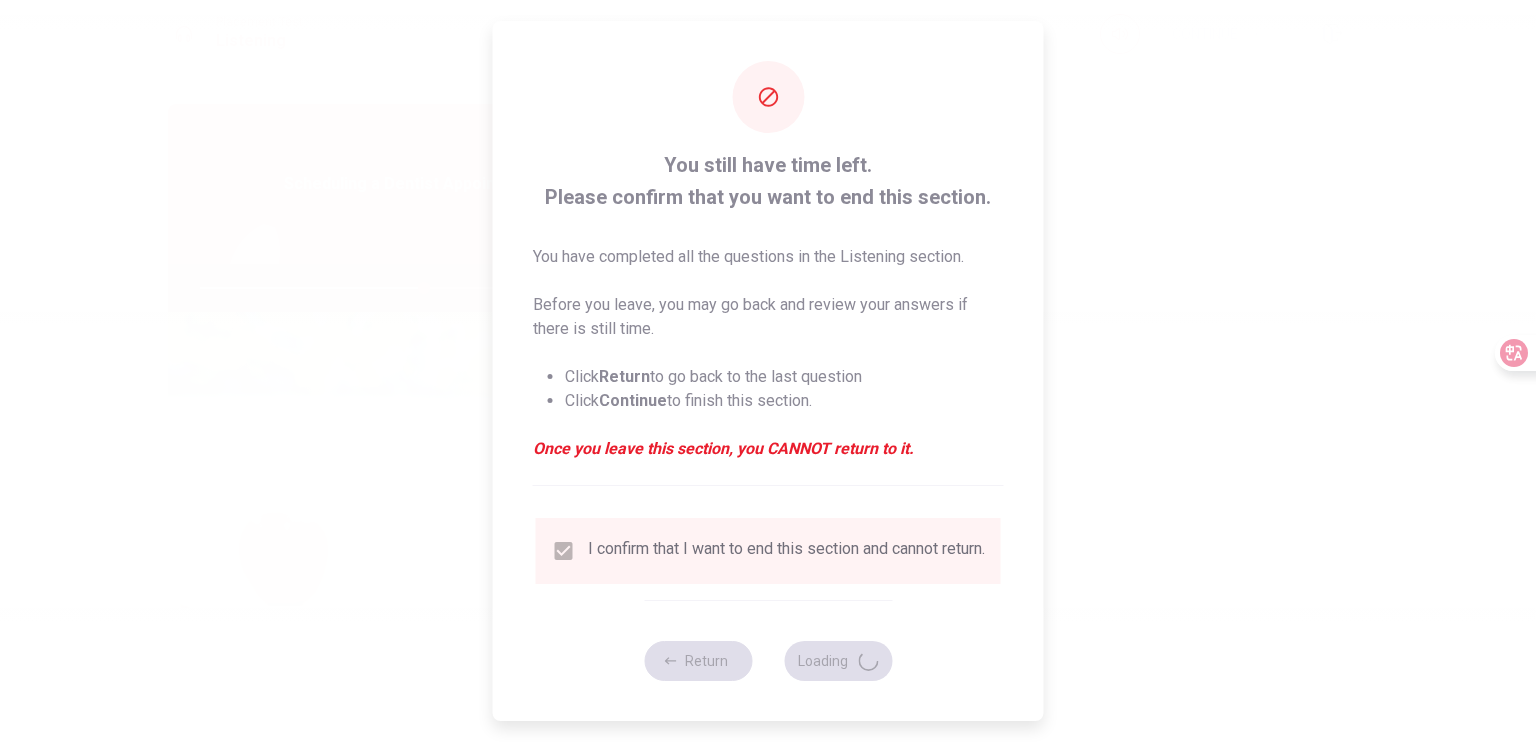 type on "62" 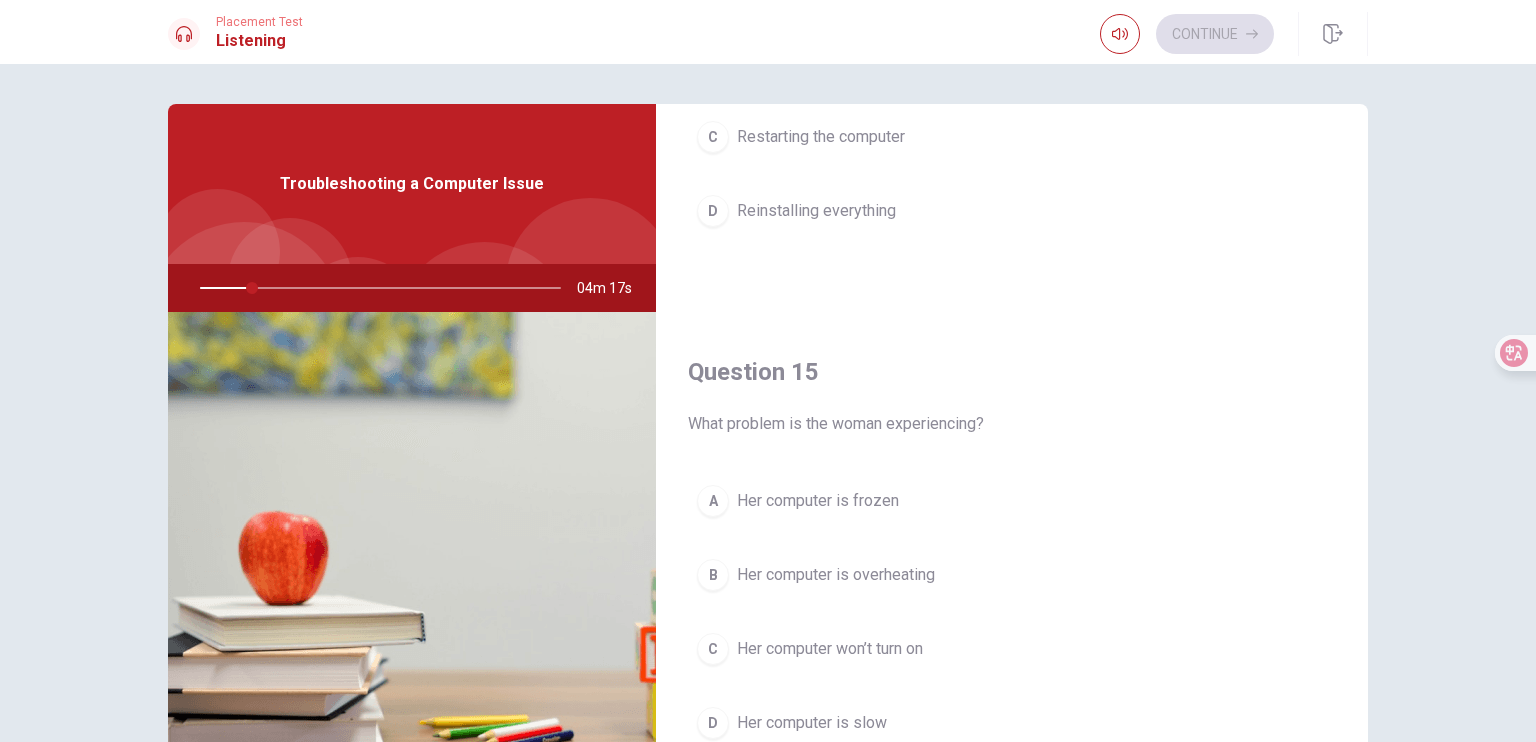 scroll, scrollTop: 1856, scrollLeft: 0, axis: vertical 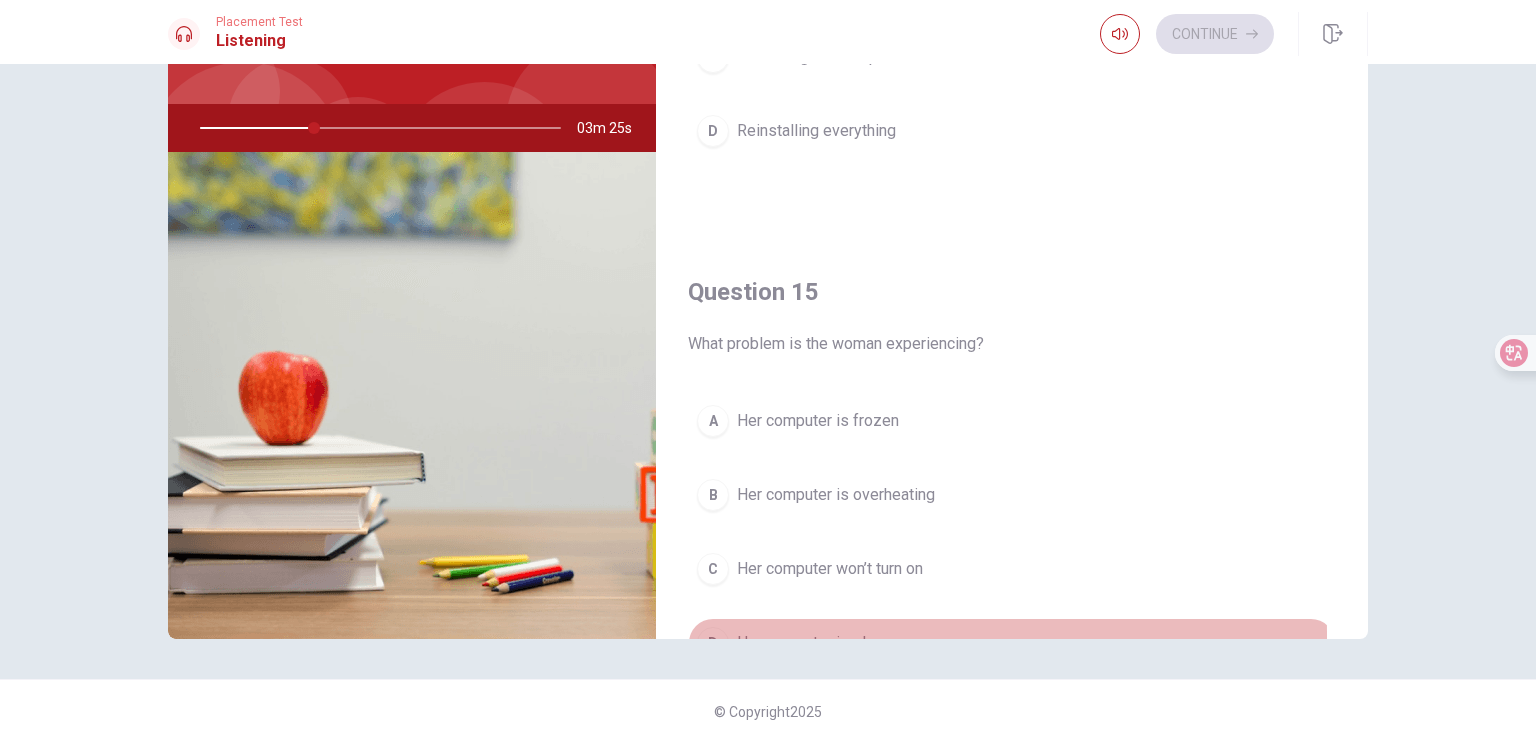 click on "D" at bounding box center [713, 643] 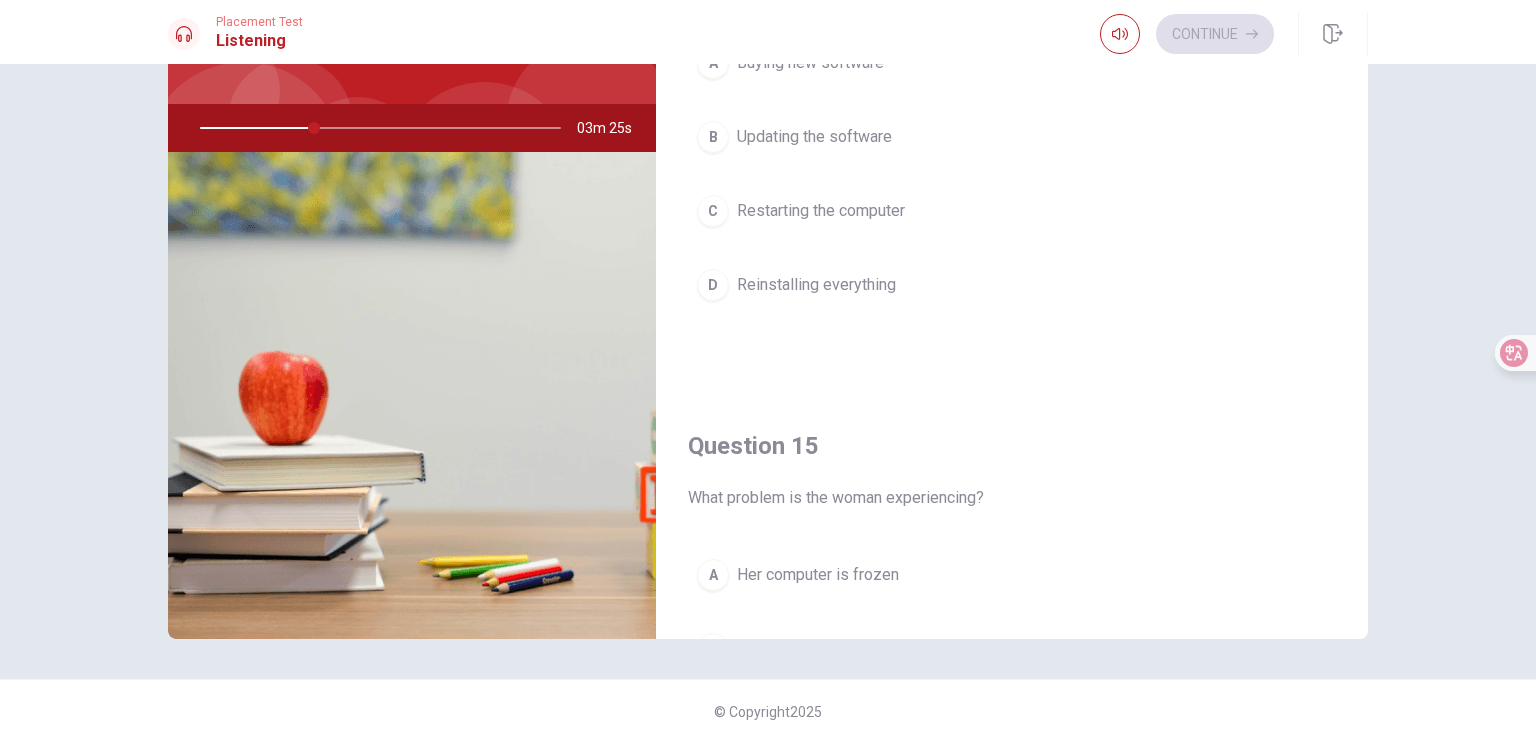 scroll, scrollTop: 1356, scrollLeft: 0, axis: vertical 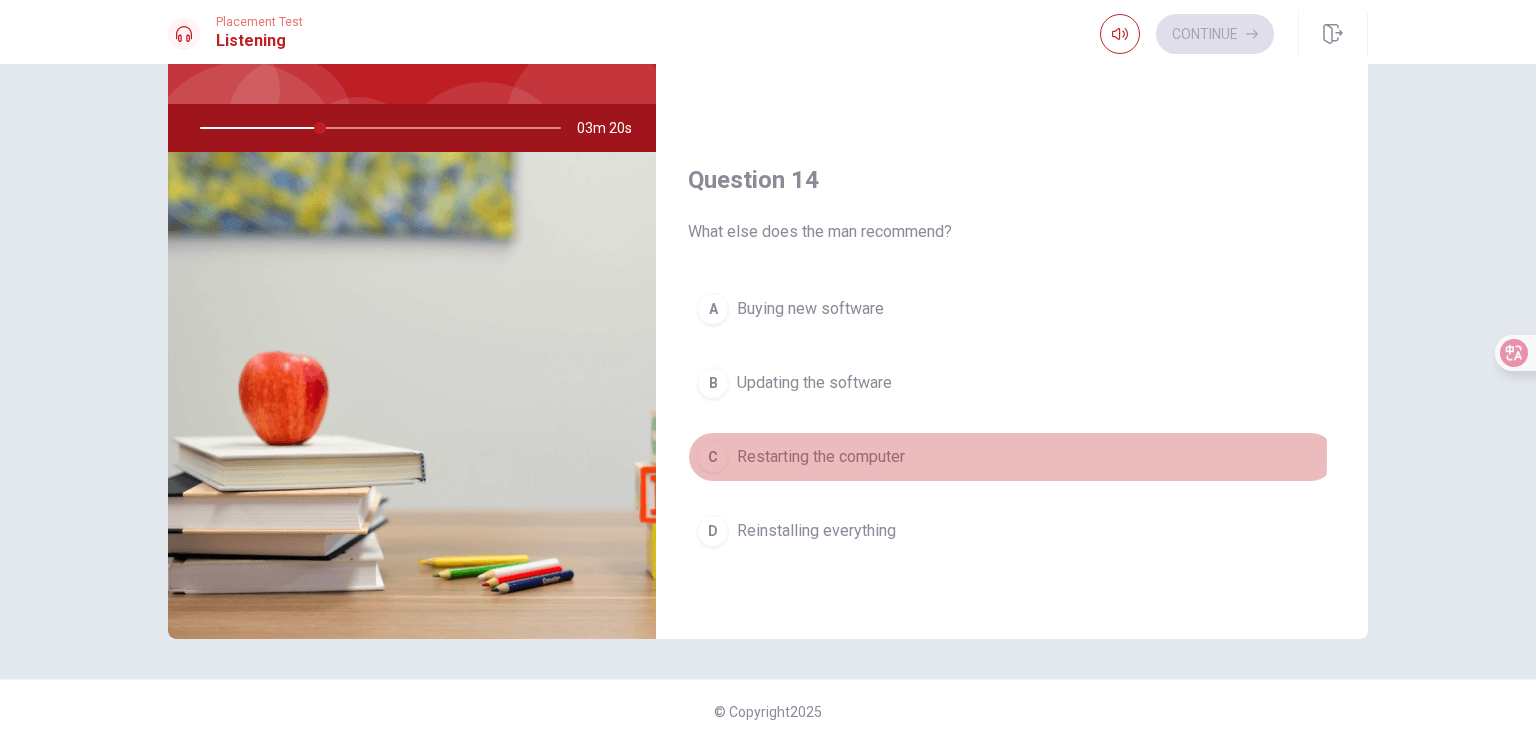 click on "Restarting the computer" at bounding box center [821, 457] 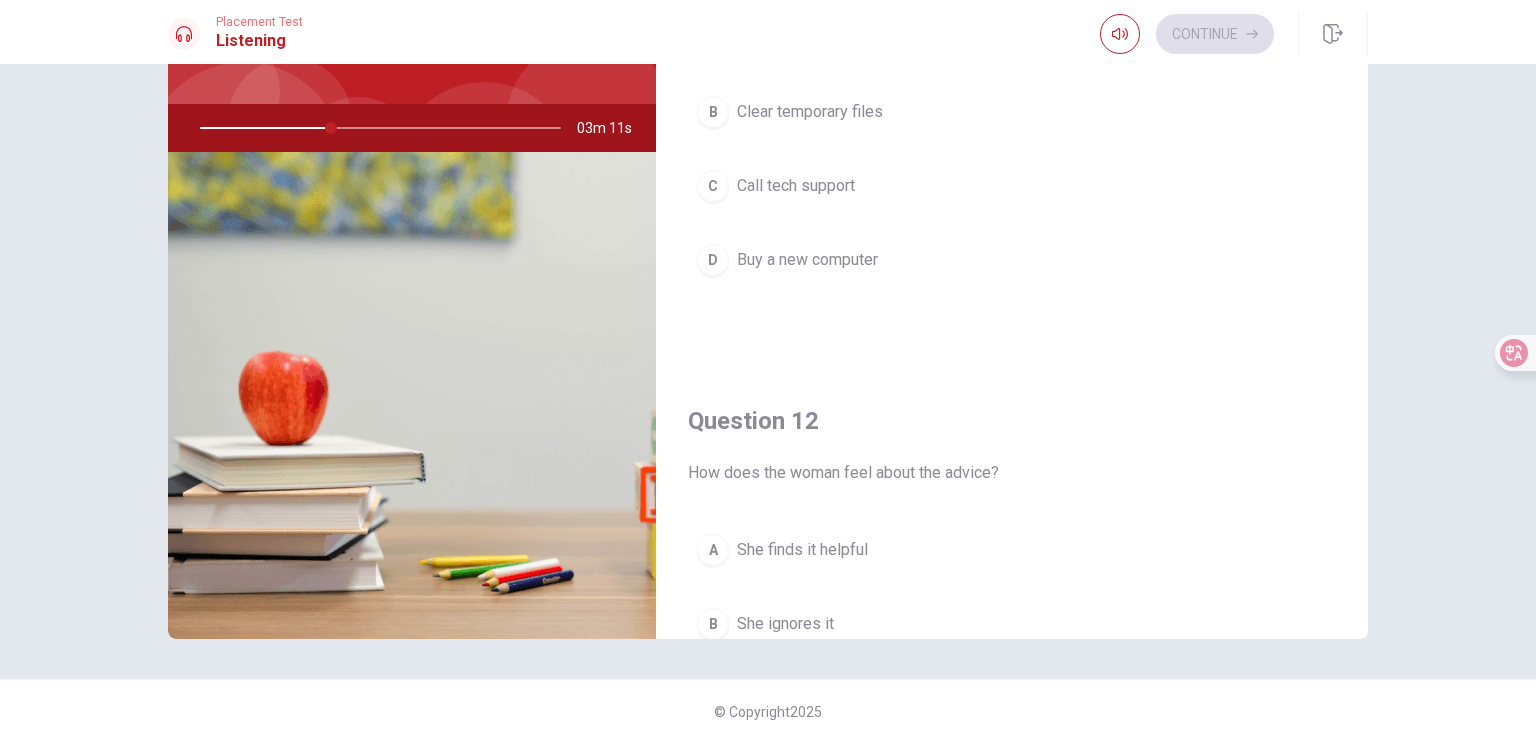 scroll, scrollTop: 0, scrollLeft: 0, axis: both 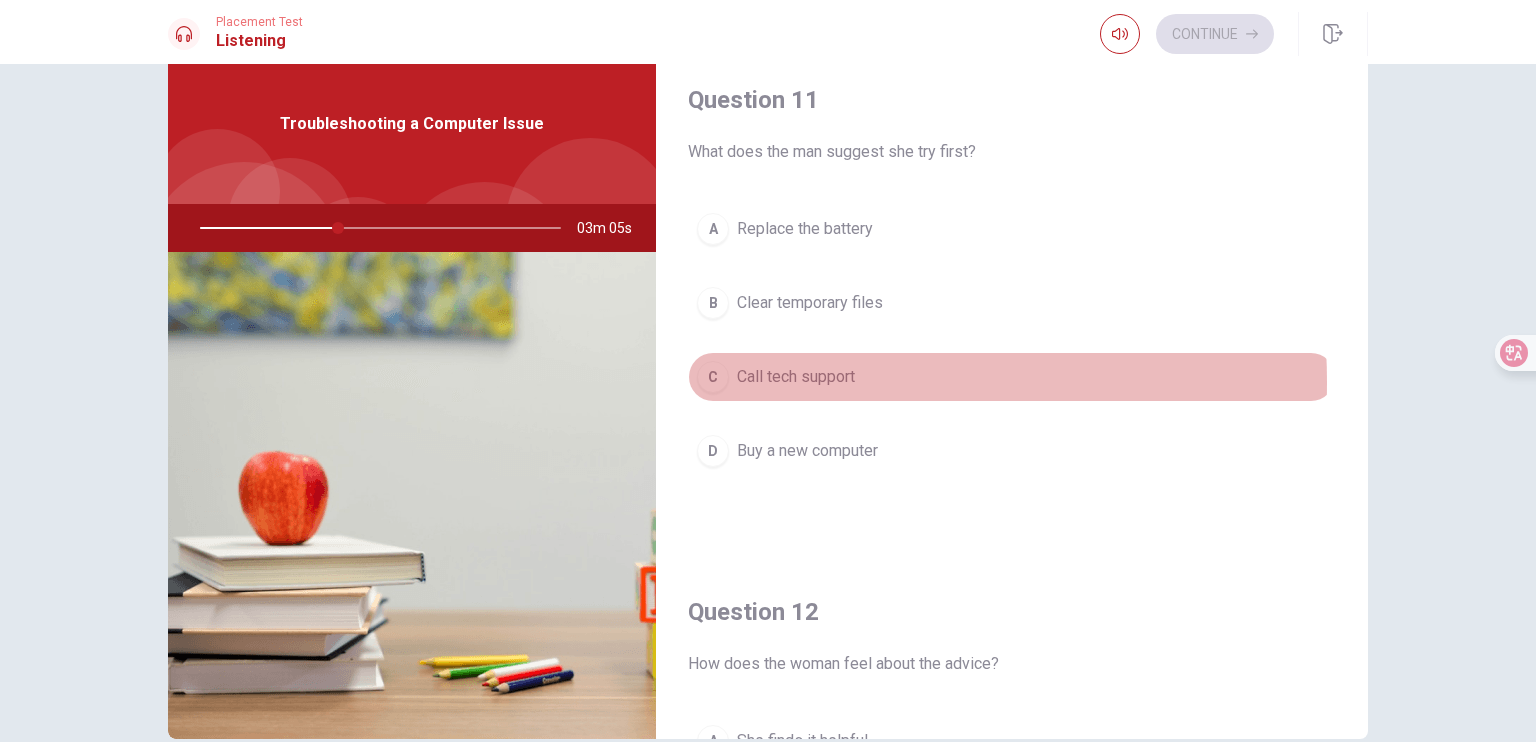 click on "Call tech support" at bounding box center [796, 377] 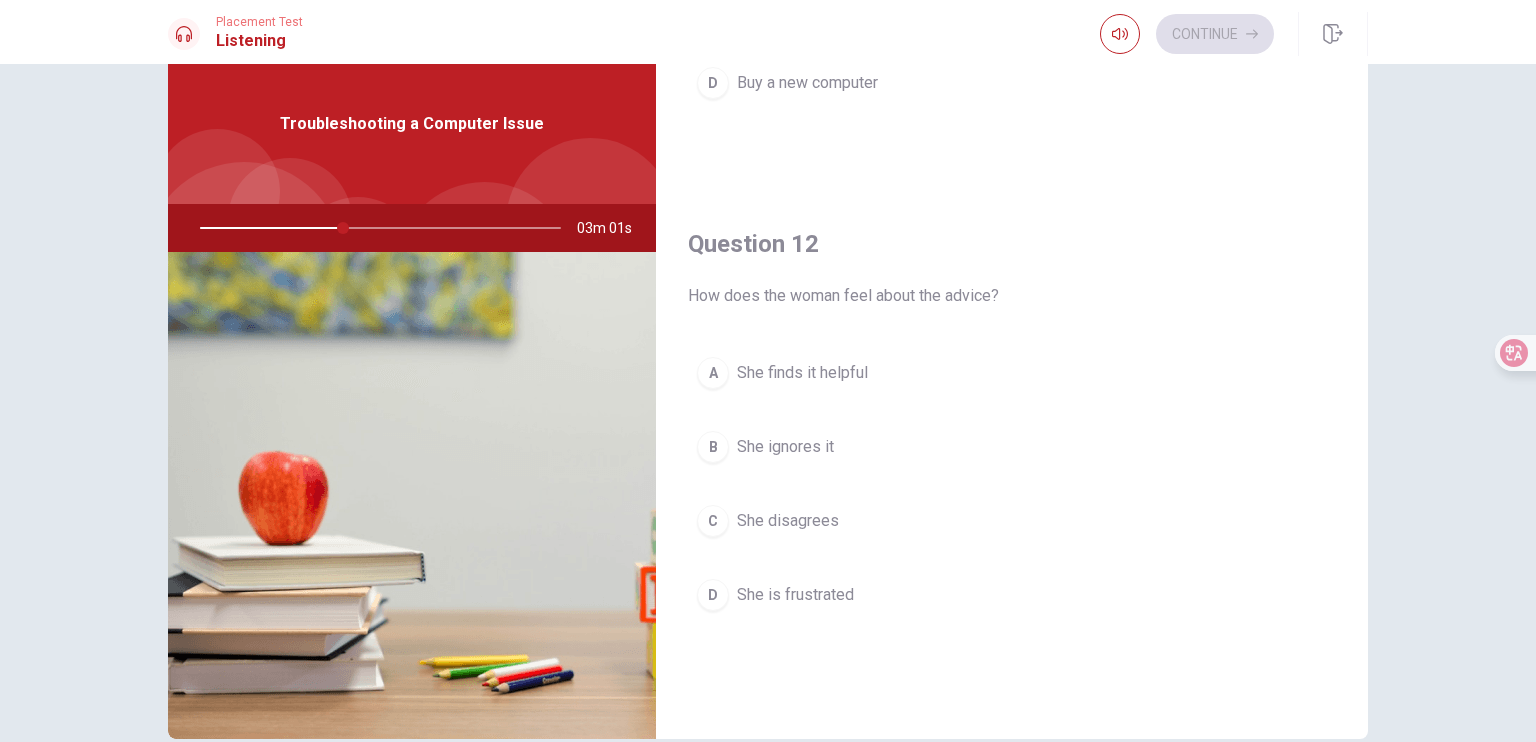 scroll, scrollTop: 400, scrollLeft: 0, axis: vertical 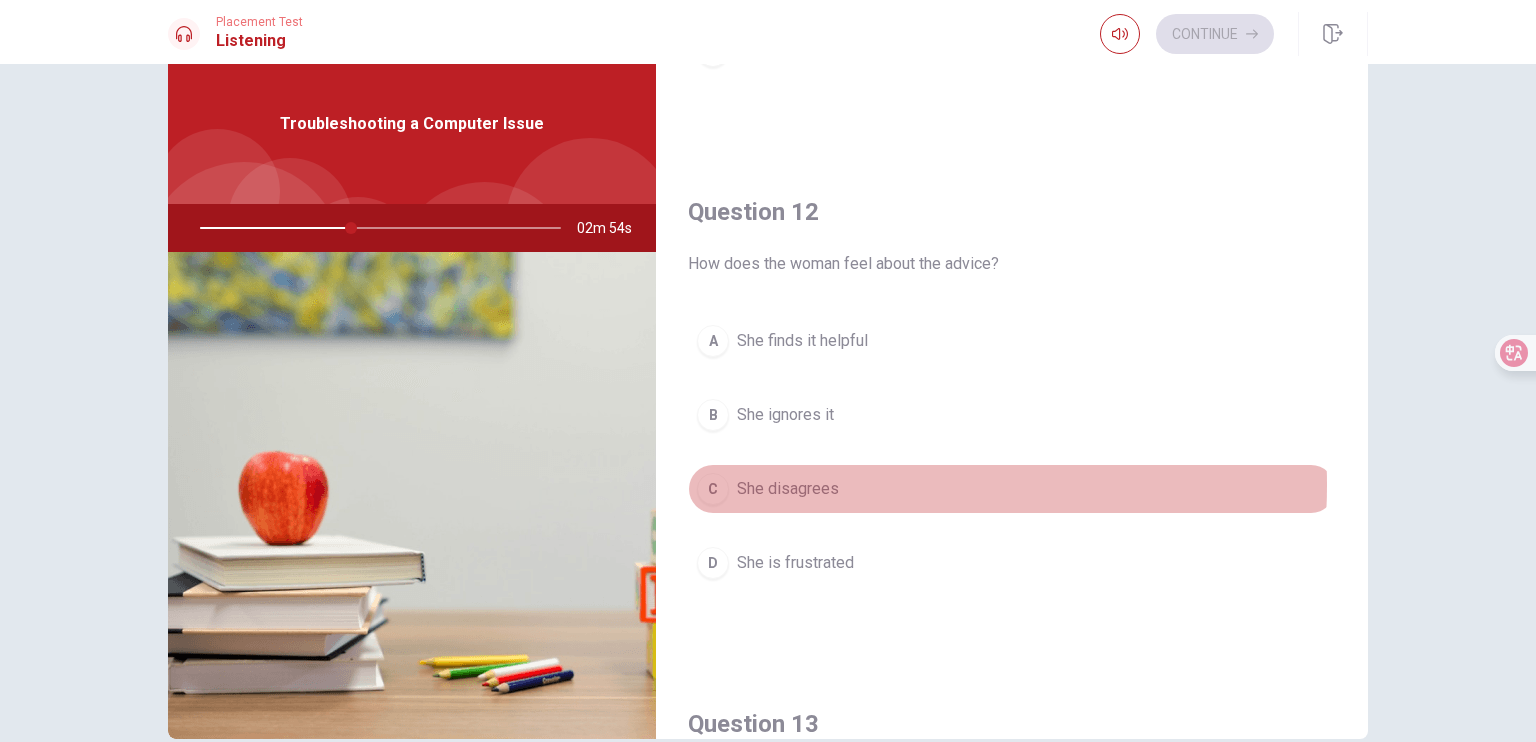 click on "She disagrees" at bounding box center (788, 489) 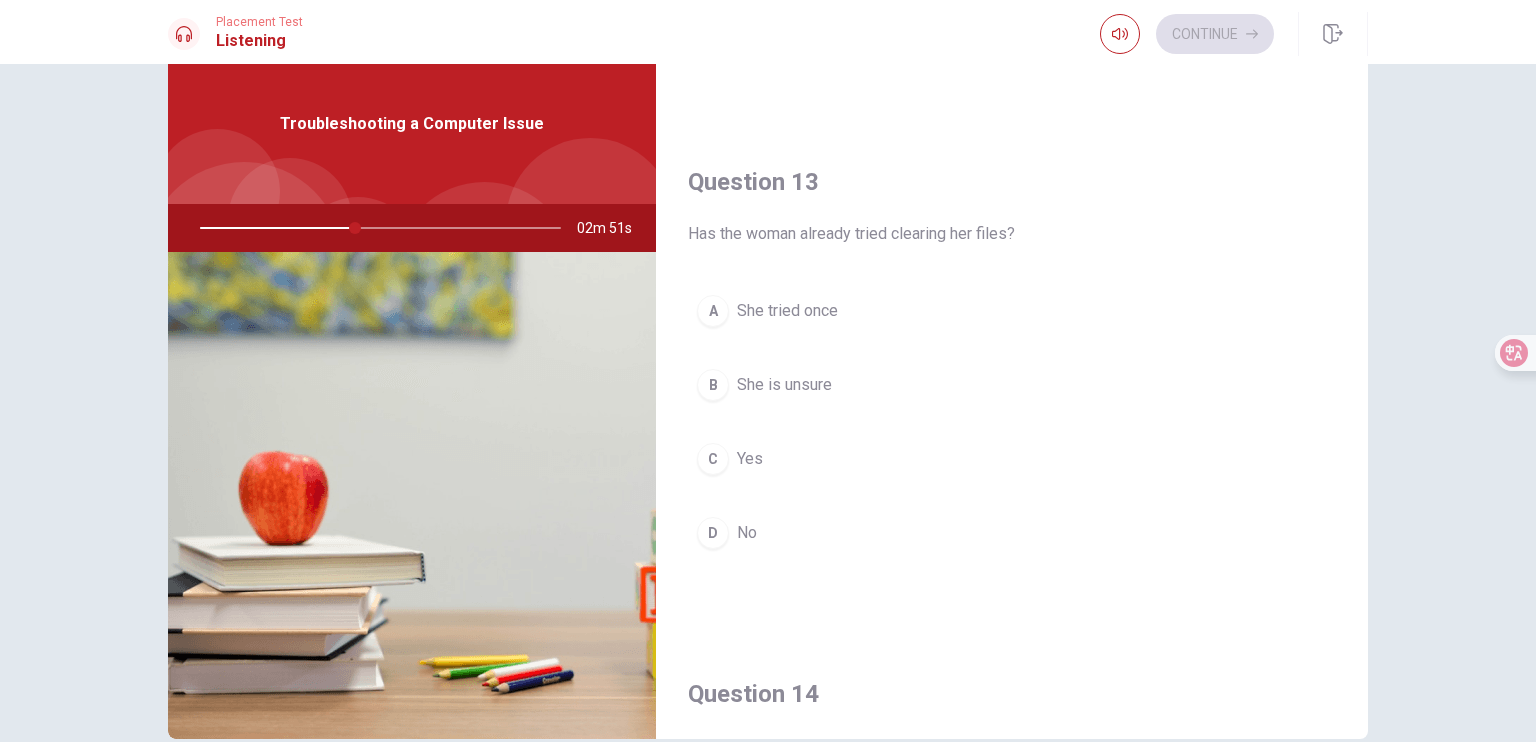 scroll, scrollTop: 1000, scrollLeft: 0, axis: vertical 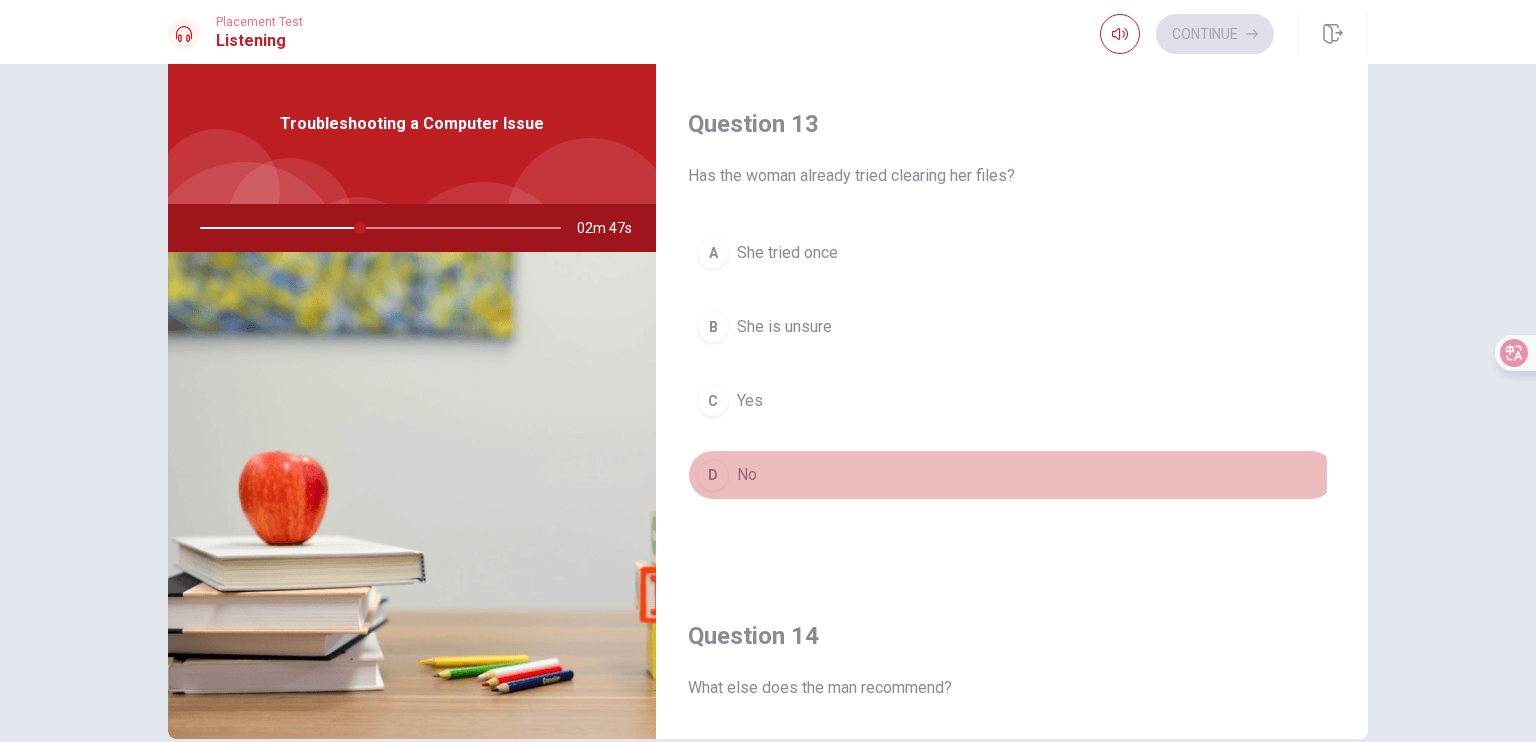 click on "No" at bounding box center (747, 475) 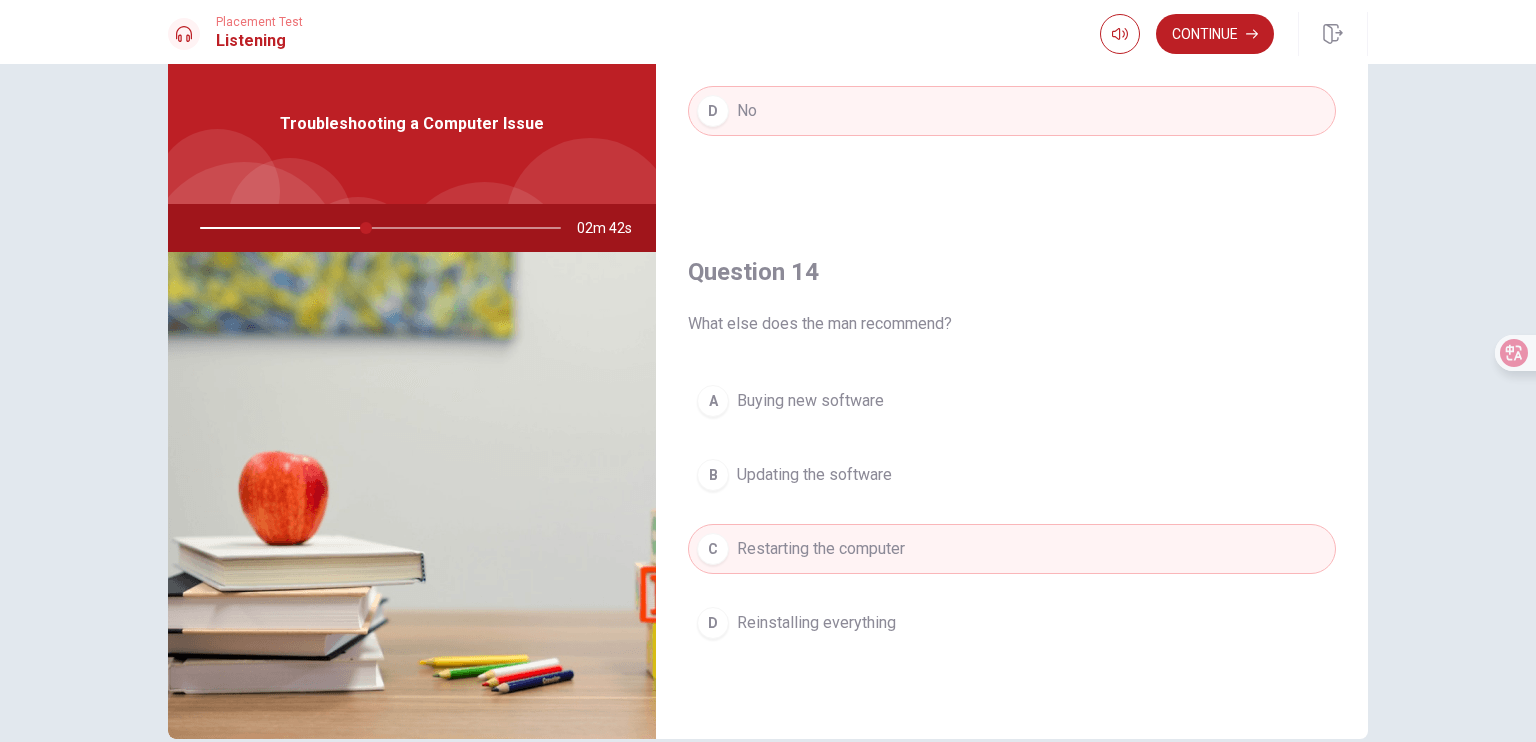 scroll, scrollTop: 1400, scrollLeft: 0, axis: vertical 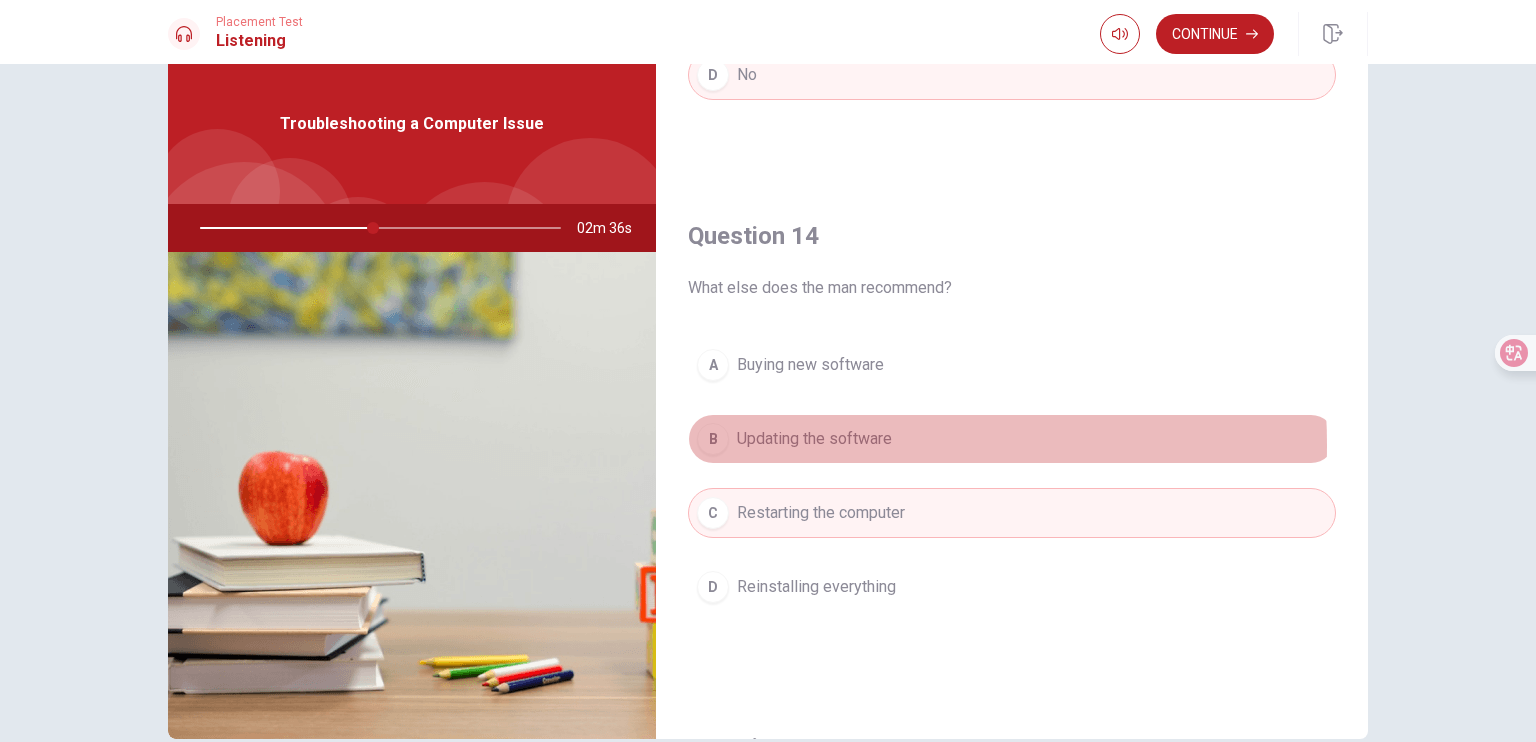click on "Updating the software" at bounding box center [814, 439] 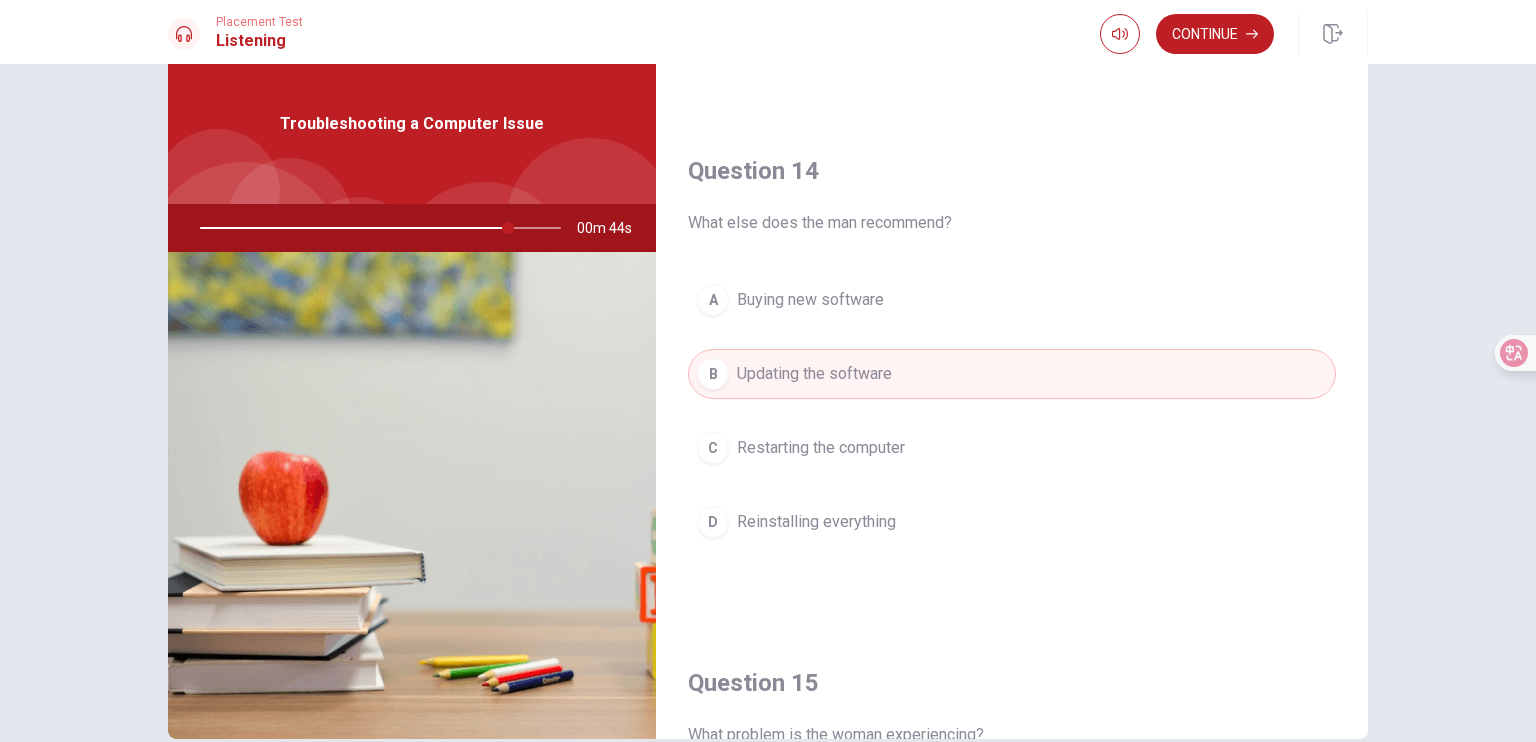 scroll, scrollTop: 1356, scrollLeft: 0, axis: vertical 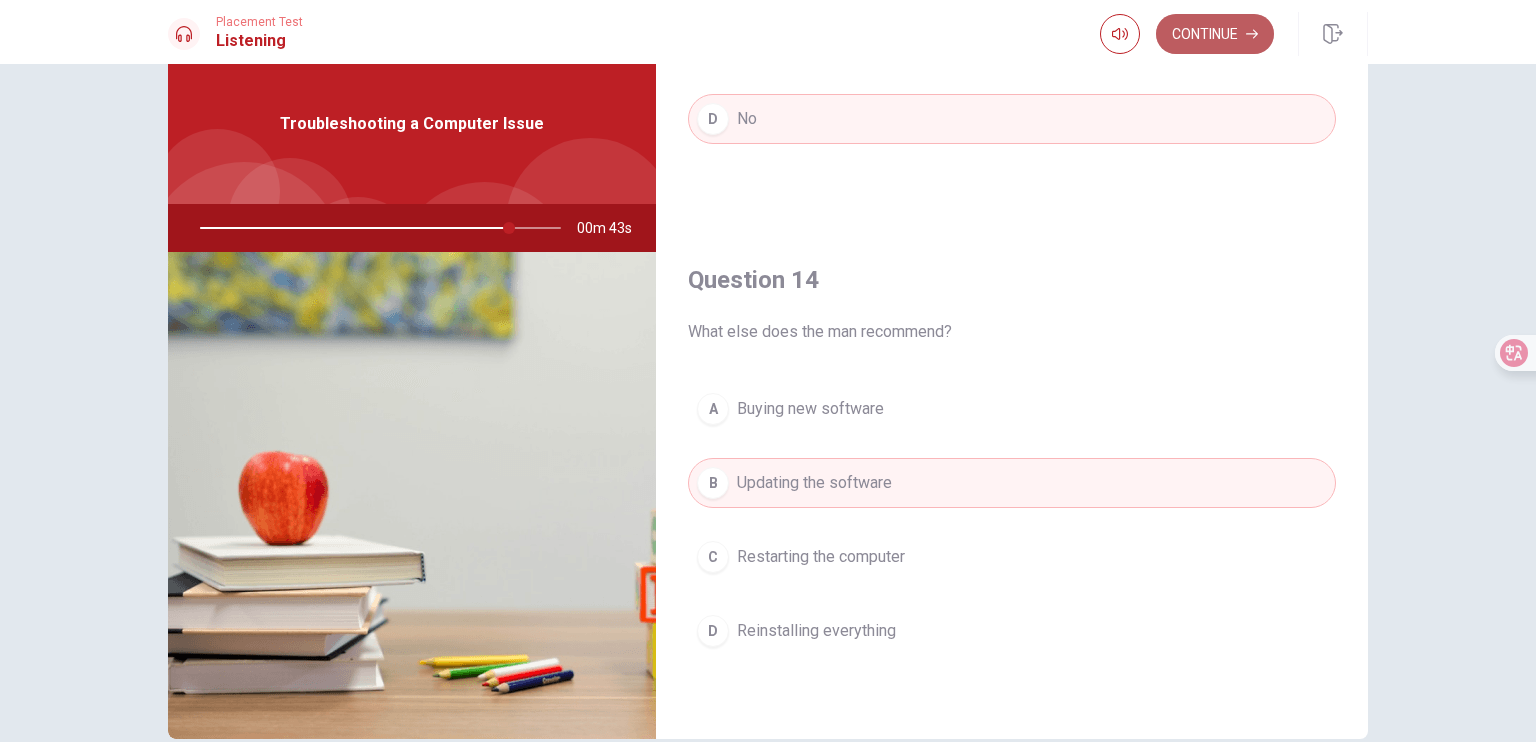 click on "Continue" at bounding box center [1215, 34] 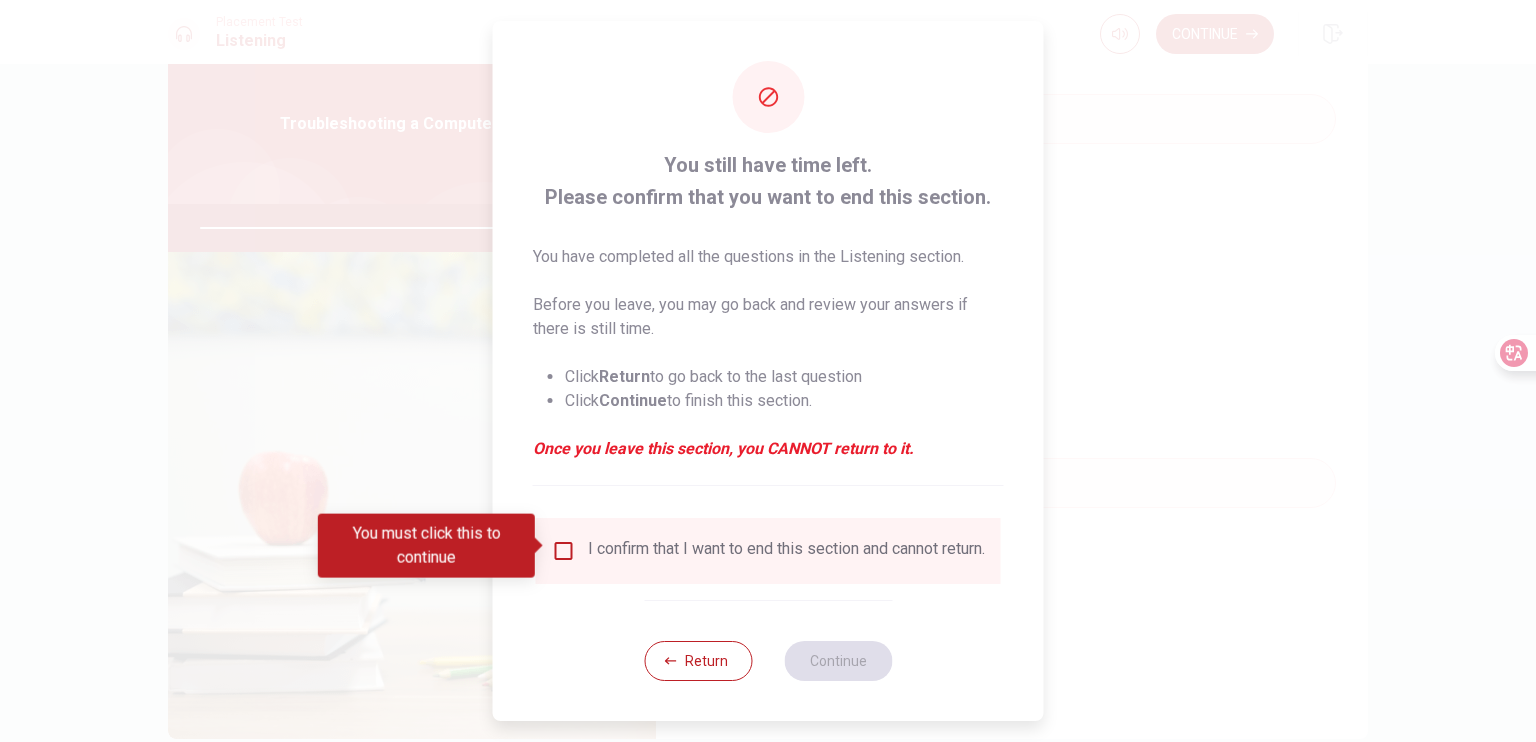 drag, startPoint x: 652, startPoint y: 561, endPoint x: 594, endPoint y: 547, distance: 59.665737 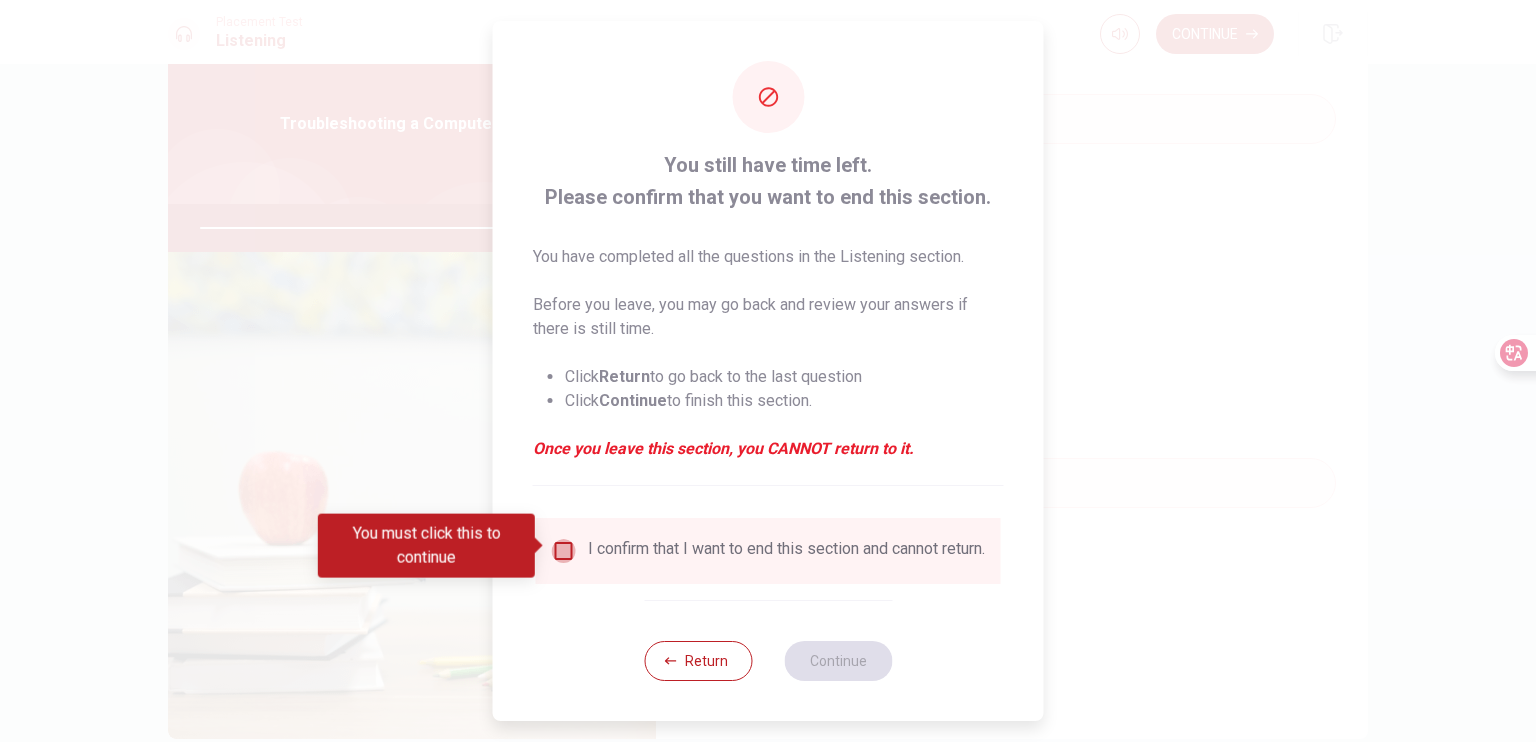 click at bounding box center [564, 551] 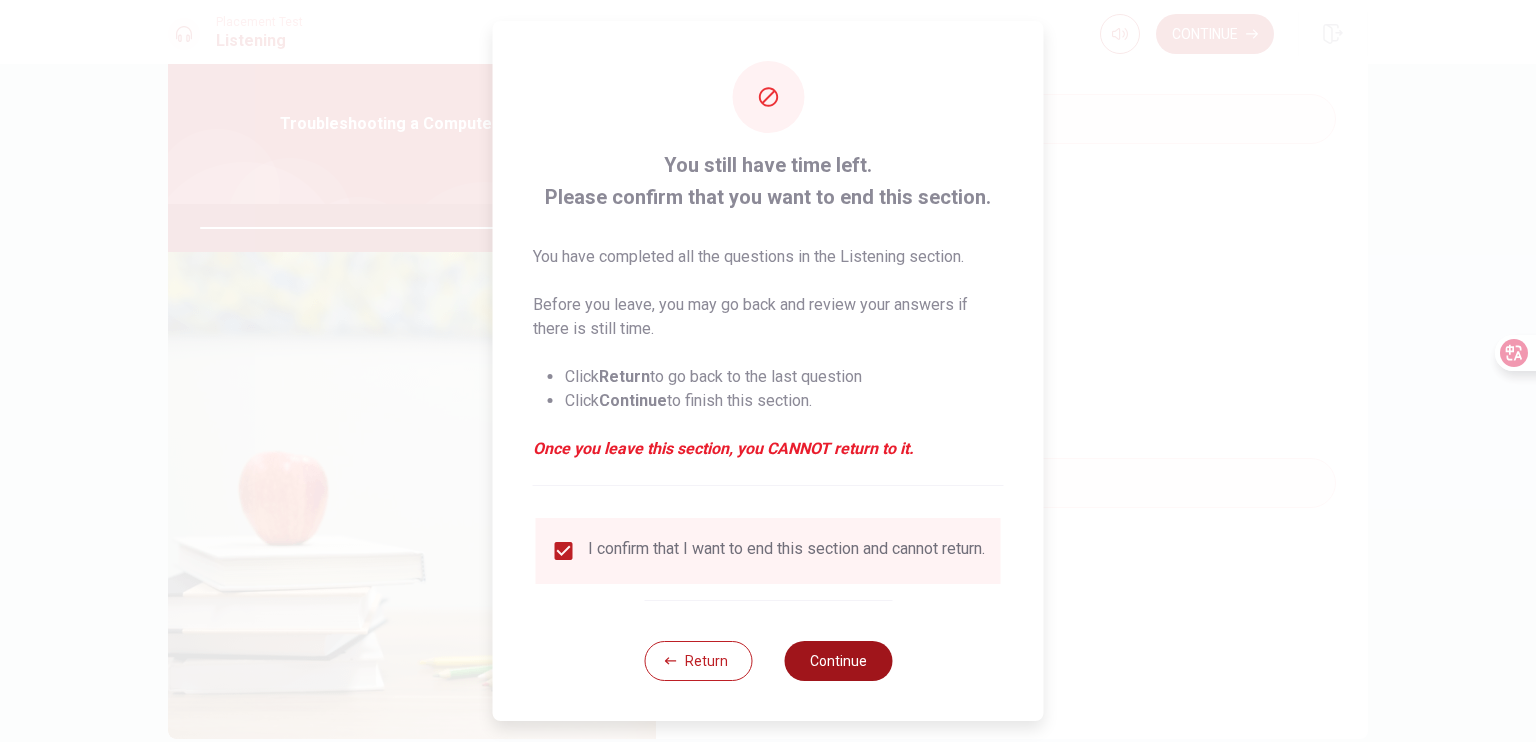 click on "Continue" at bounding box center (838, 661) 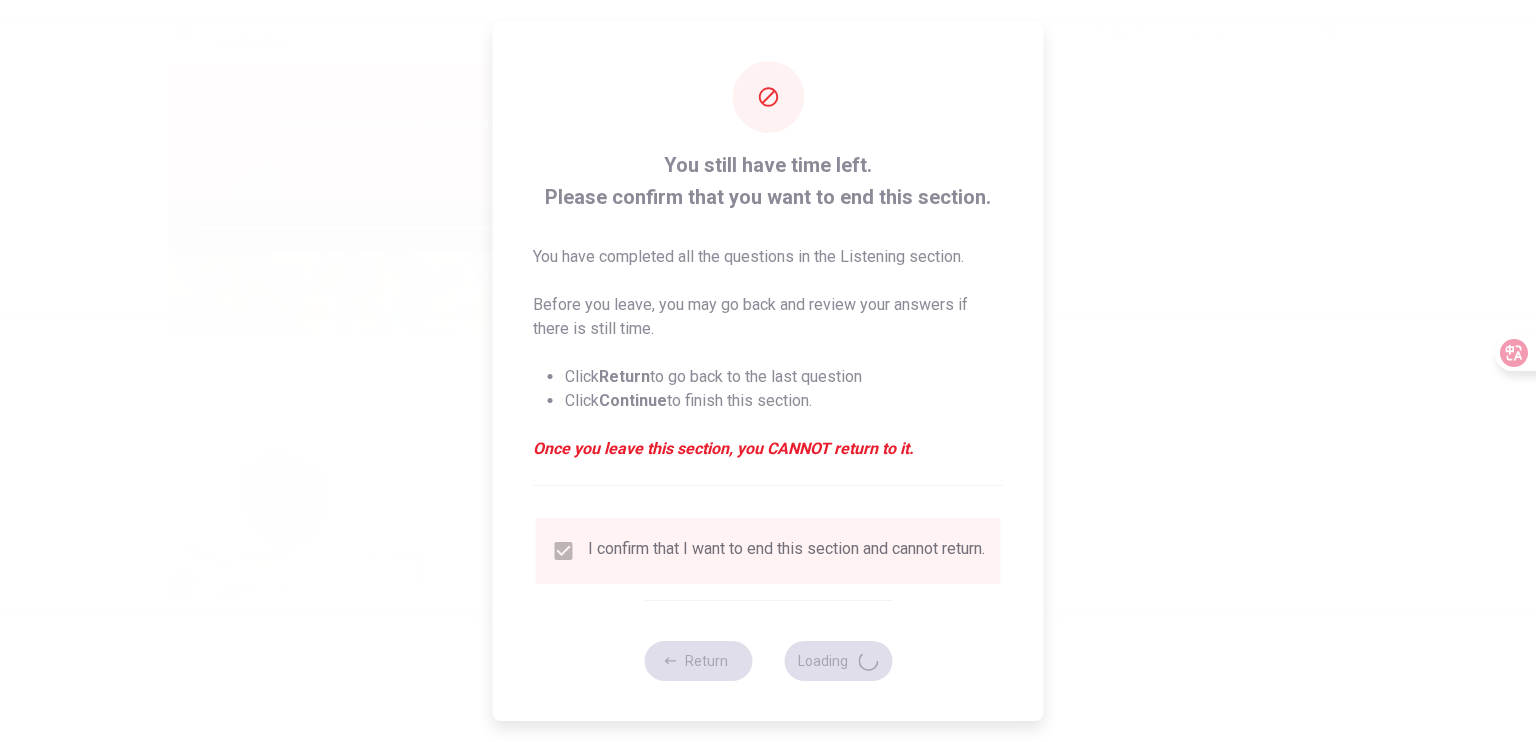 type on "88" 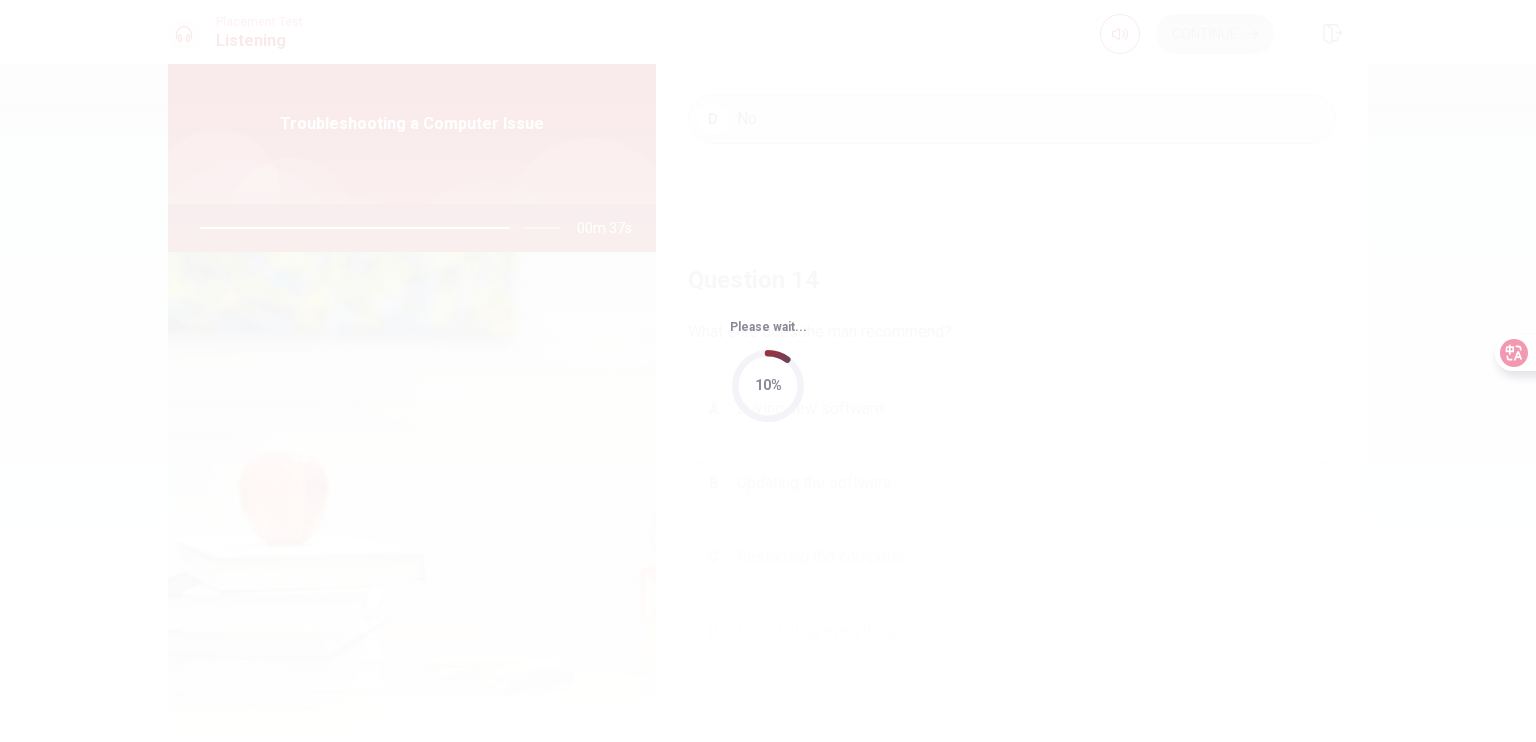 scroll, scrollTop: 0, scrollLeft: 0, axis: both 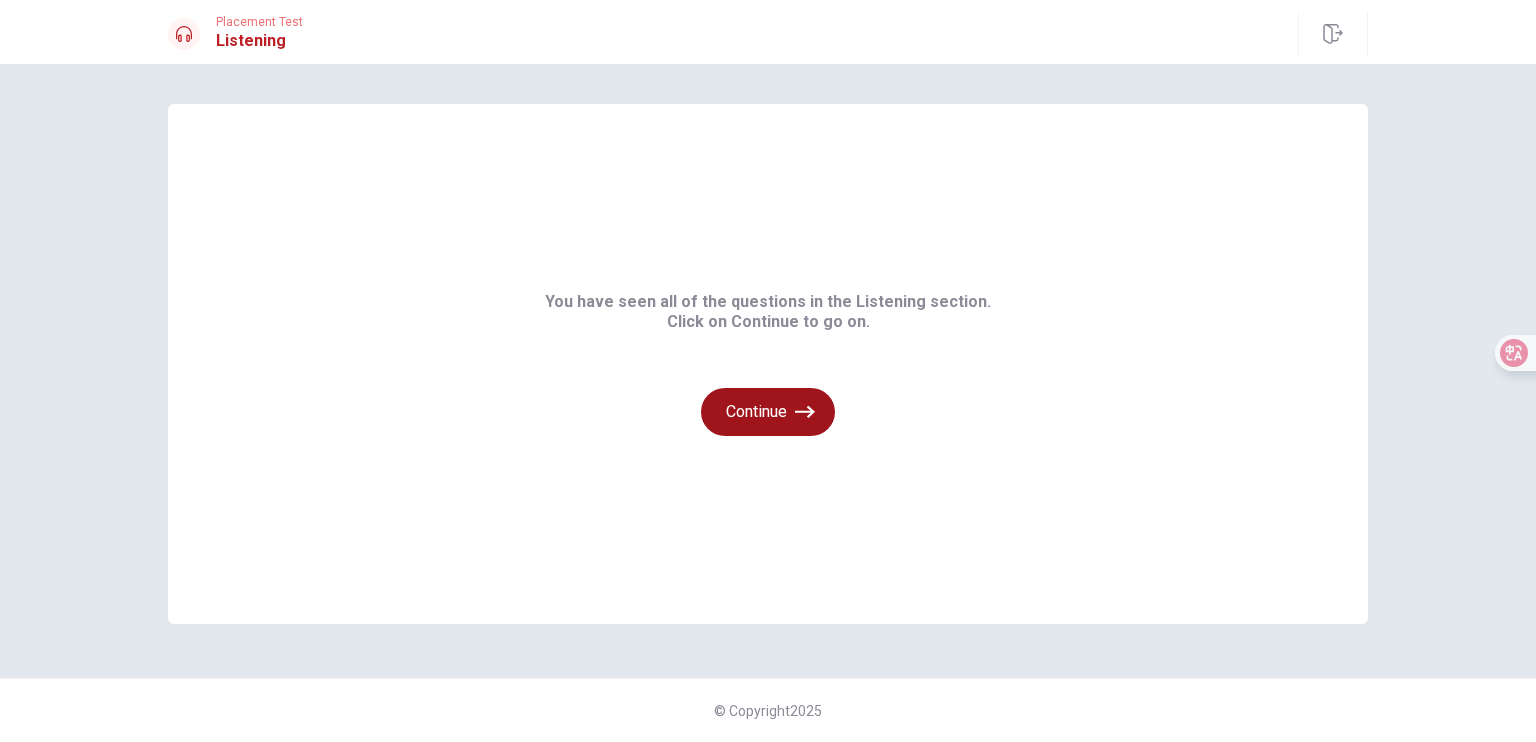 click on "Continue" at bounding box center (768, 412) 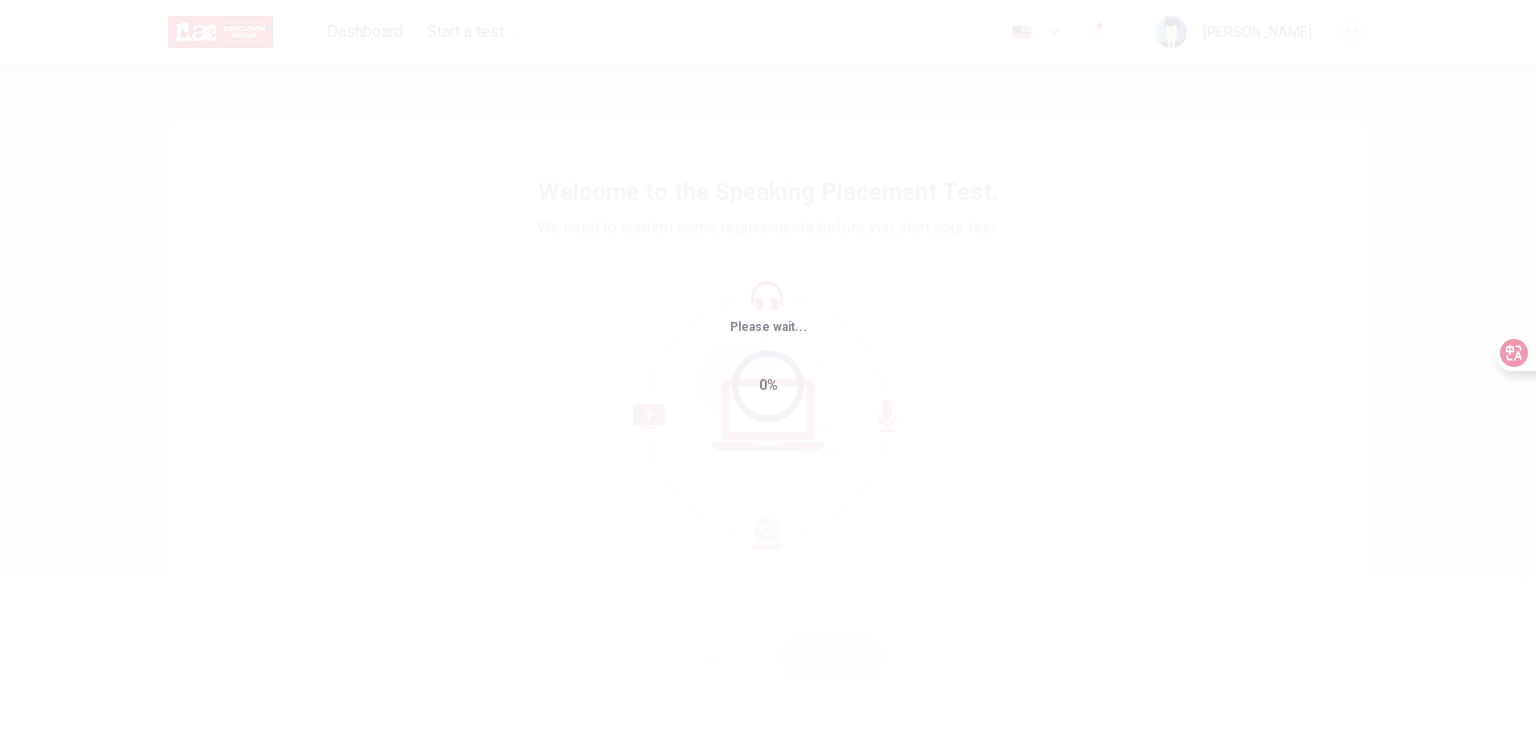 scroll, scrollTop: 0, scrollLeft: 0, axis: both 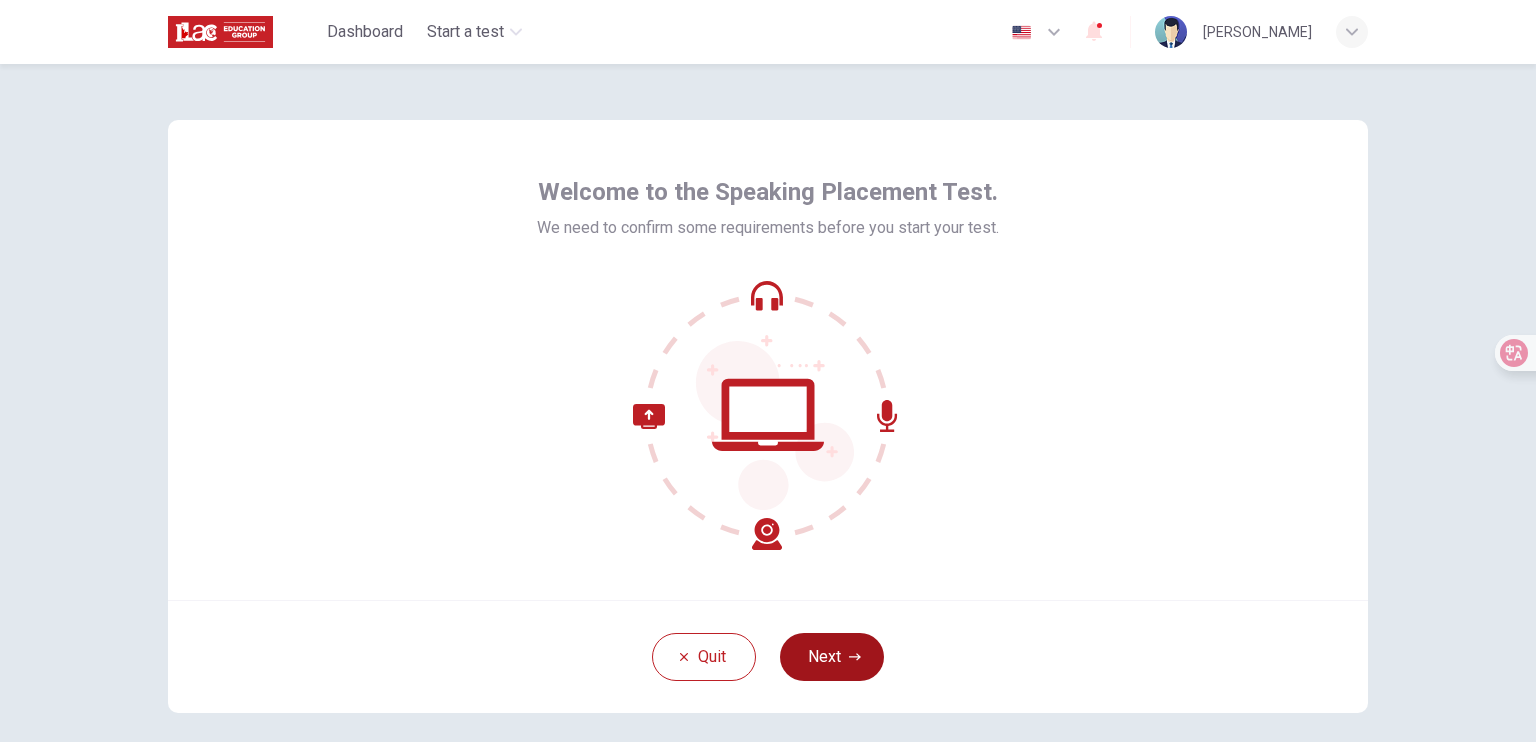 click on "Next" at bounding box center (832, 657) 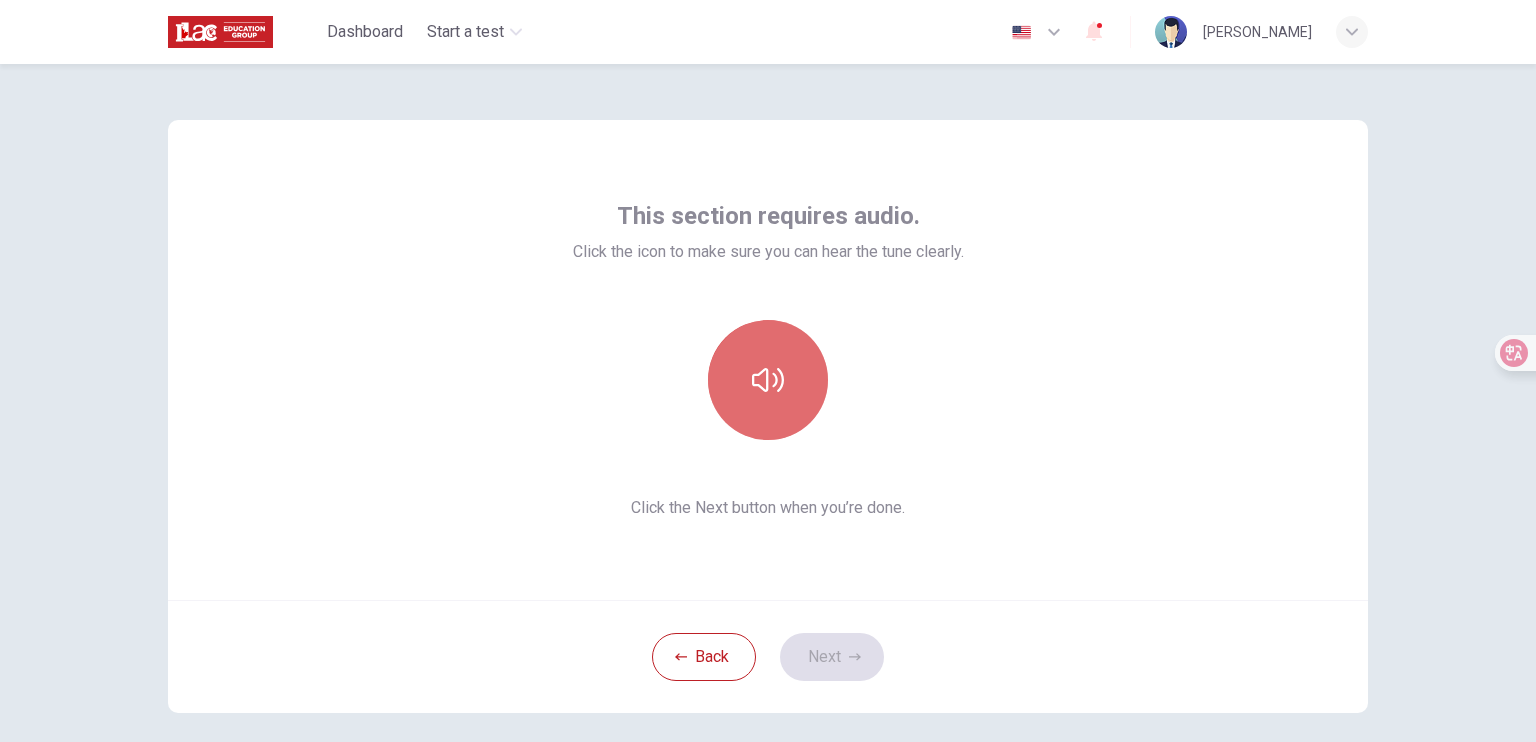click 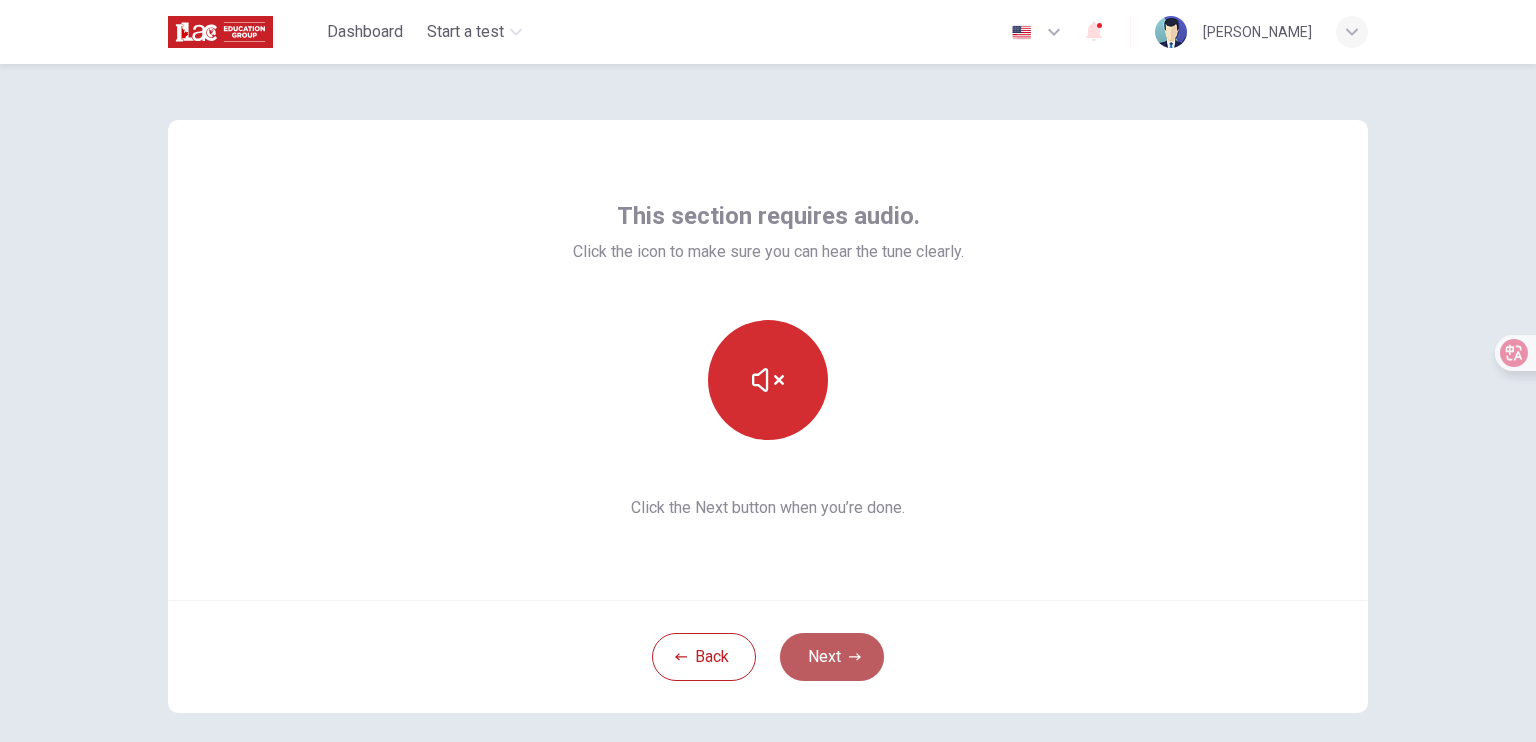 click on "Next" at bounding box center [832, 657] 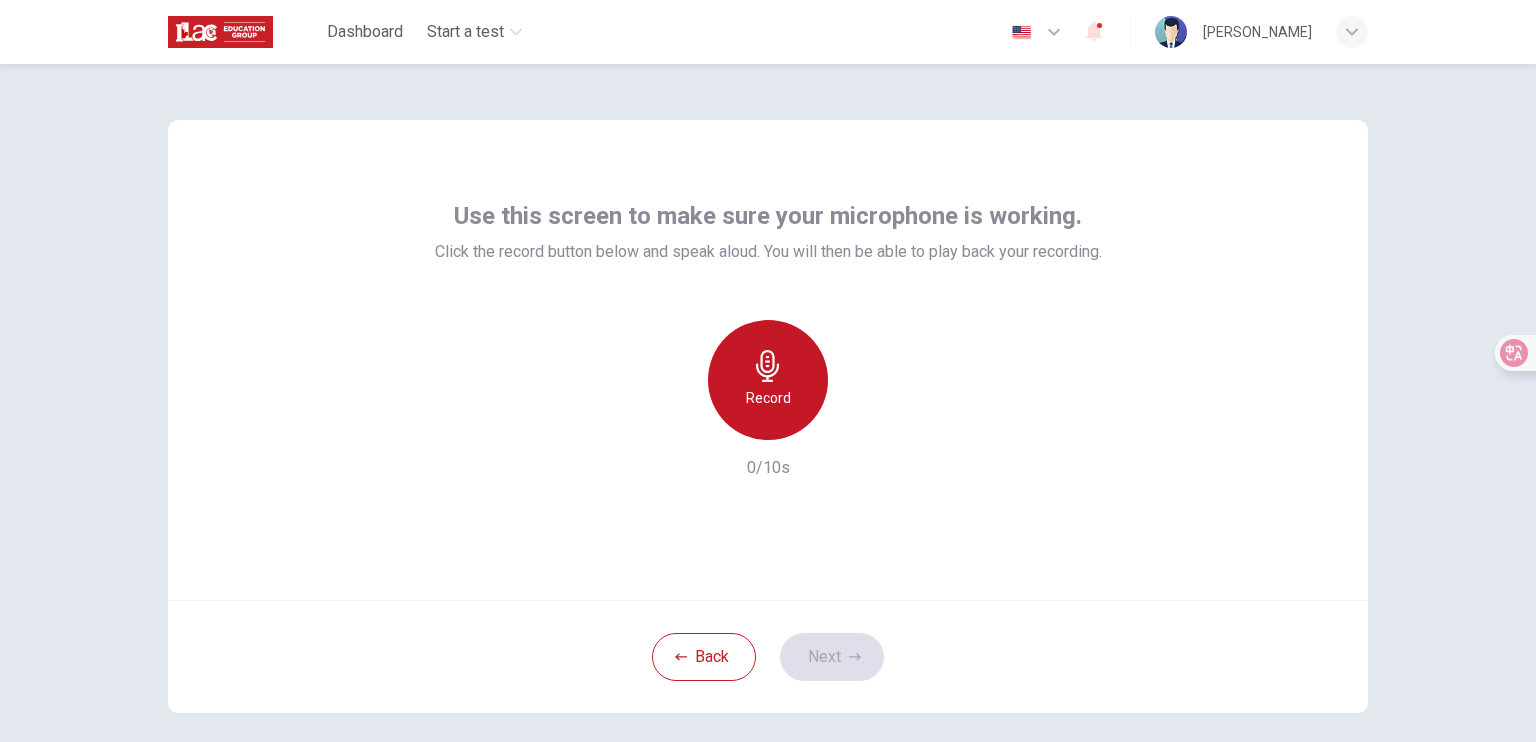 click 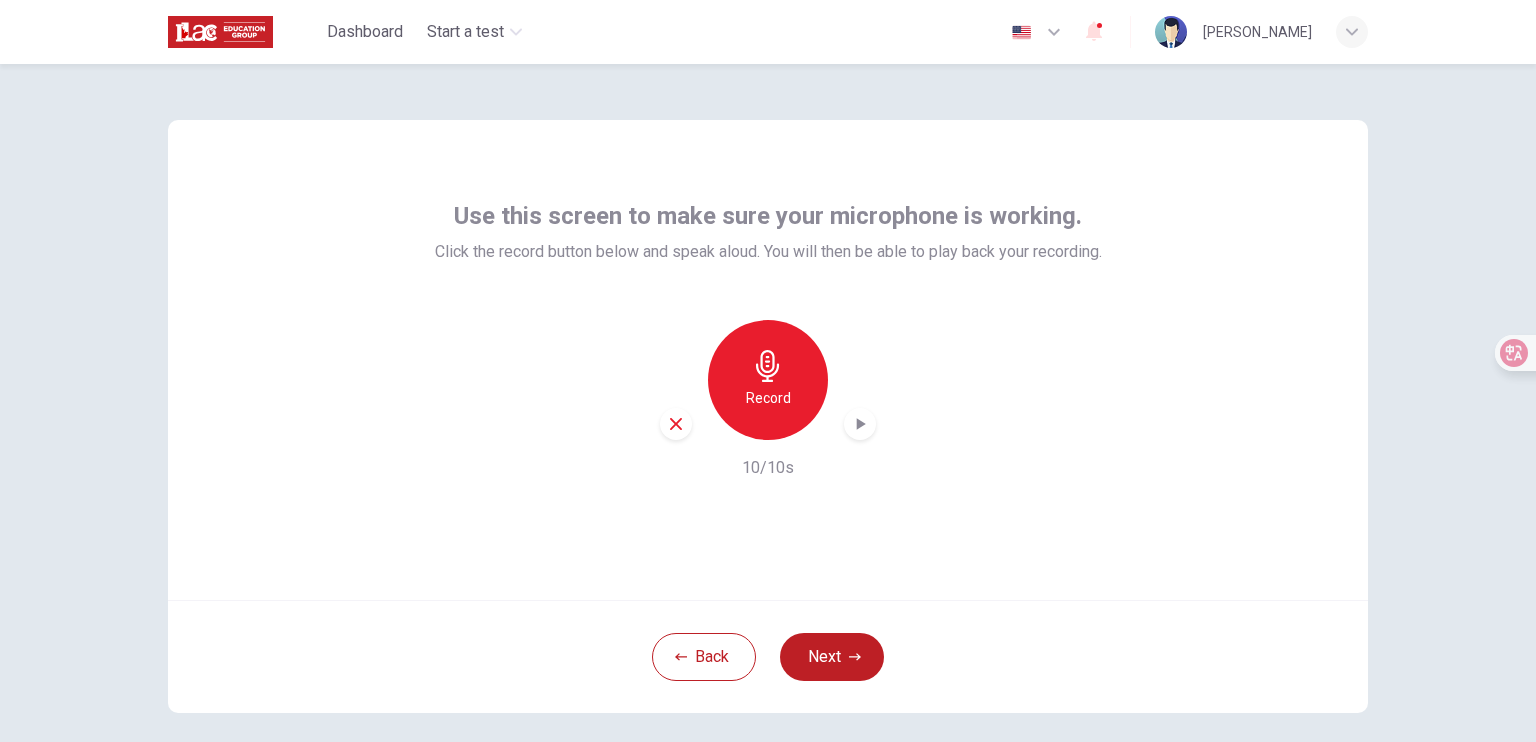 click at bounding box center [860, 424] 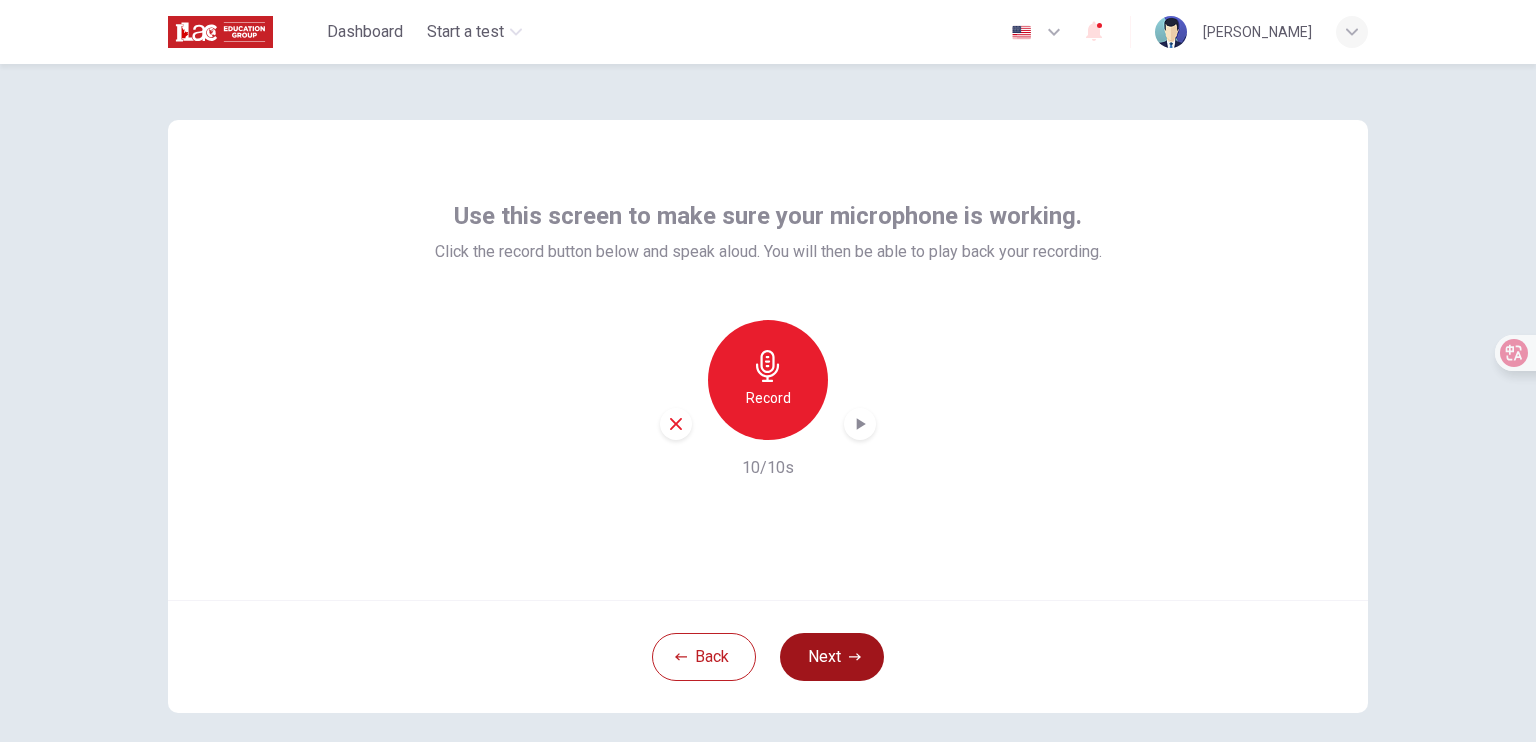click on "Next" at bounding box center (832, 657) 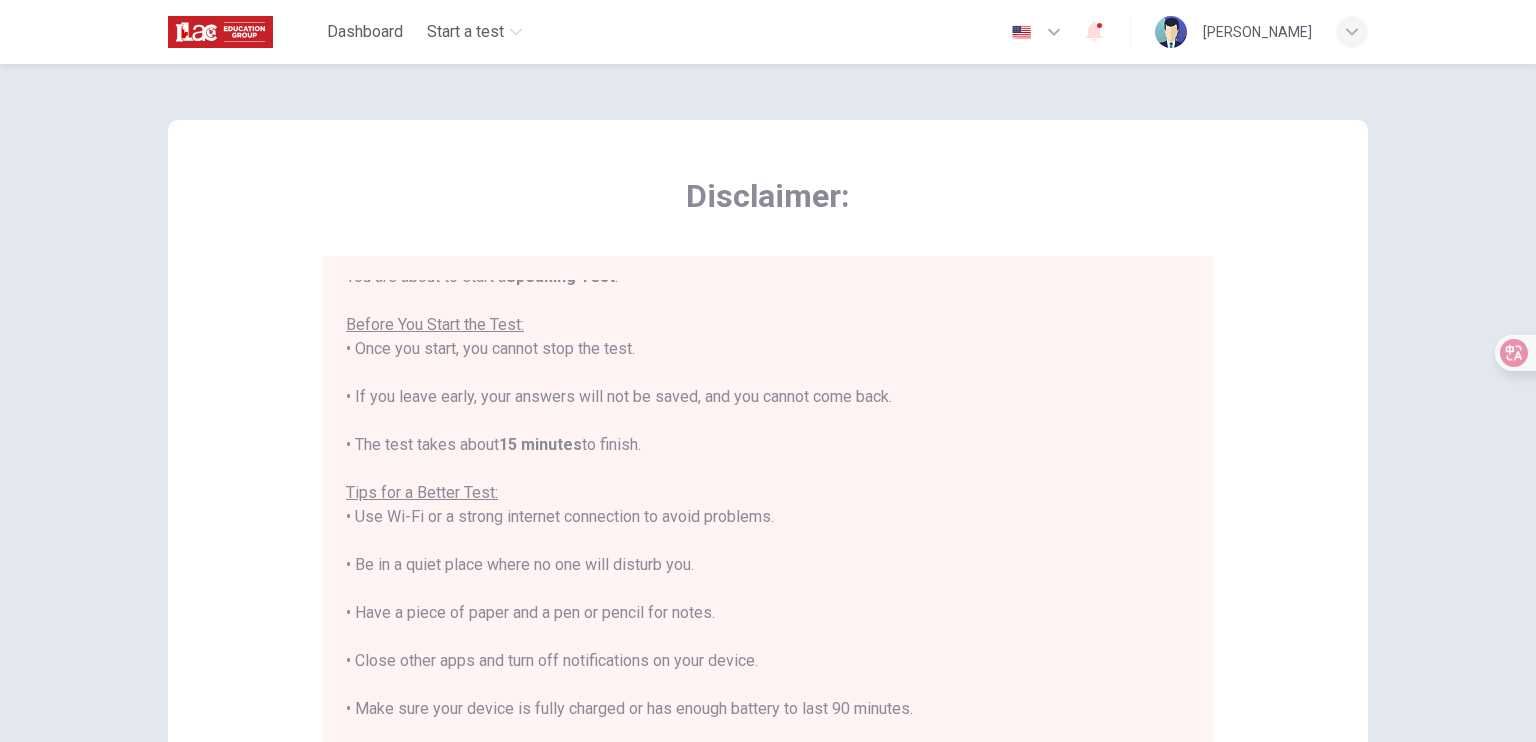scroll, scrollTop: 23, scrollLeft: 0, axis: vertical 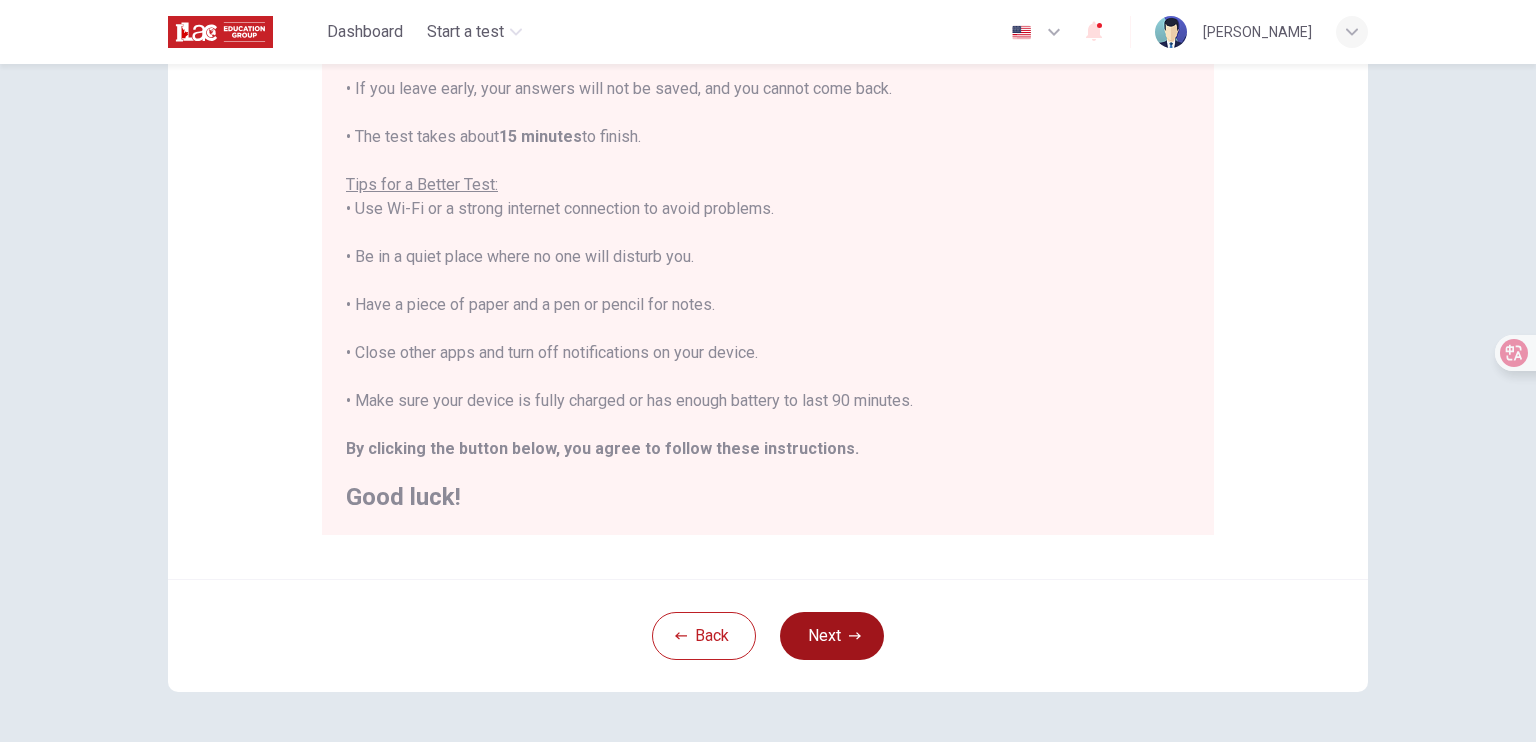 click on "Next" at bounding box center (832, 636) 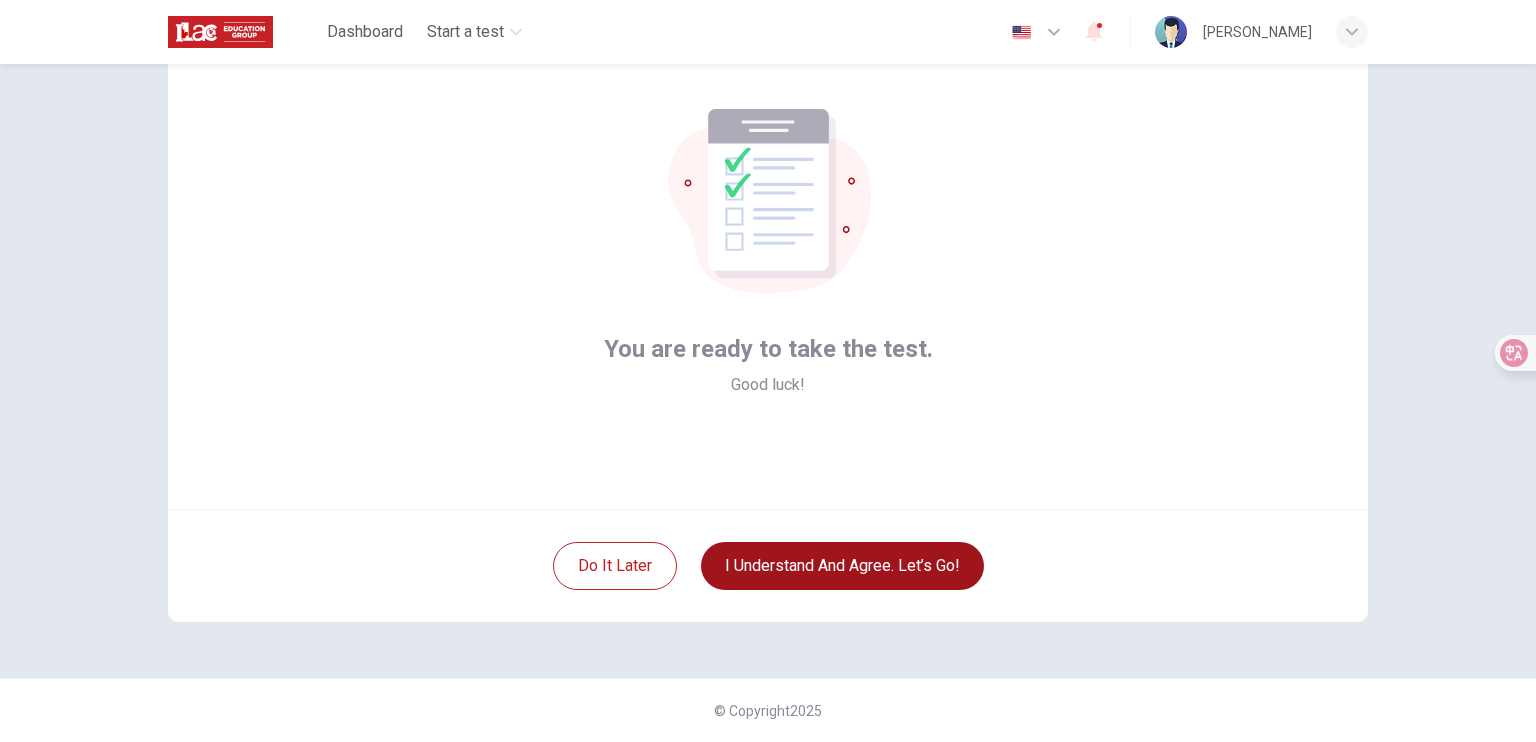 scroll, scrollTop: 90, scrollLeft: 0, axis: vertical 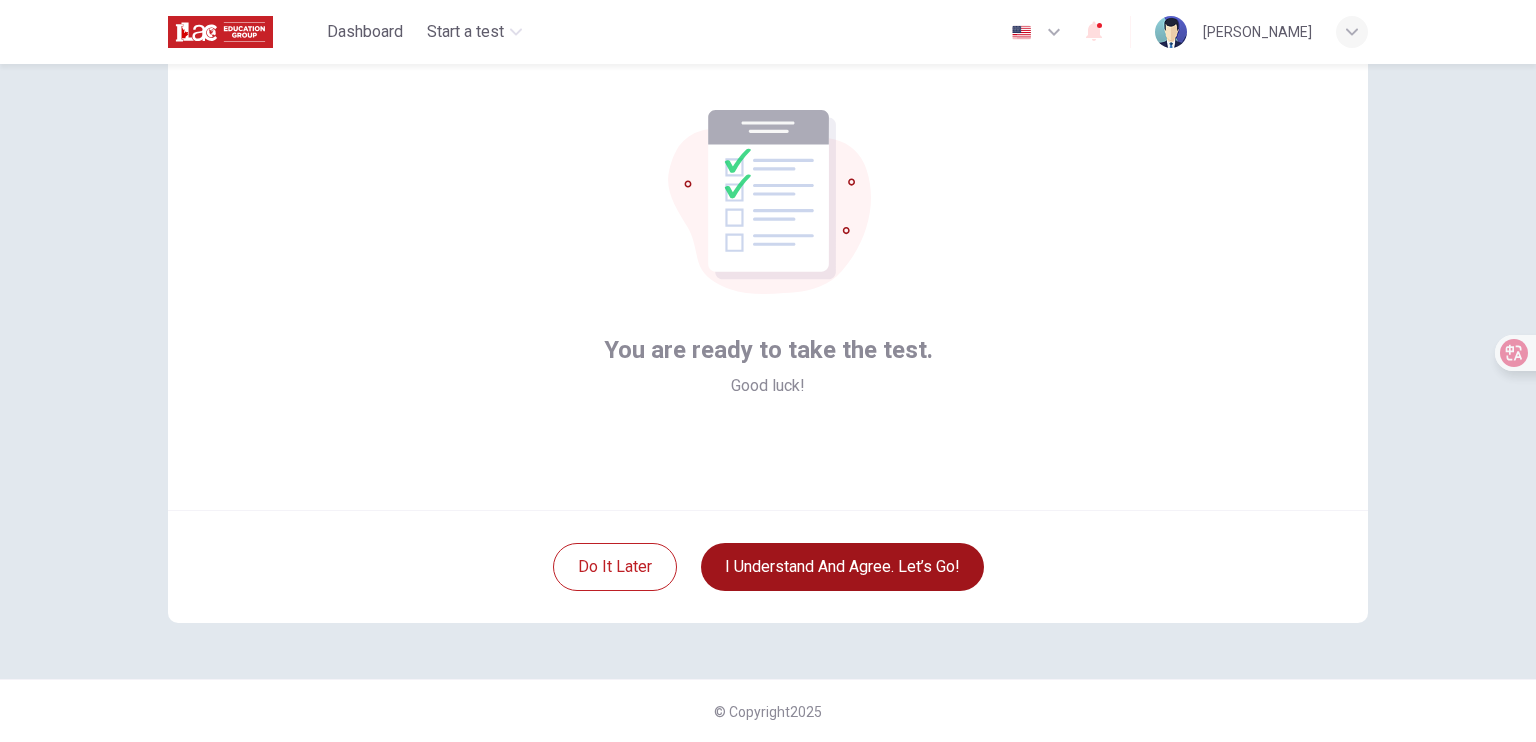 click on "I understand and agree. Let’s go!" at bounding box center [842, 567] 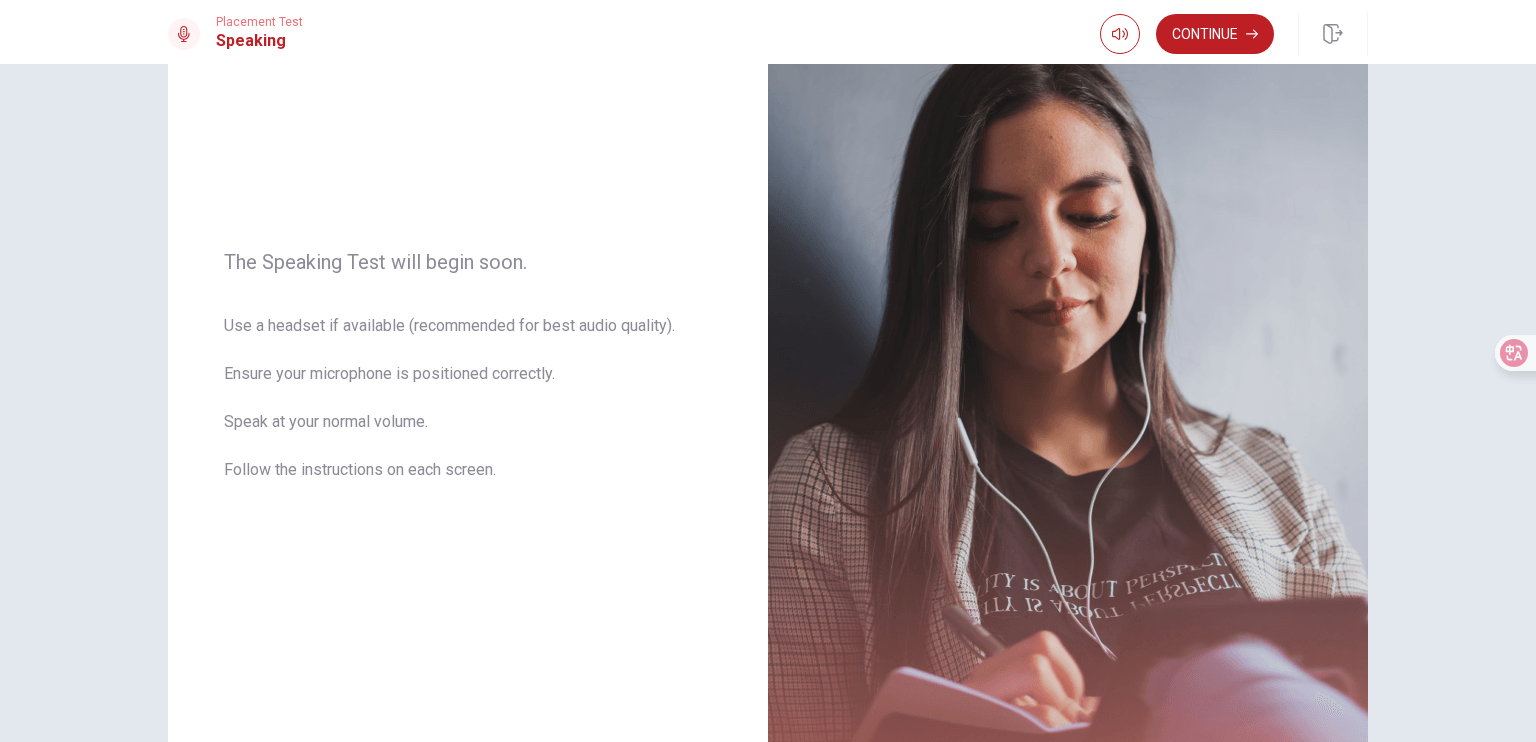 scroll, scrollTop: 137, scrollLeft: 0, axis: vertical 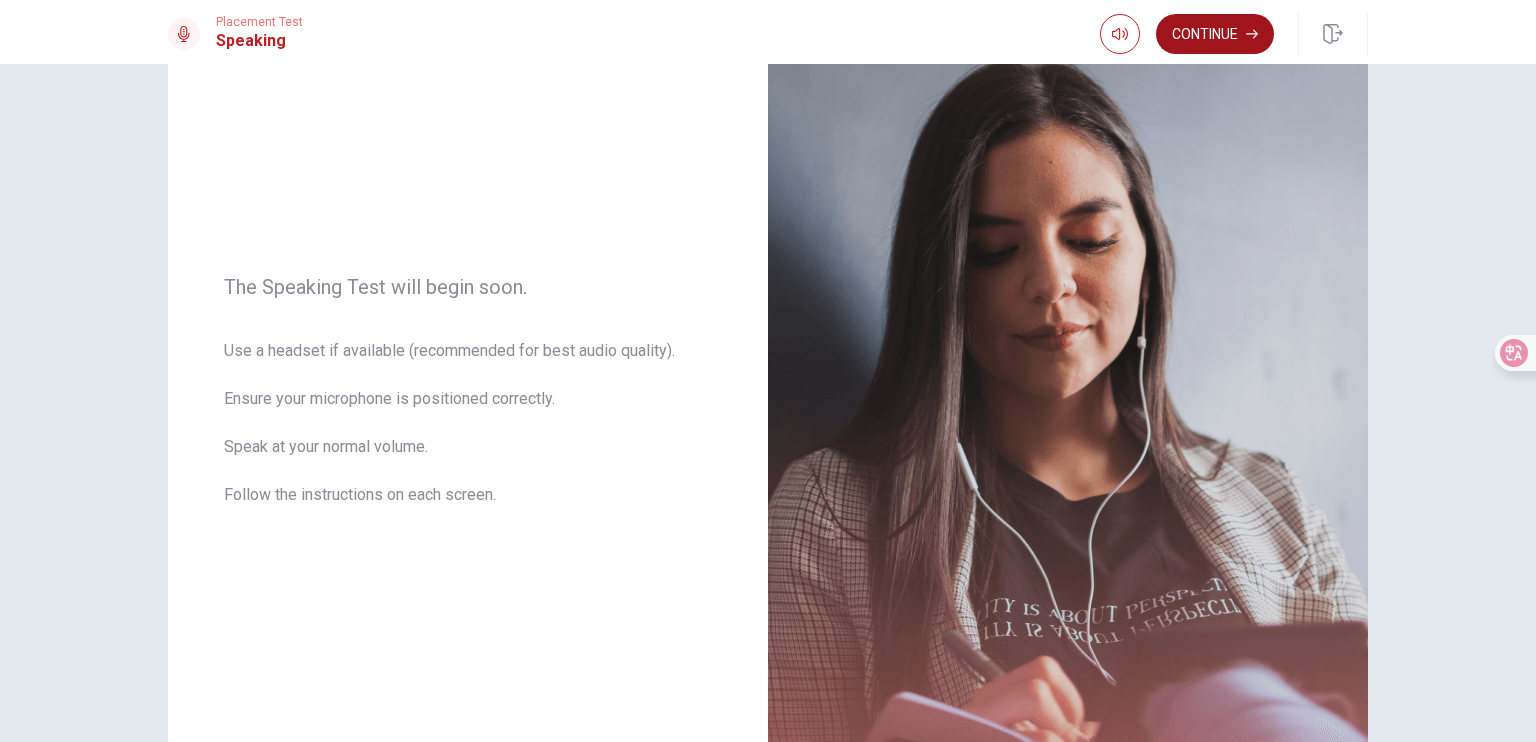 click on "Continue" at bounding box center (1215, 34) 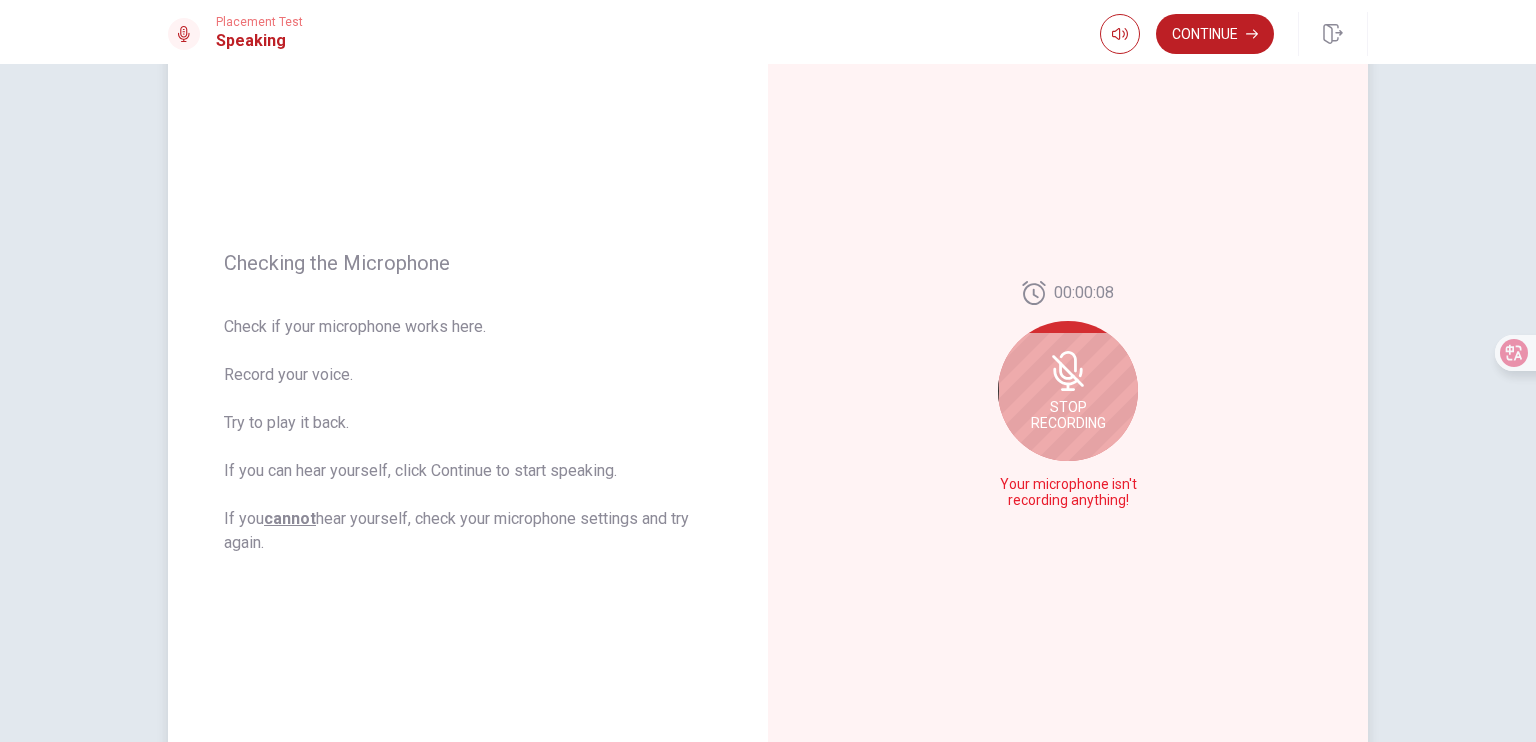click on "Stop   Recording" at bounding box center [1068, 391] 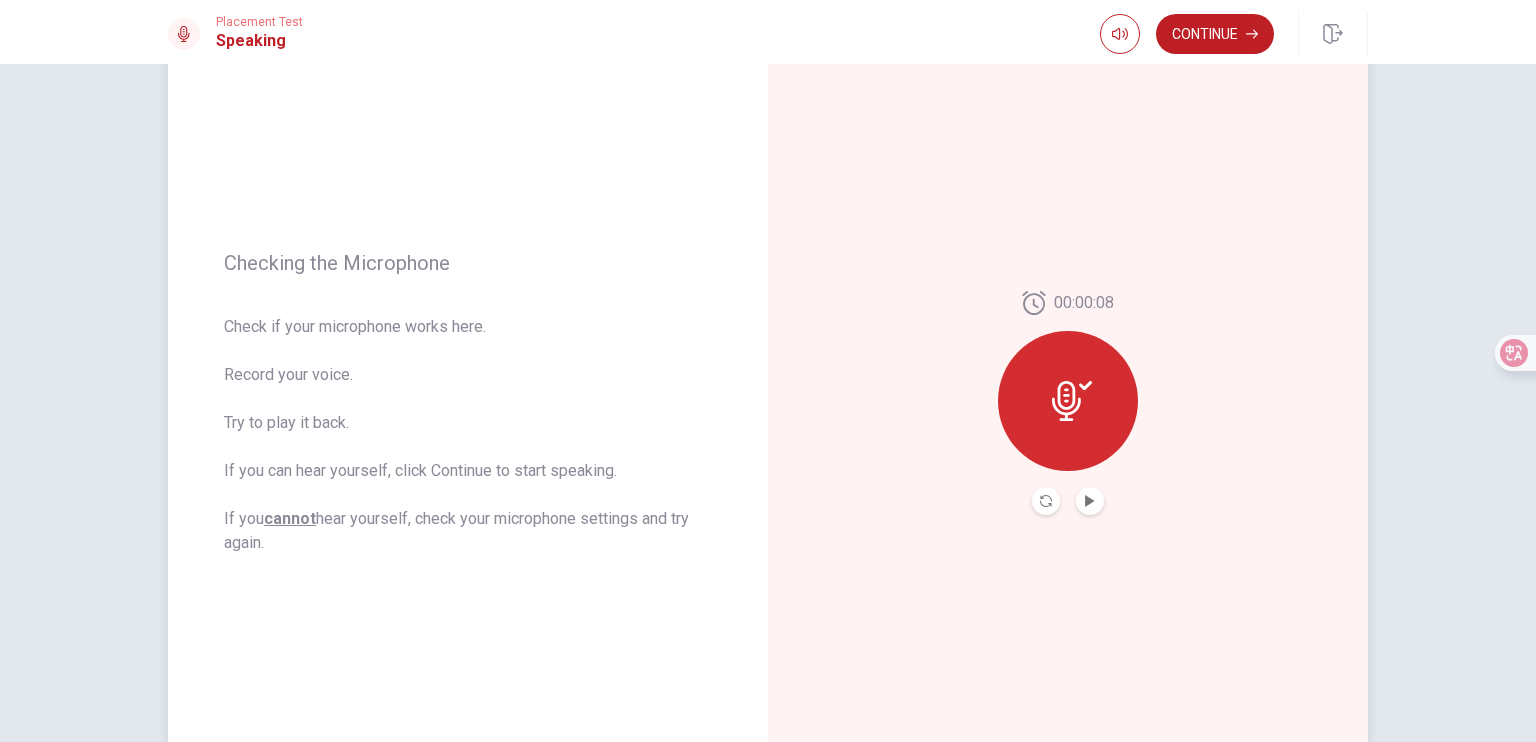 click on "00:00:08" at bounding box center (1068, 403) 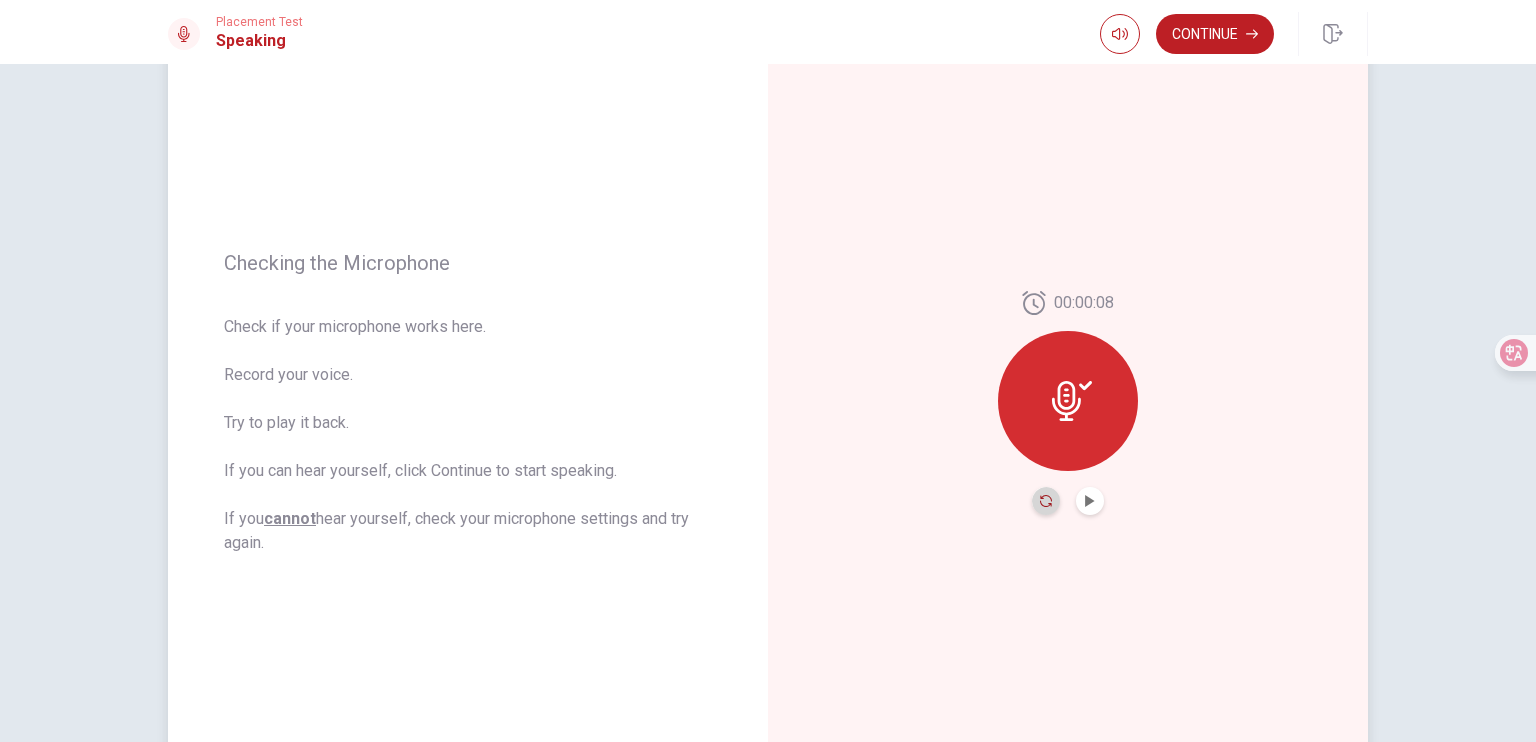 click 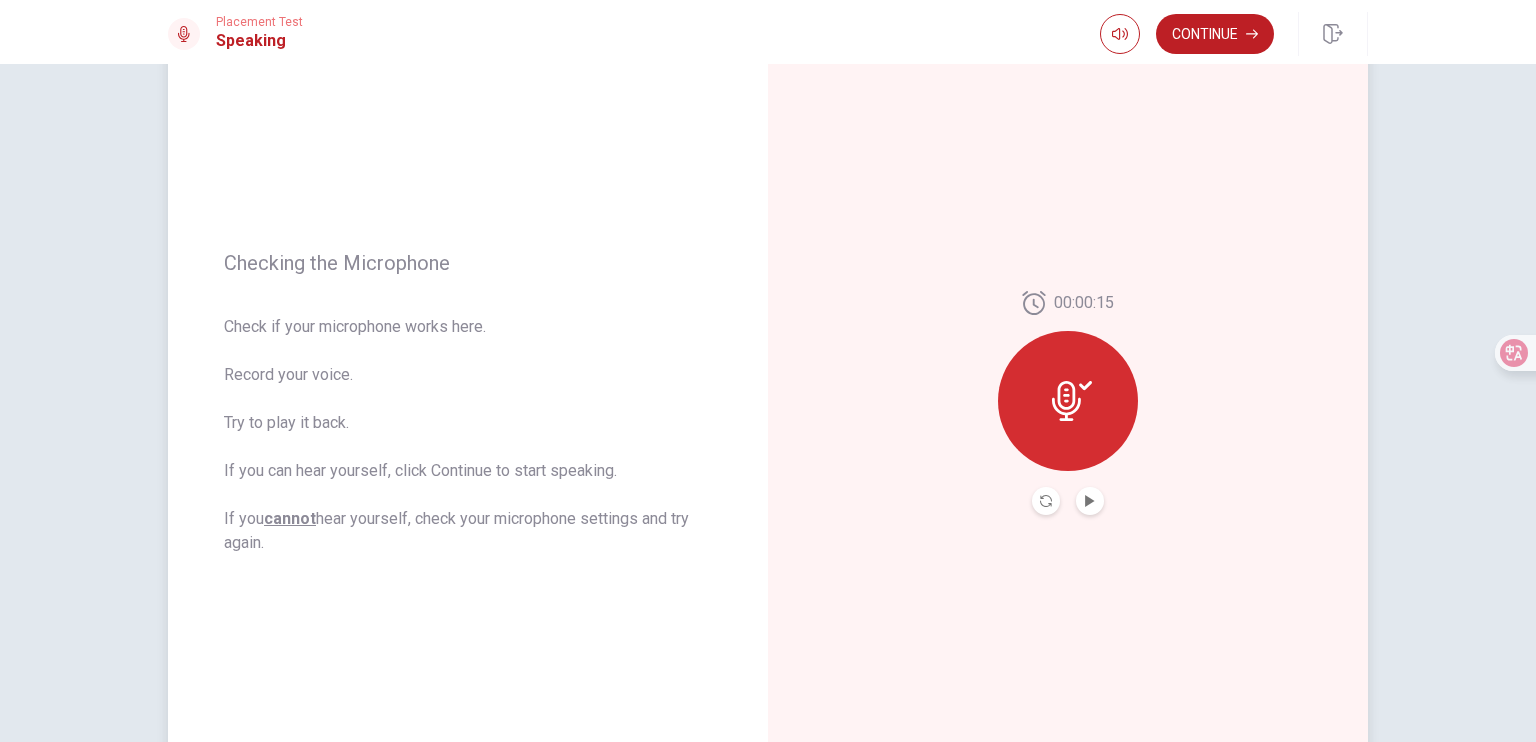 click at bounding box center (1090, 501) 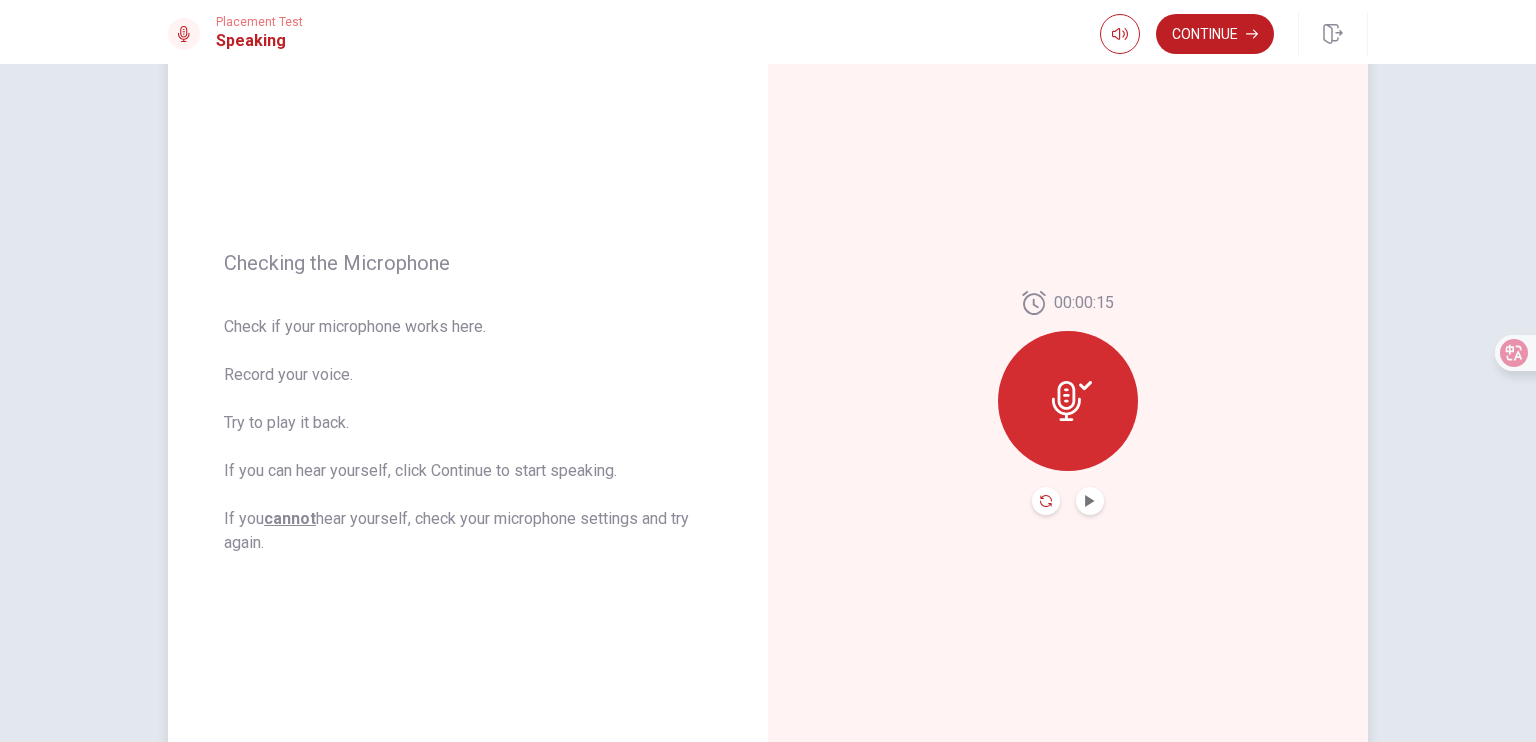 click 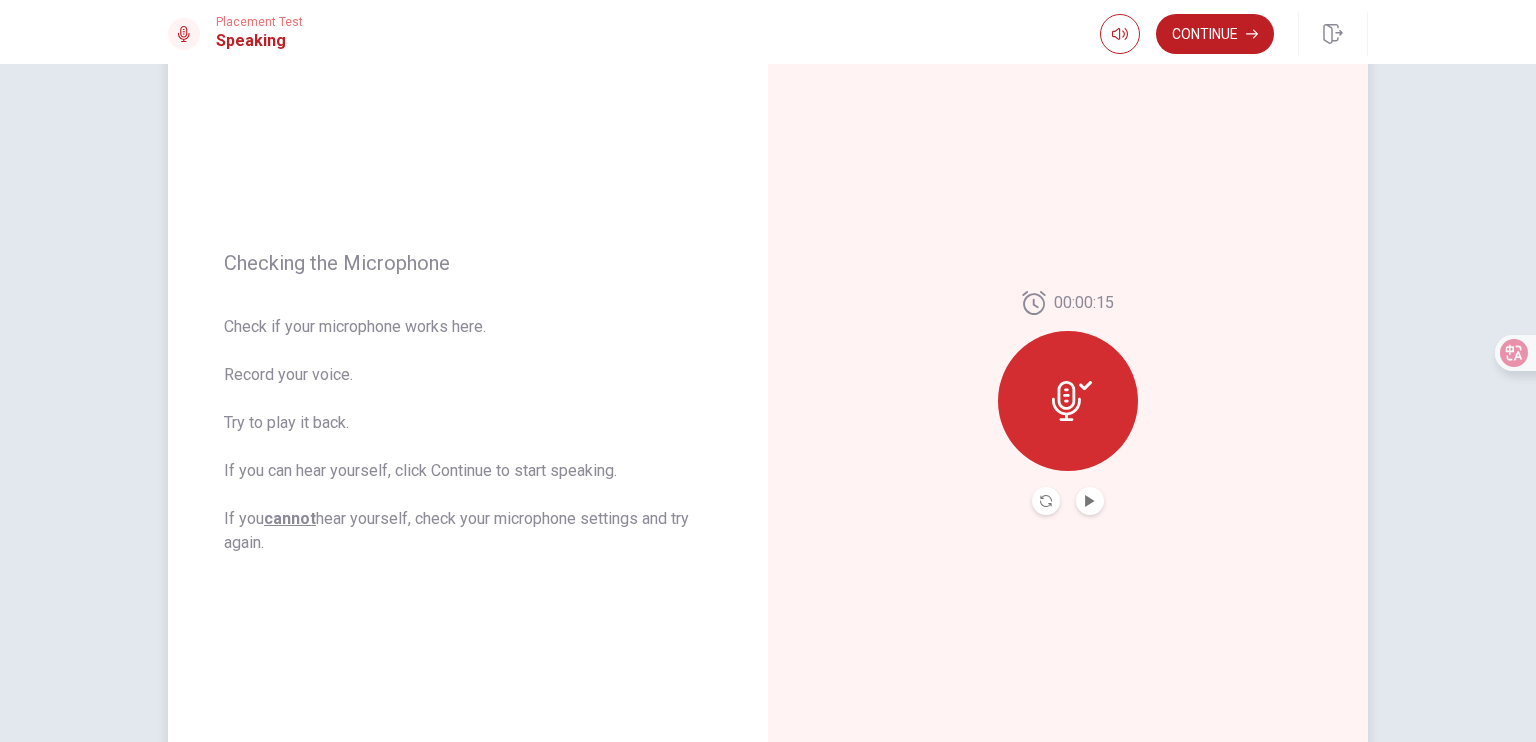 click at bounding box center [1090, 501] 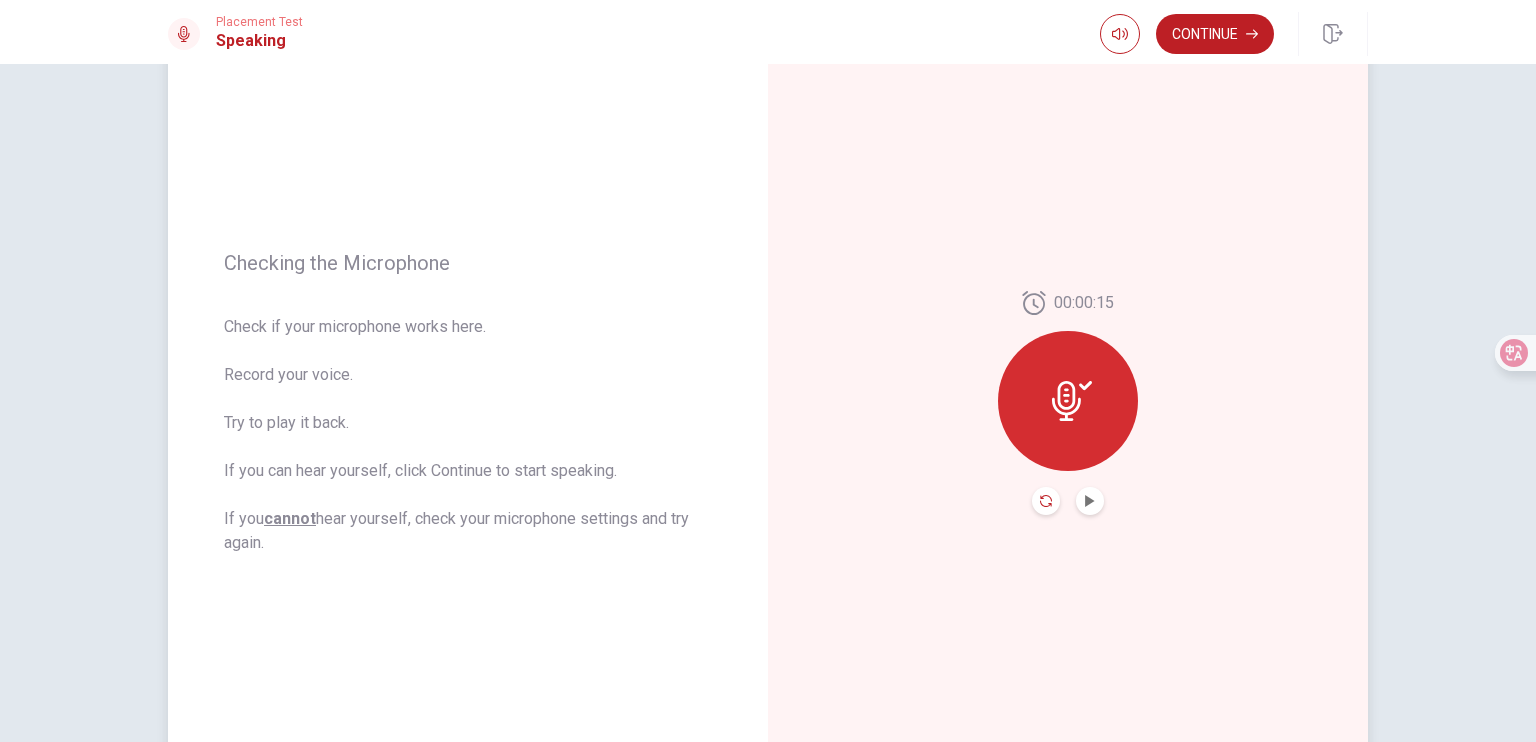 click 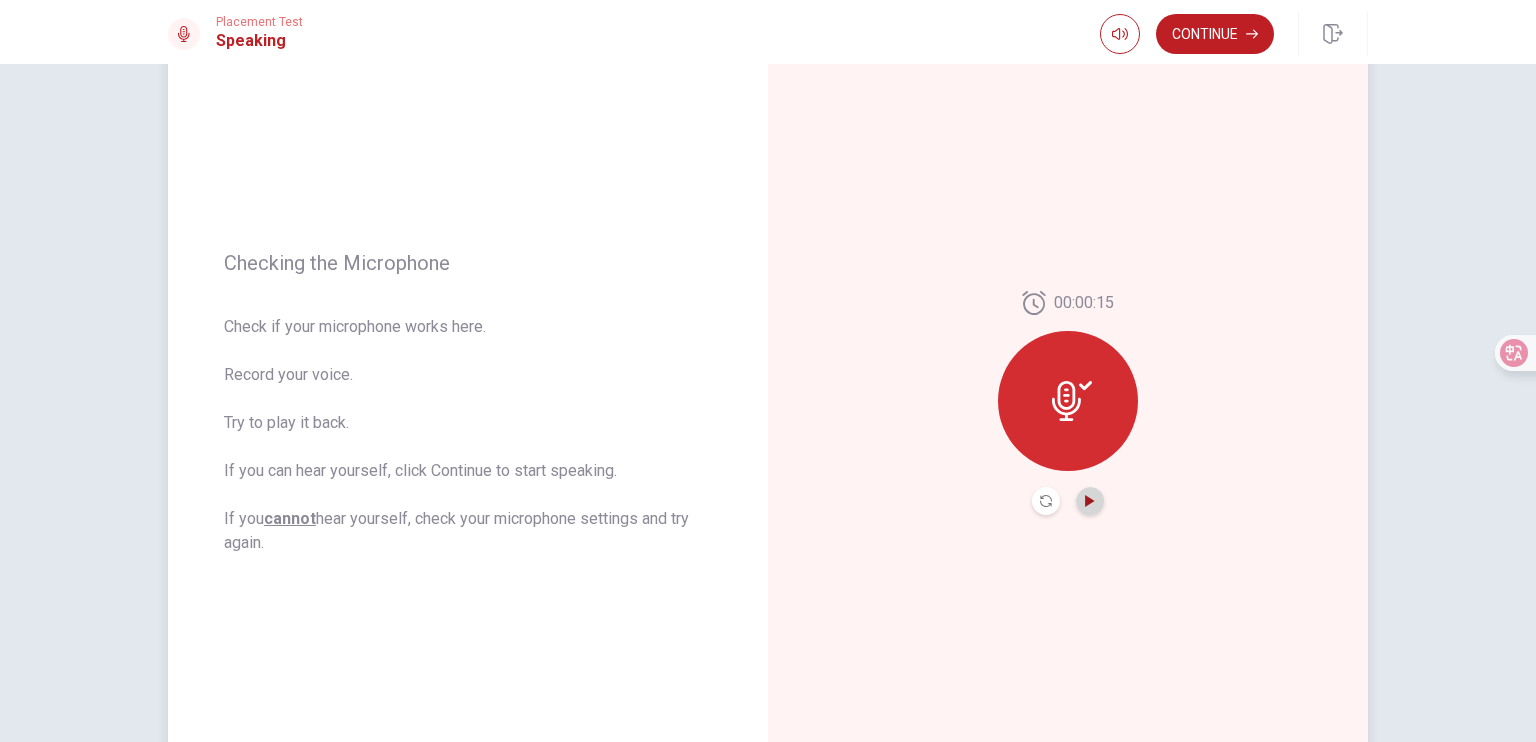 click 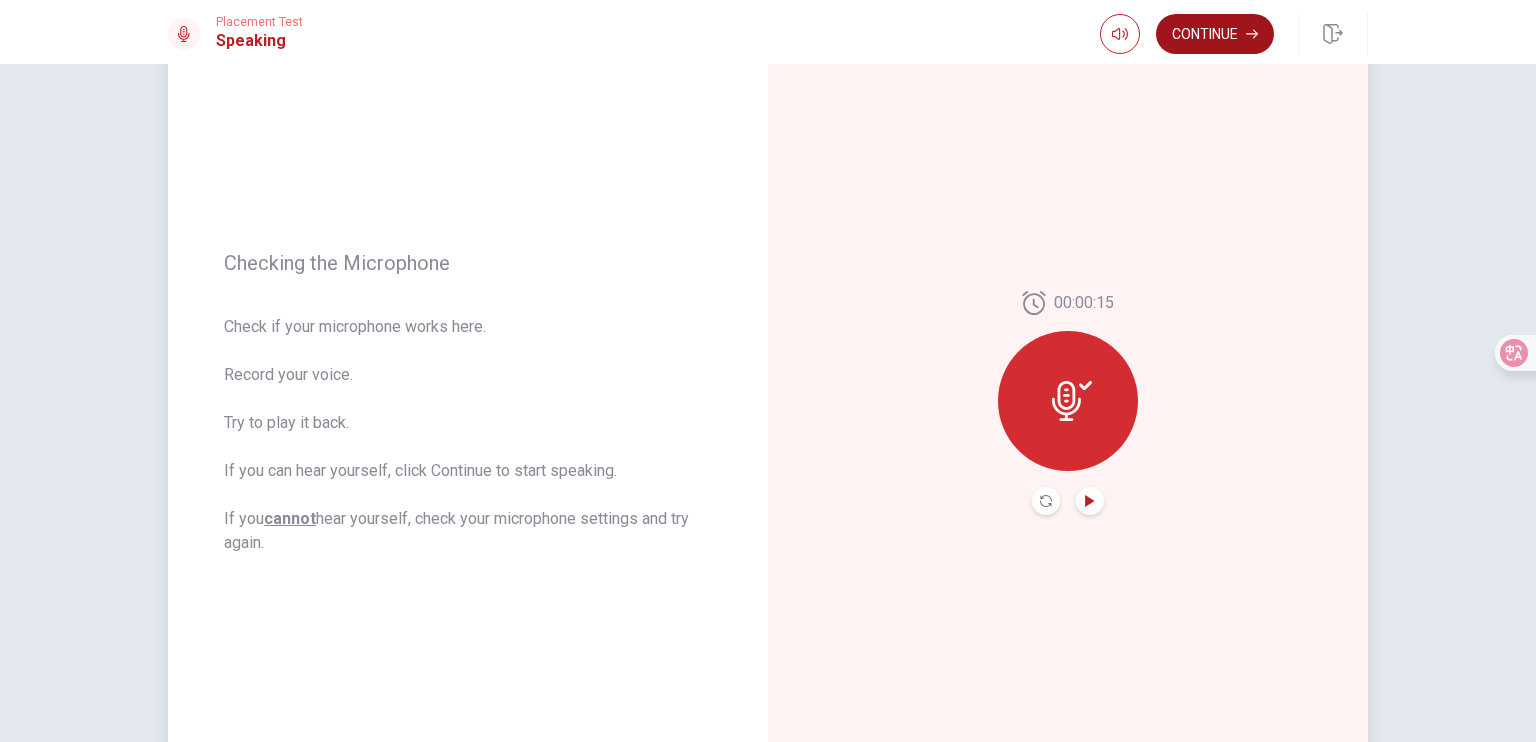 click 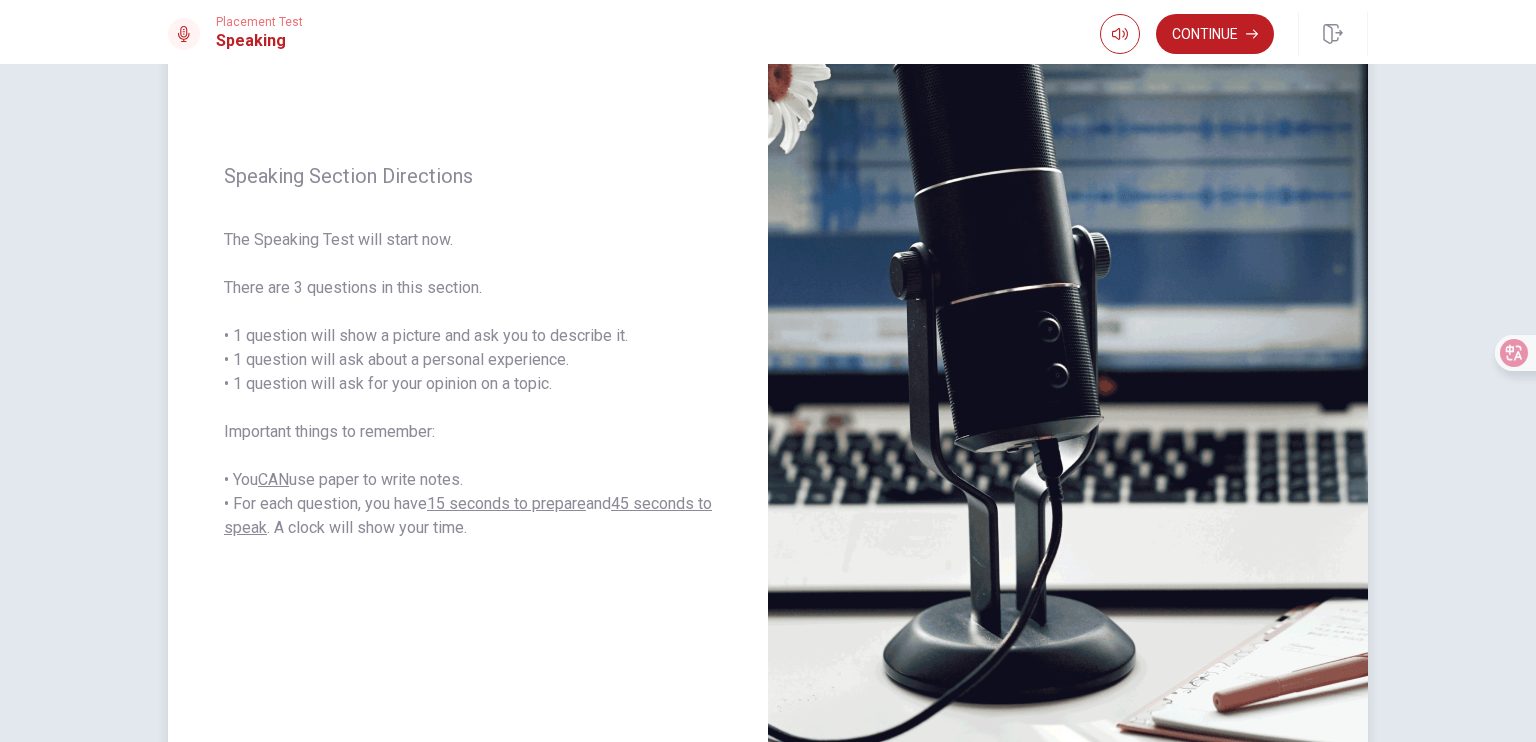 scroll, scrollTop: 137, scrollLeft: 0, axis: vertical 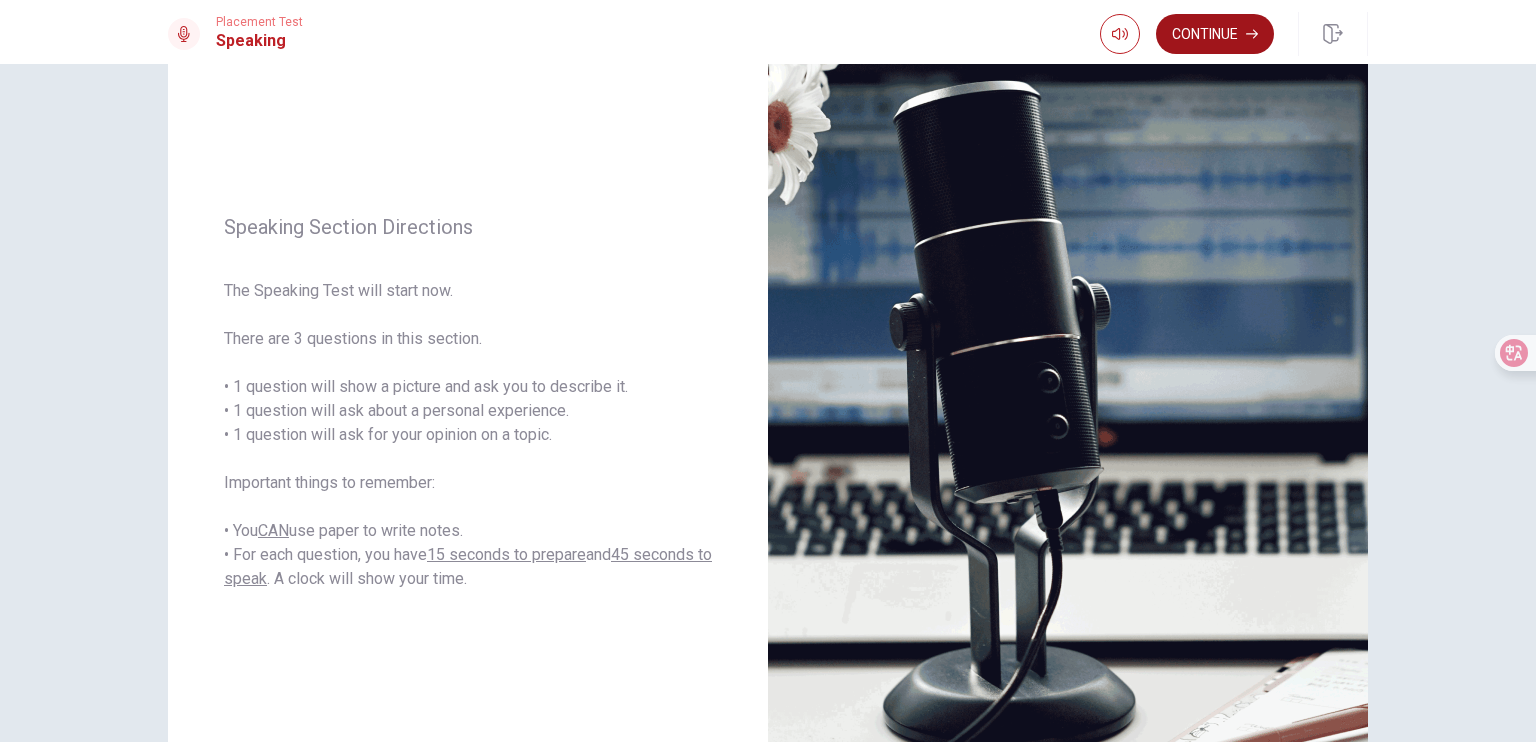 click on "Continue" at bounding box center (1215, 34) 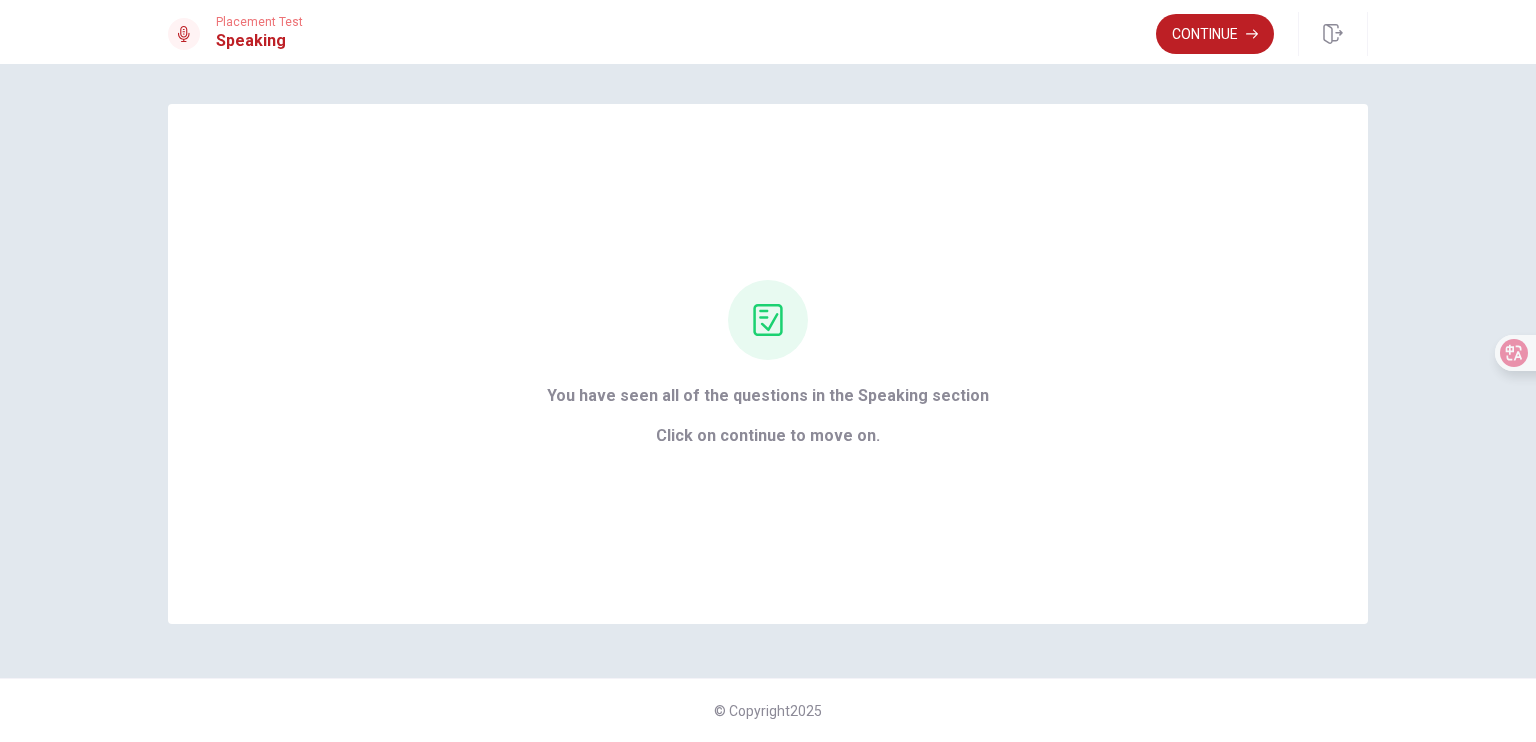 scroll, scrollTop: 0, scrollLeft: 0, axis: both 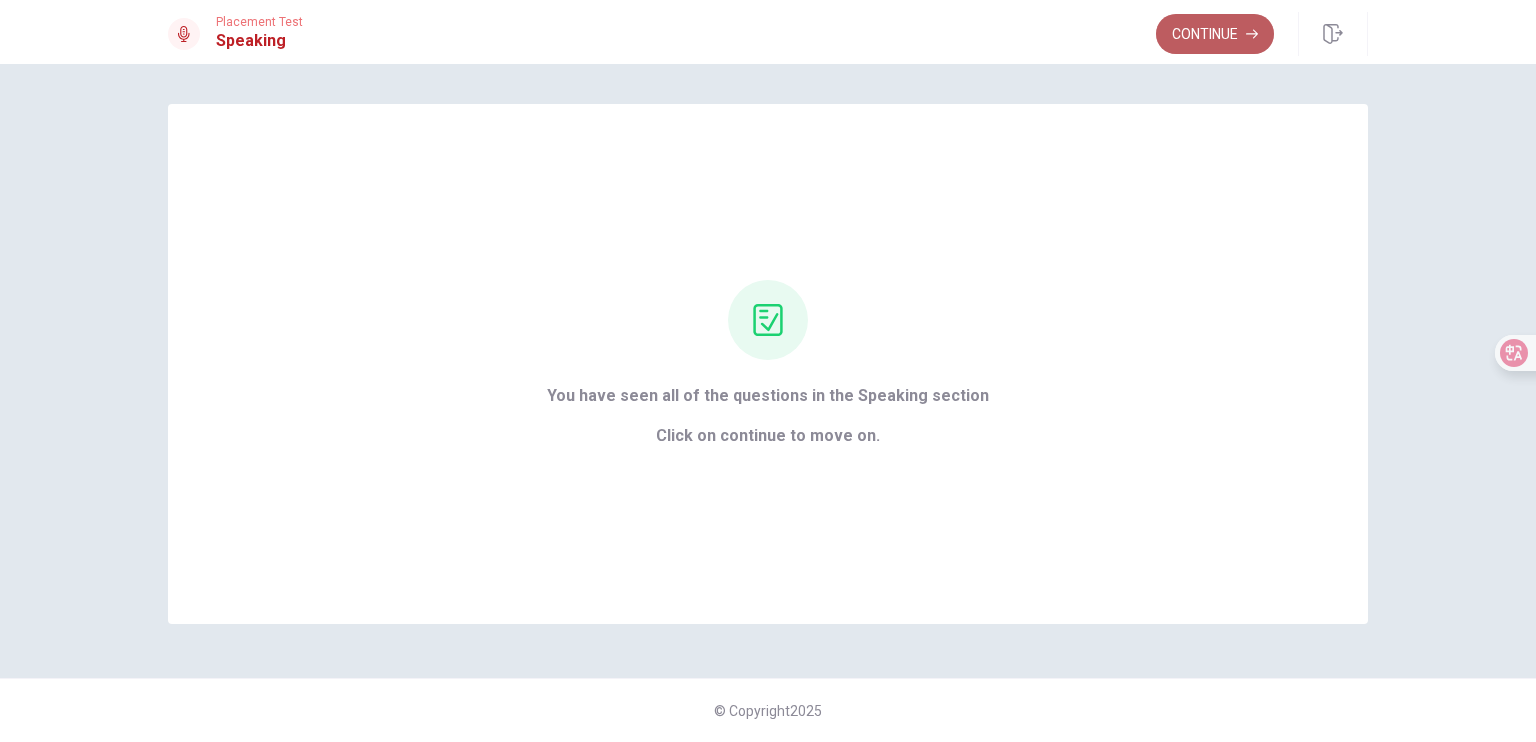 click on "Continue" at bounding box center (1215, 34) 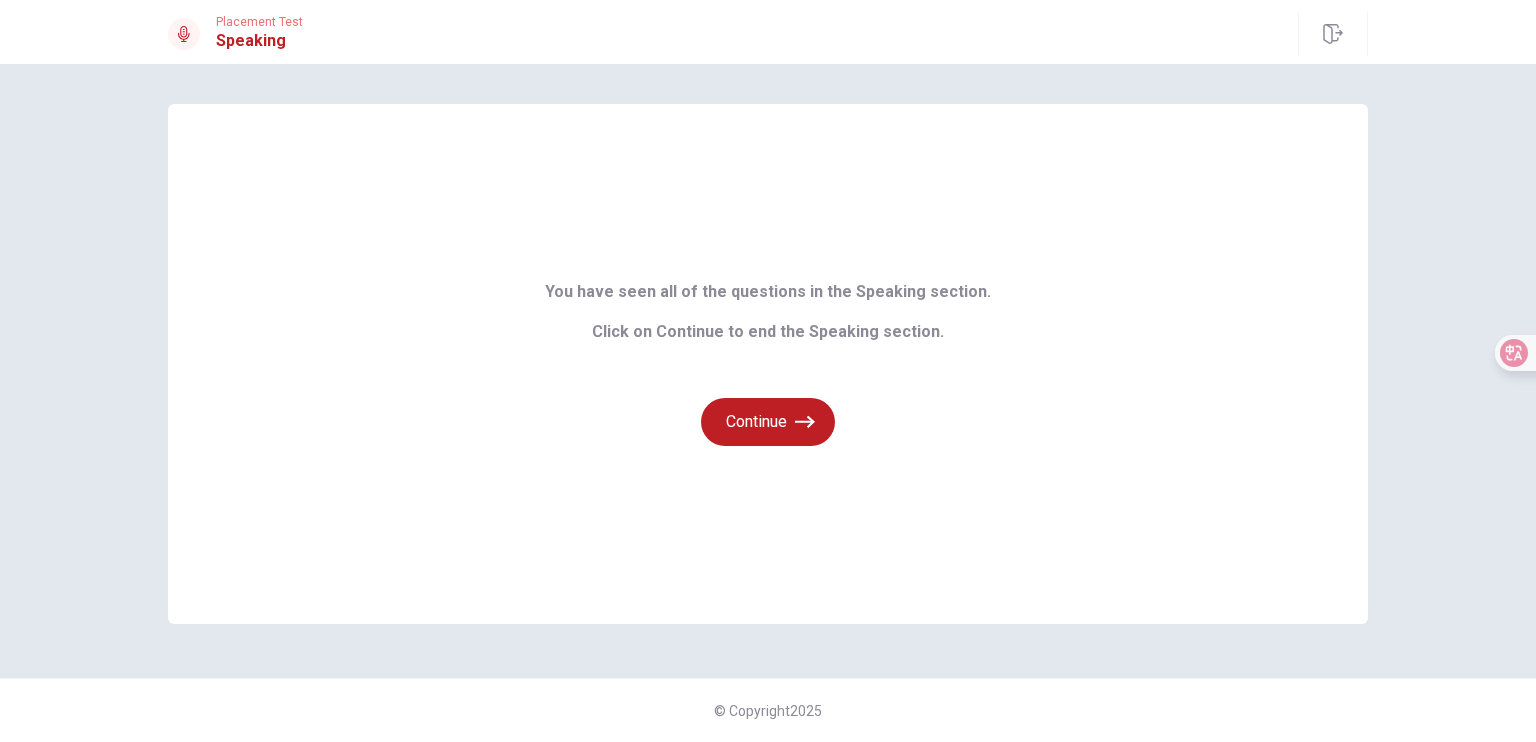click on "Continue" at bounding box center [768, 410] 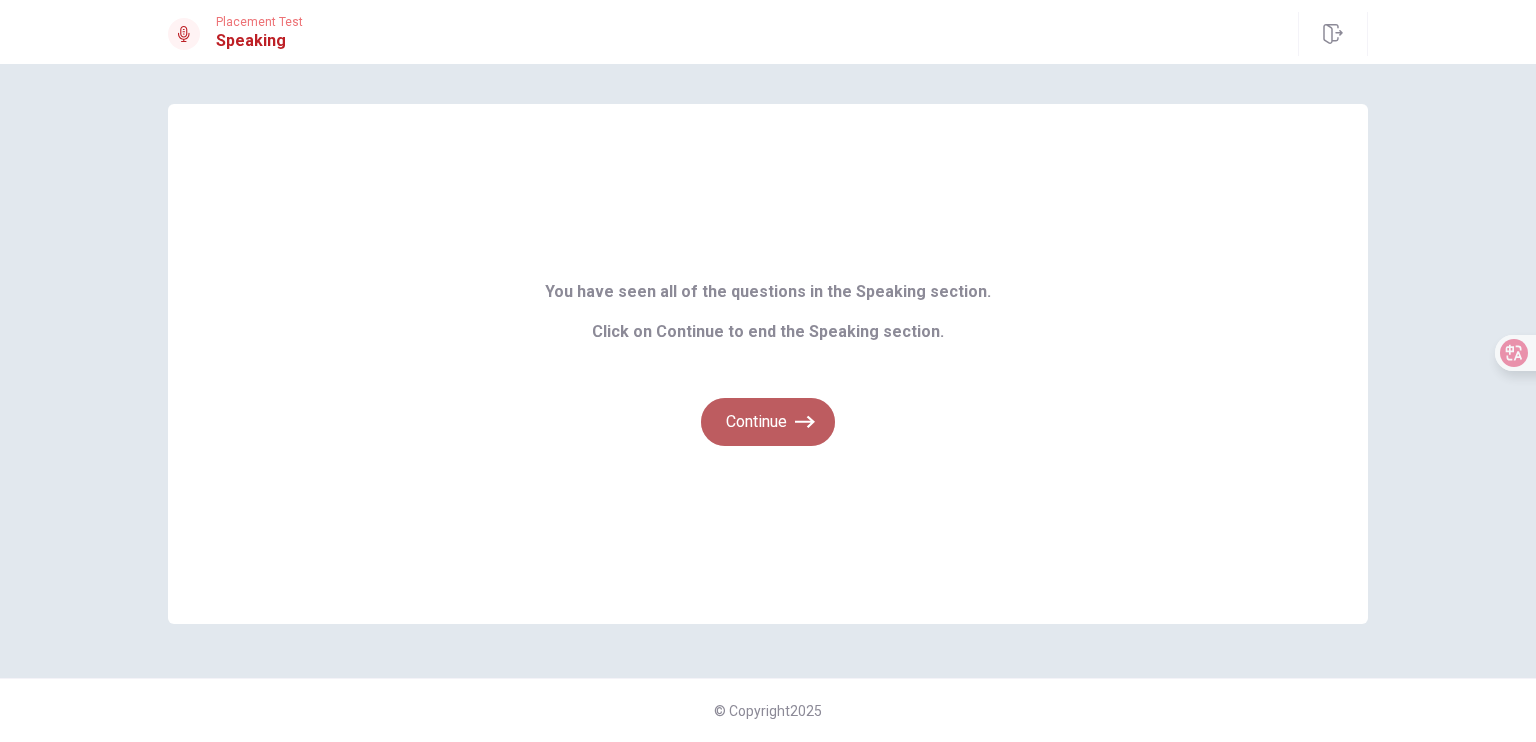 click 